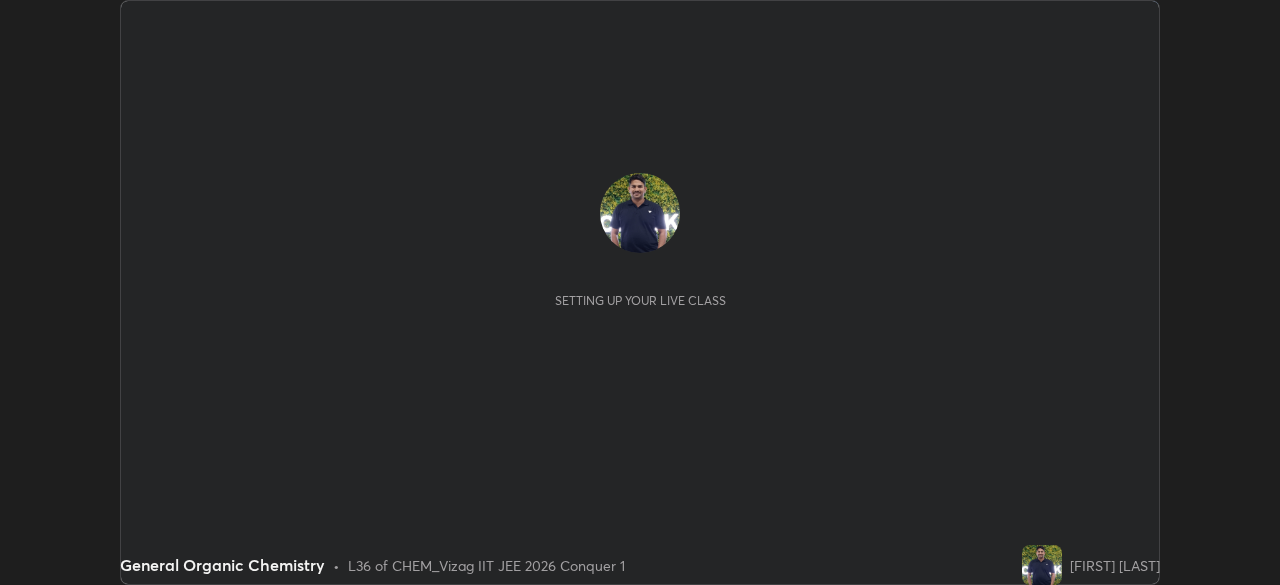 scroll, scrollTop: 0, scrollLeft: 0, axis: both 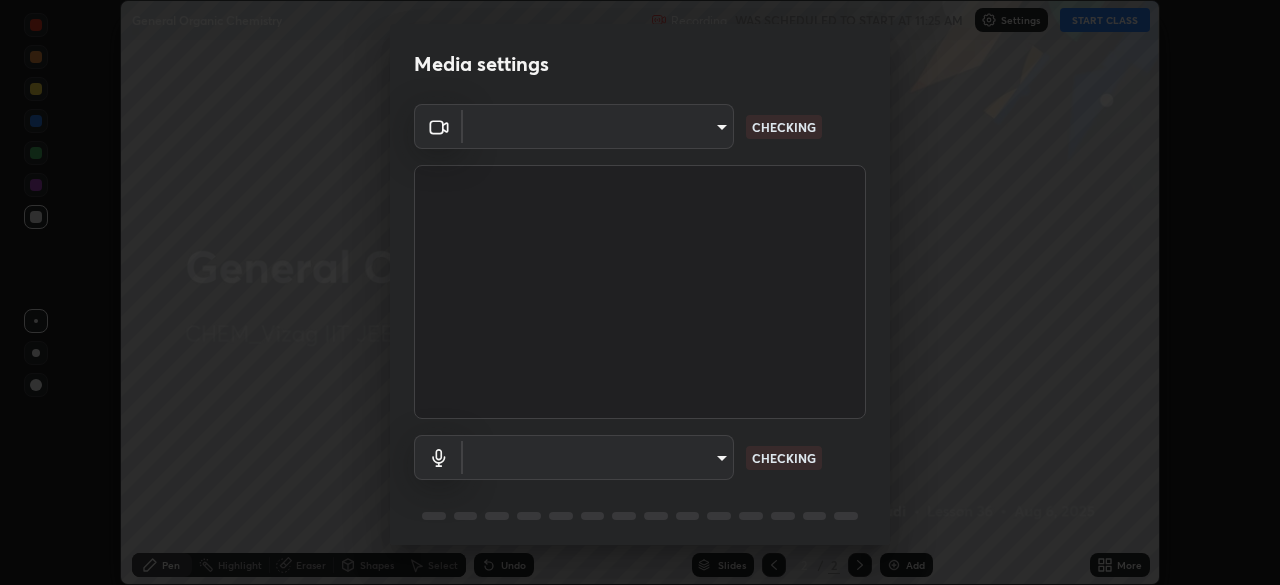 type on "5cd5b9fb78d5569c0b74246750c6e04ef28b8d5fe1a500b9a58a9a3e1cade160" 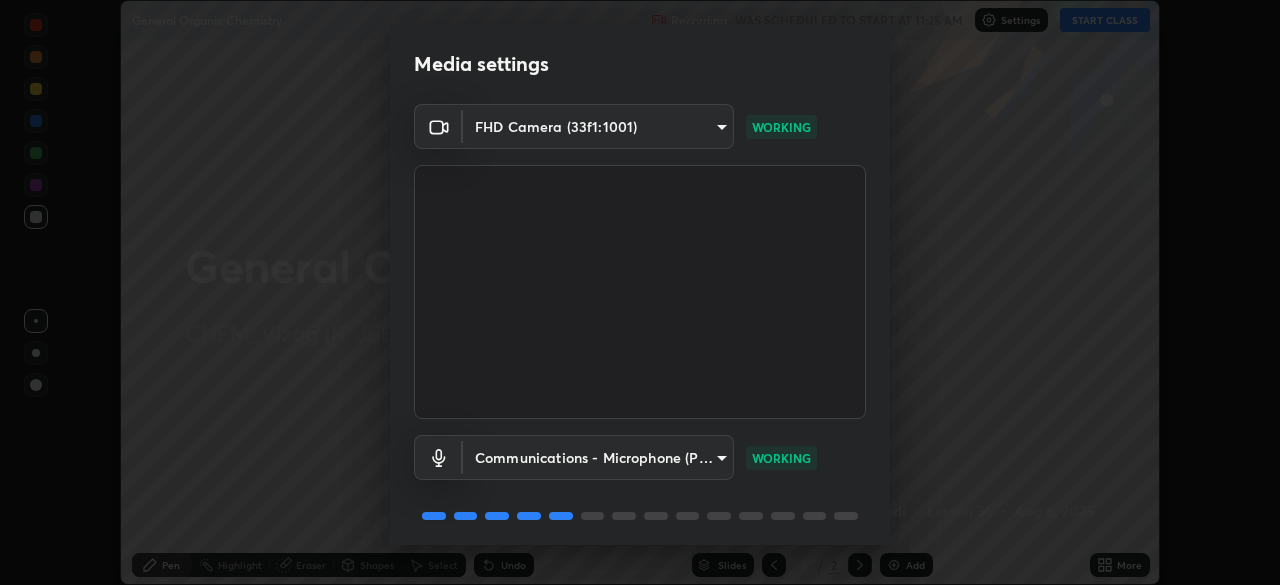 scroll, scrollTop: 71, scrollLeft: 0, axis: vertical 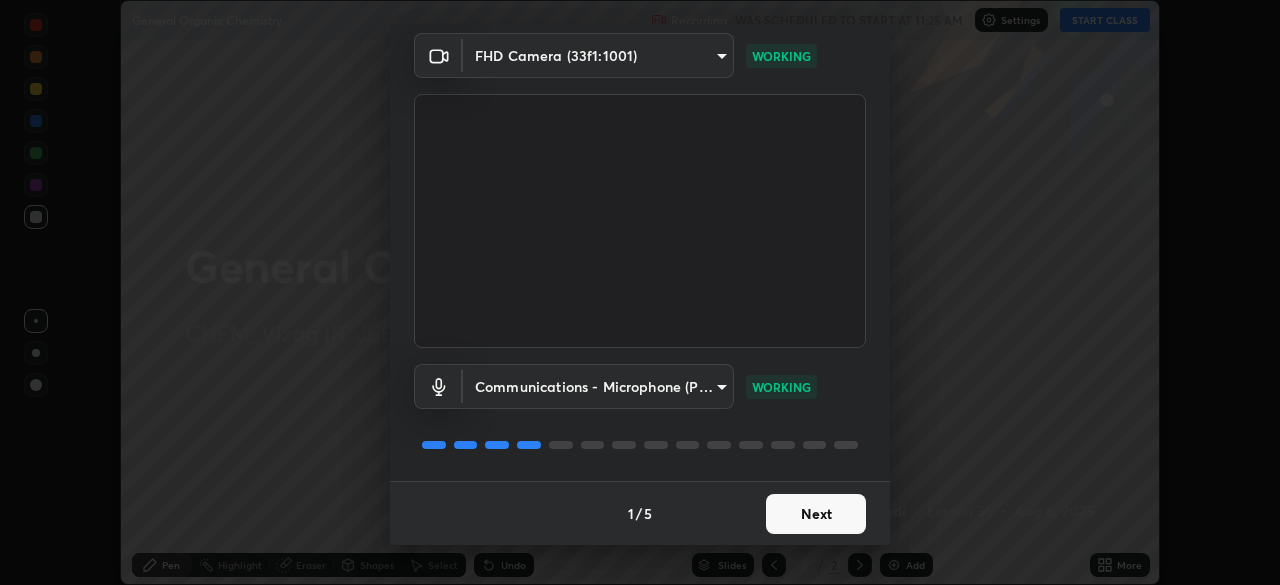 click on "Next" at bounding box center (816, 514) 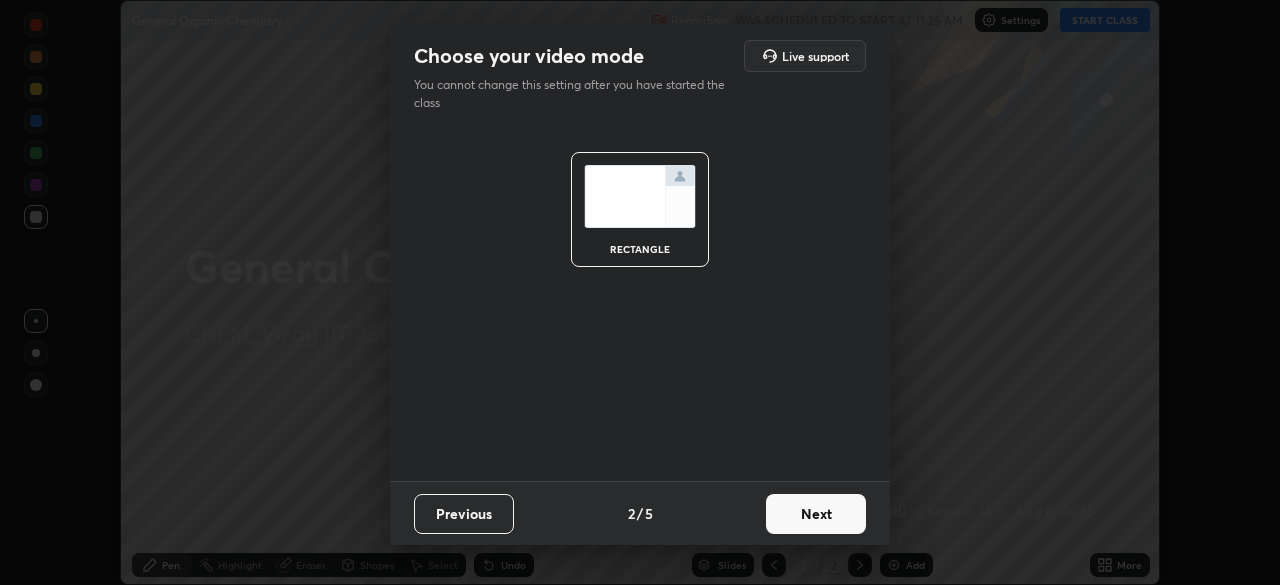 scroll, scrollTop: 0, scrollLeft: 0, axis: both 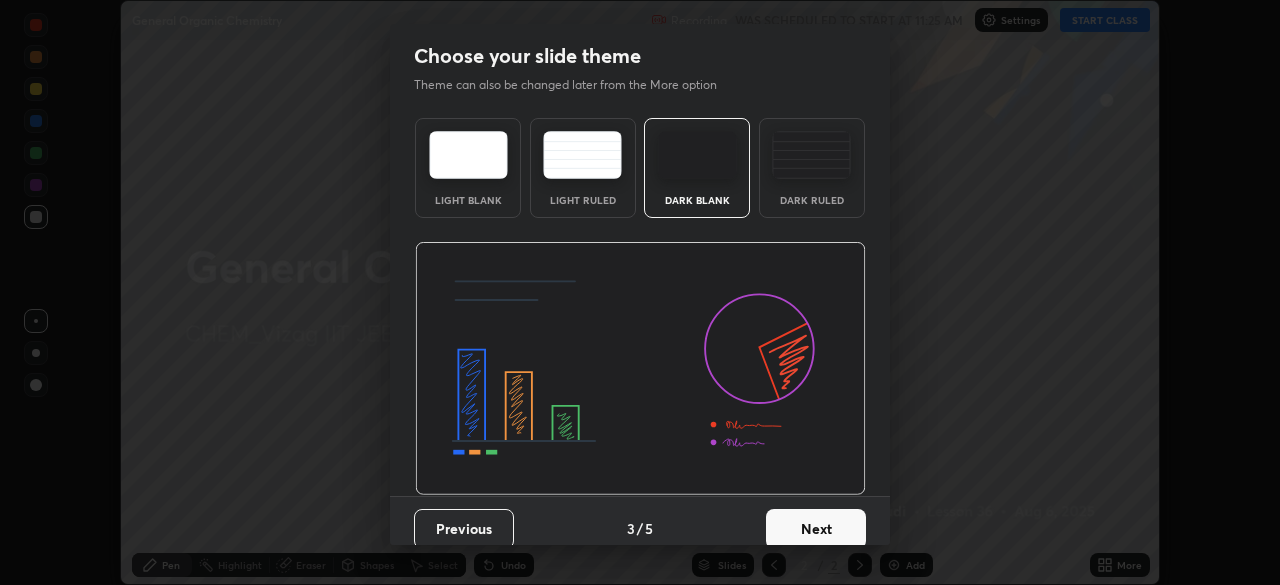 click on "Next" at bounding box center (816, 529) 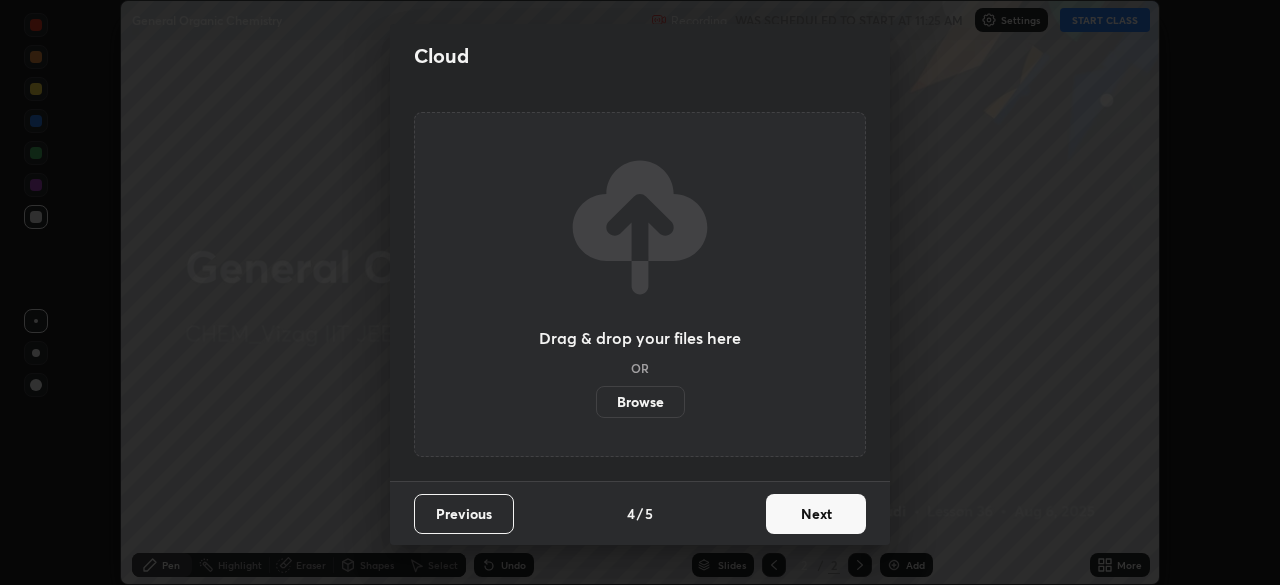 click on "Next" at bounding box center [816, 514] 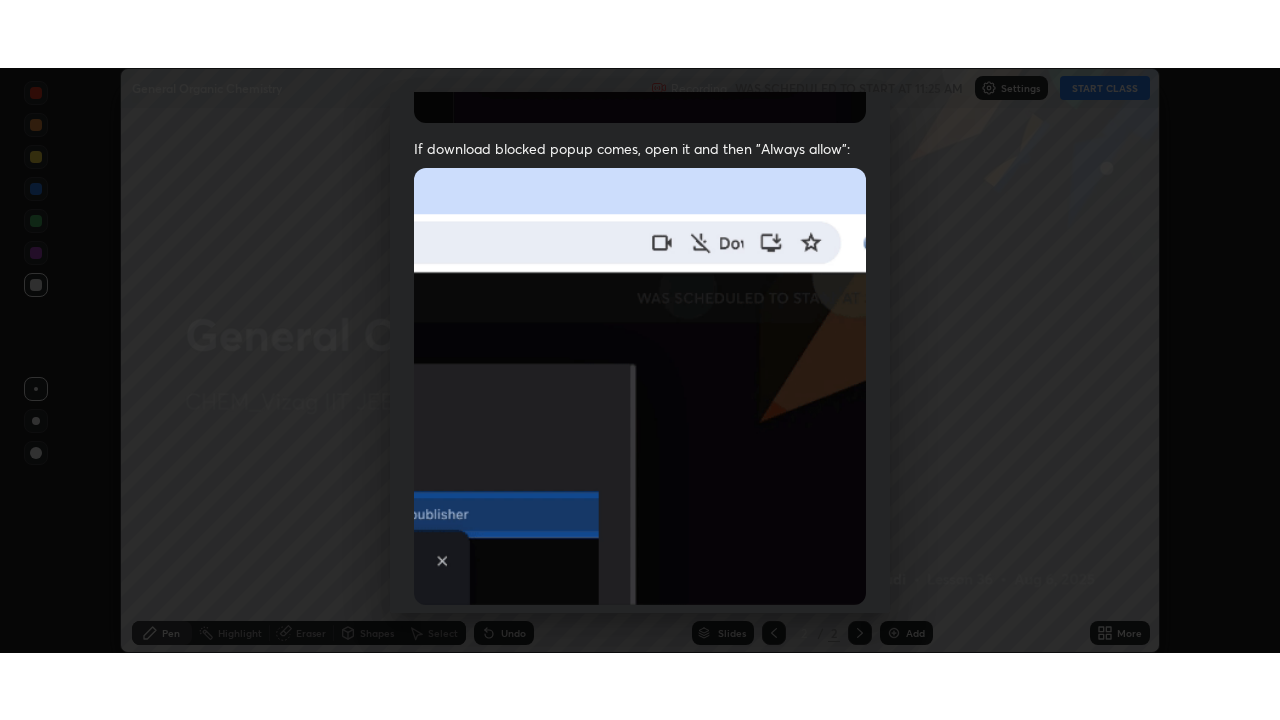 scroll, scrollTop: 479, scrollLeft: 0, axis: vertical 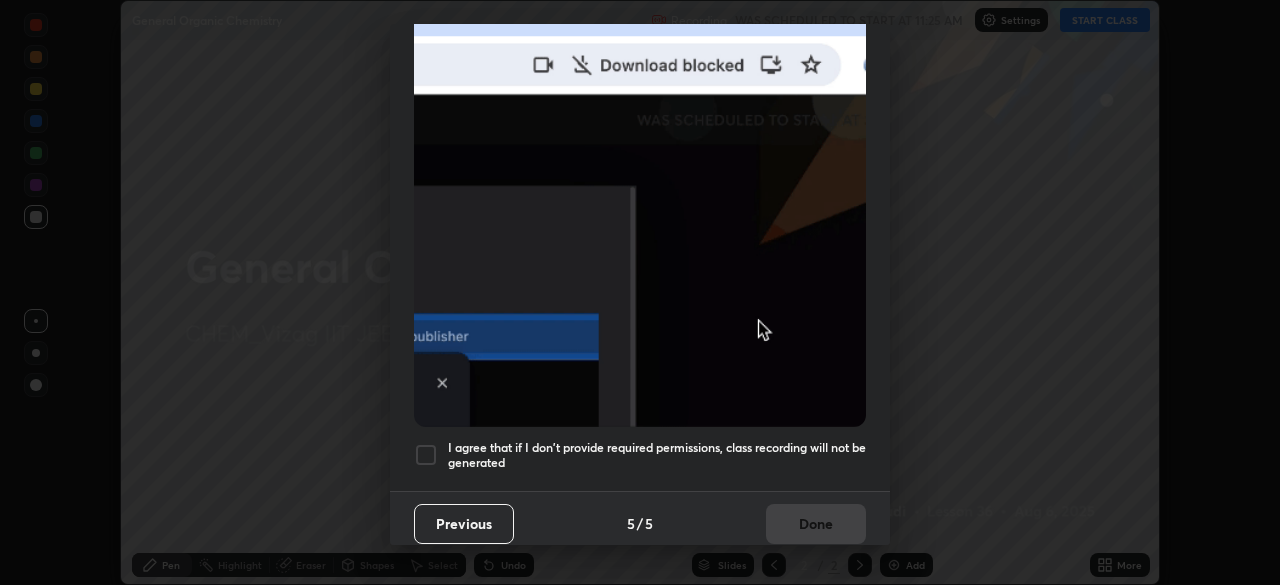 click at bounding box center [426, 455] 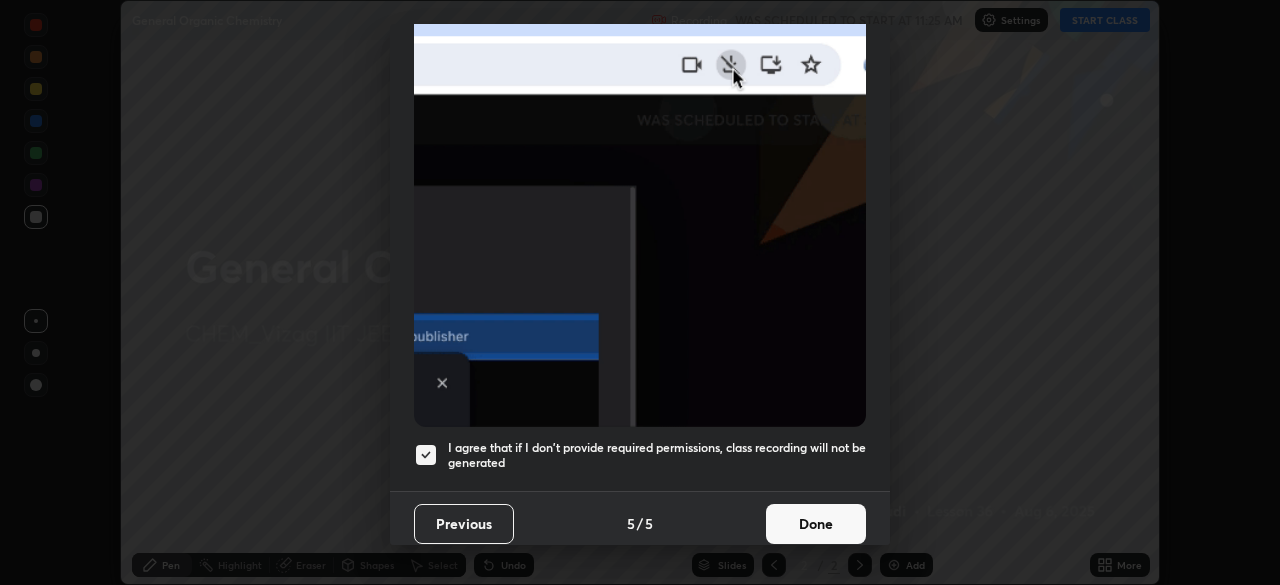 click on "Done" at bounding box center (816, 524) 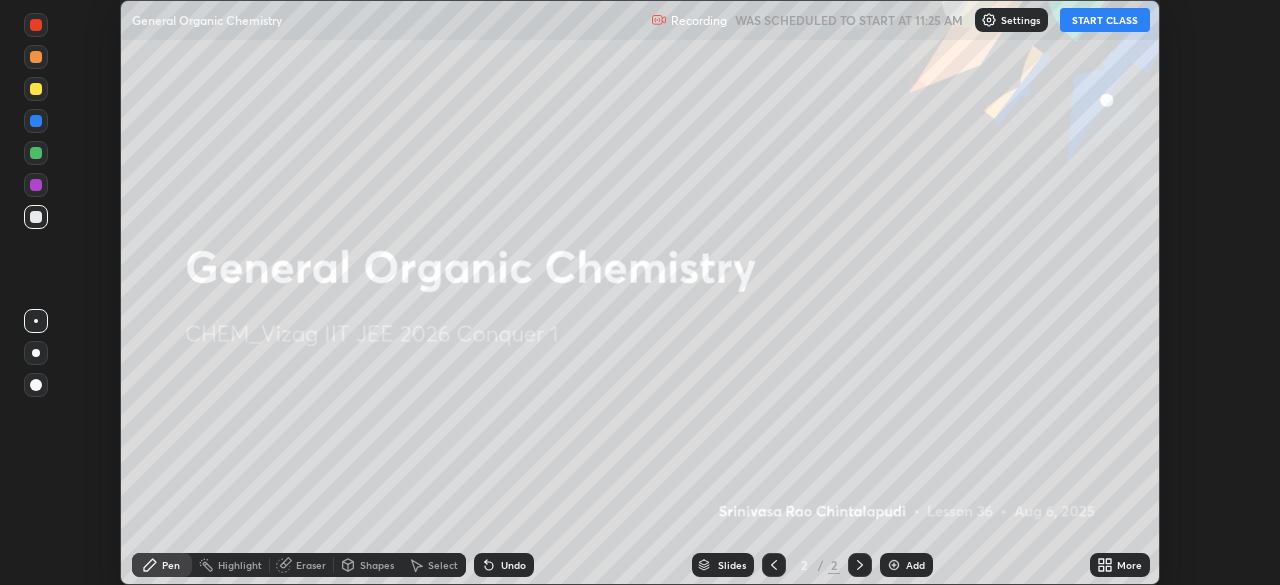 click at bounding box center (894, 565) 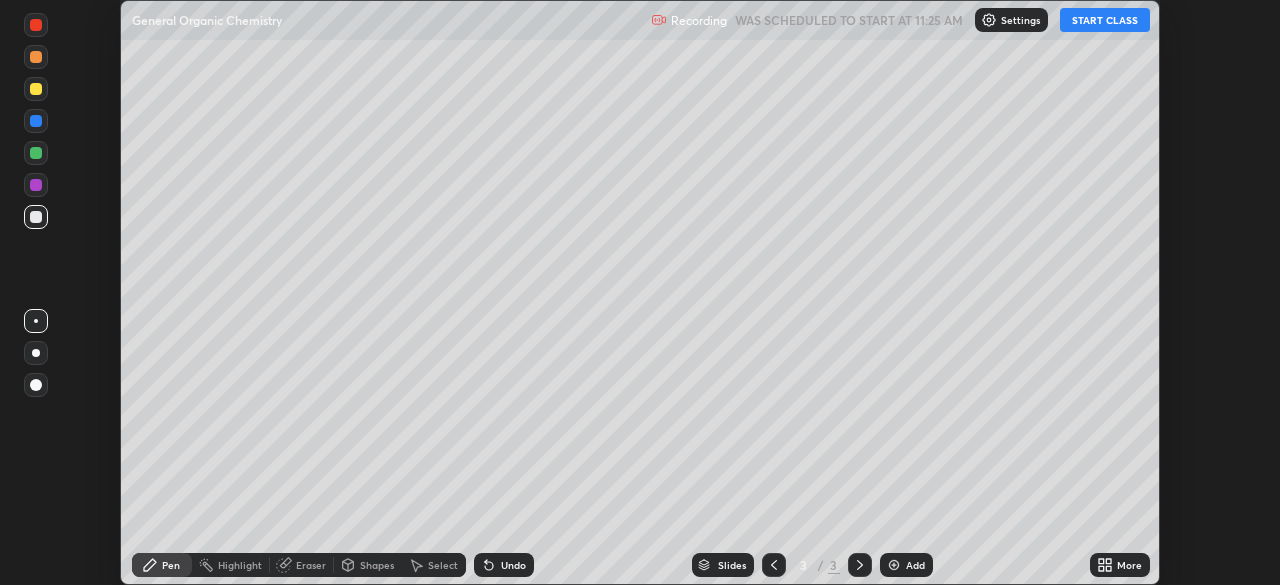 click on "START CLASS" at bounding box center [1105, 20] 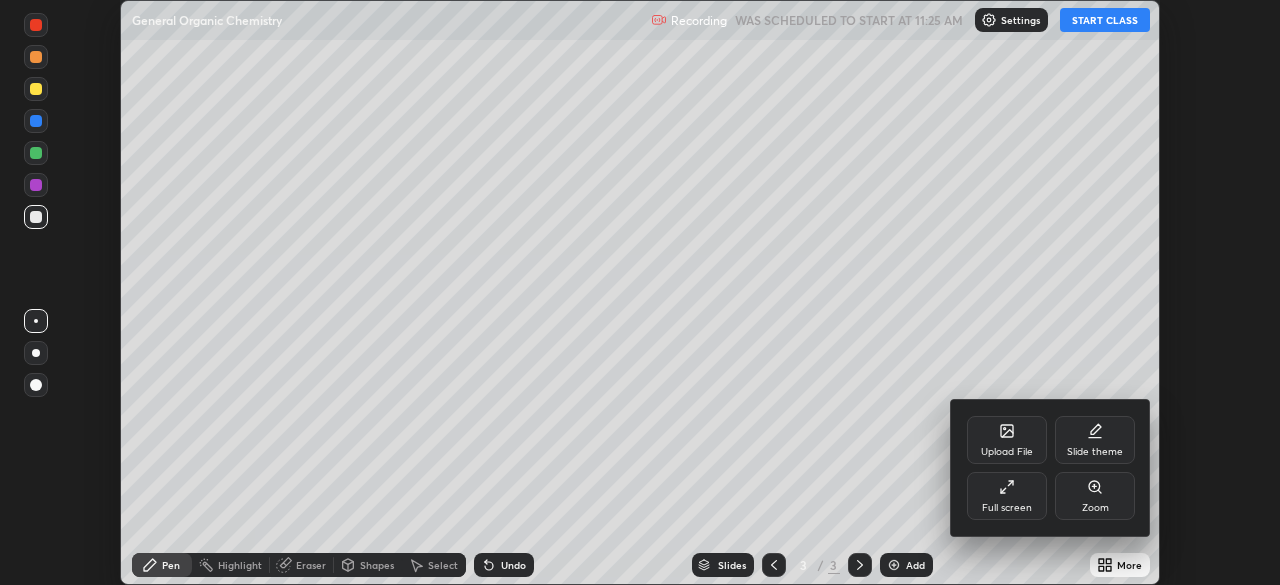 click 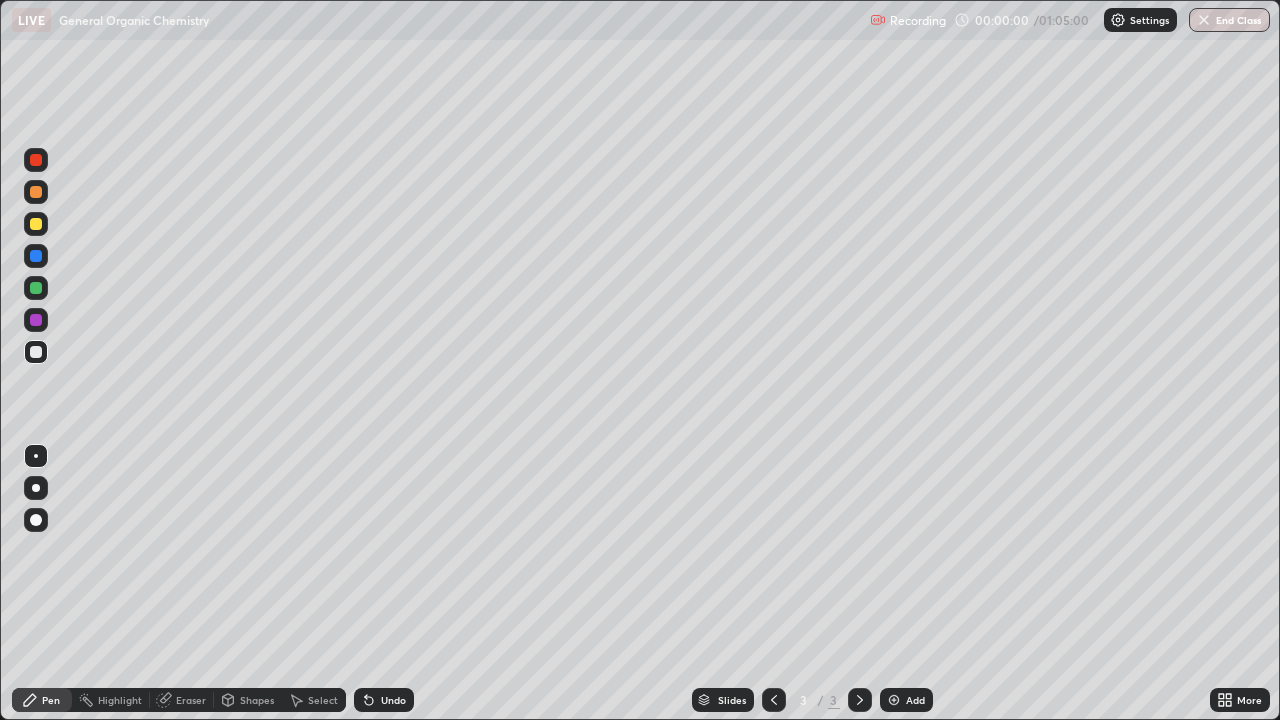 scroll, scrollTop: 99280, scrollLeft: 98720, axis: both 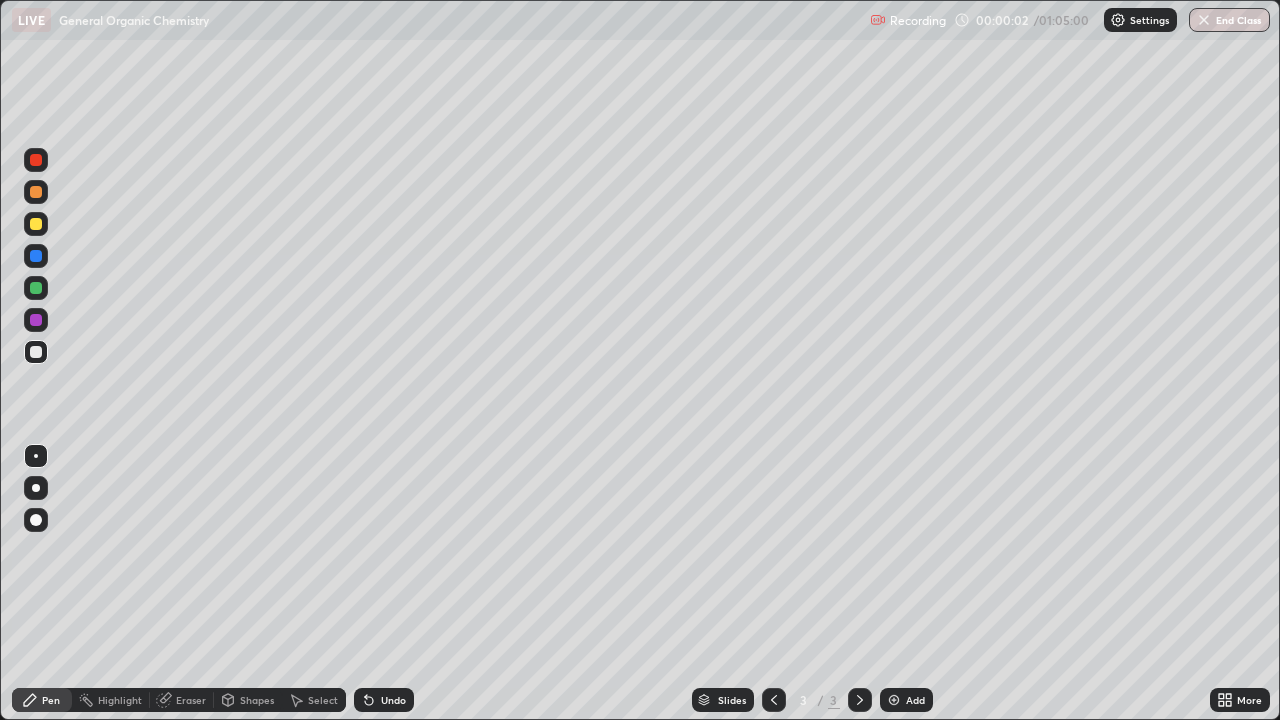 click at bounding box center [36, 488] 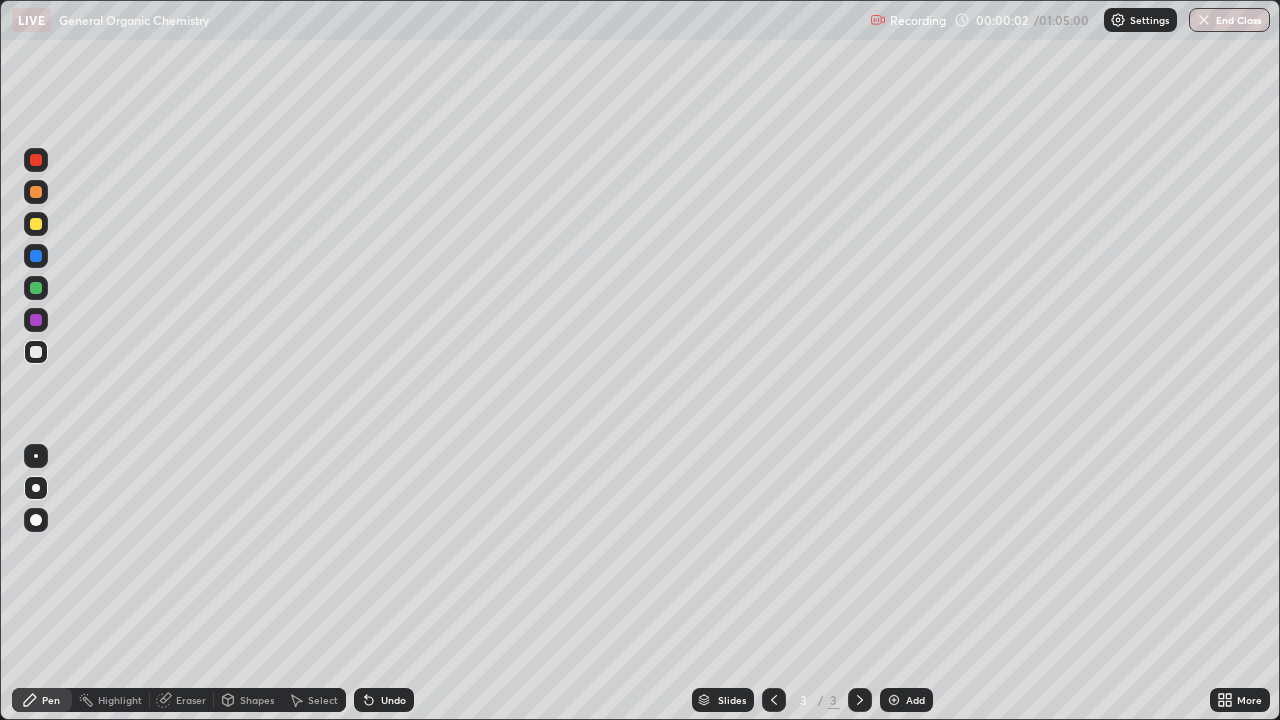 click at bounding box center (36, 224) 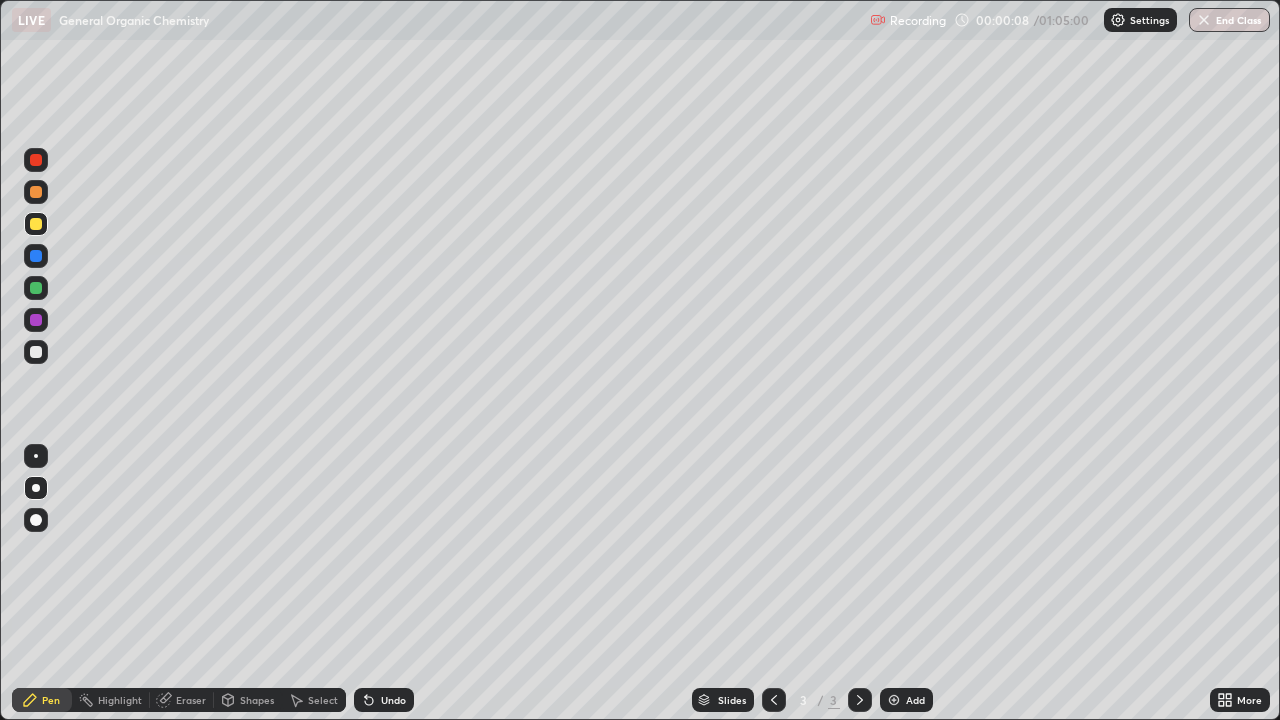 click on "Undo" at bounding box center (393, 700) 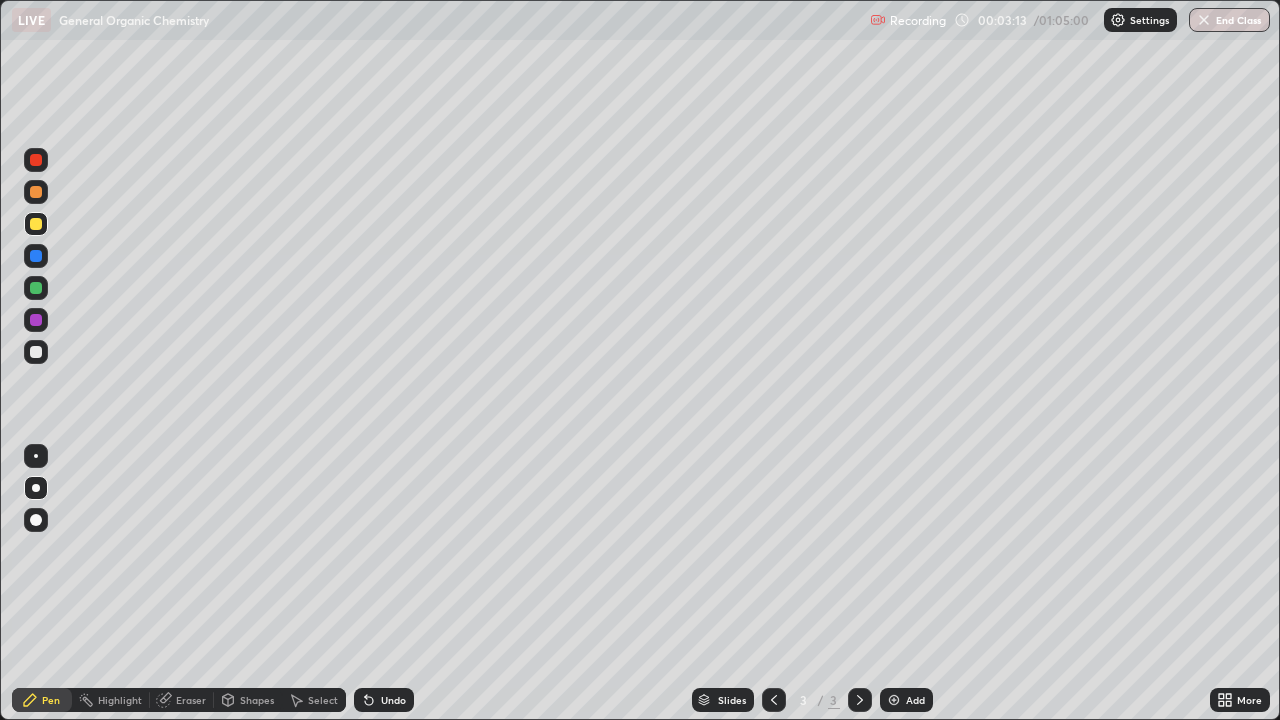 click on "Undo" at bounding box center (393, 700) 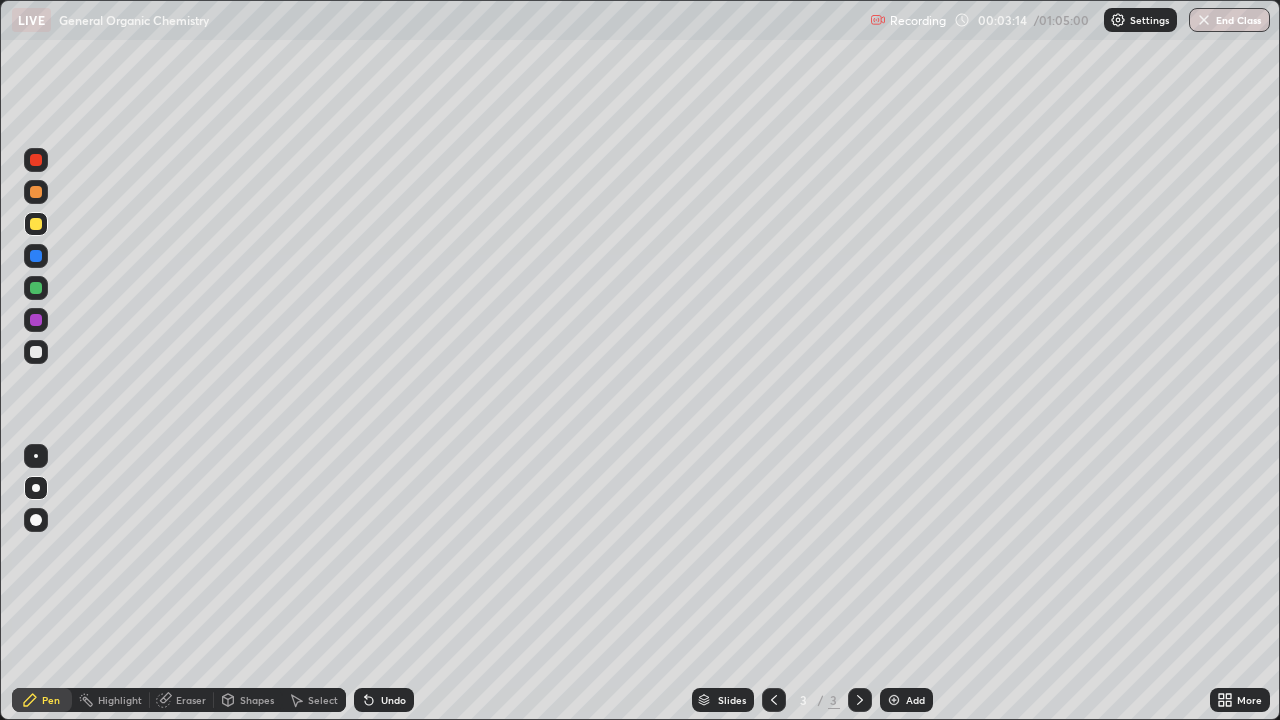 click on "Undo" at bounding box center (384, 700) 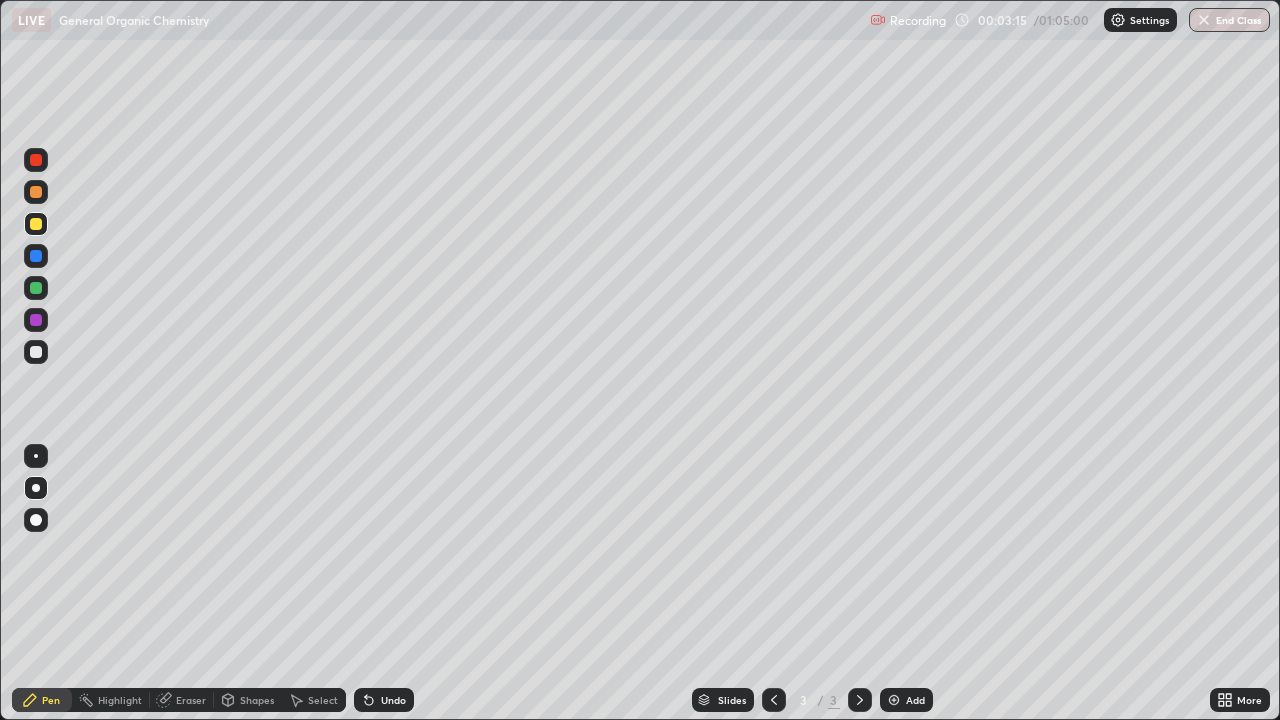 click 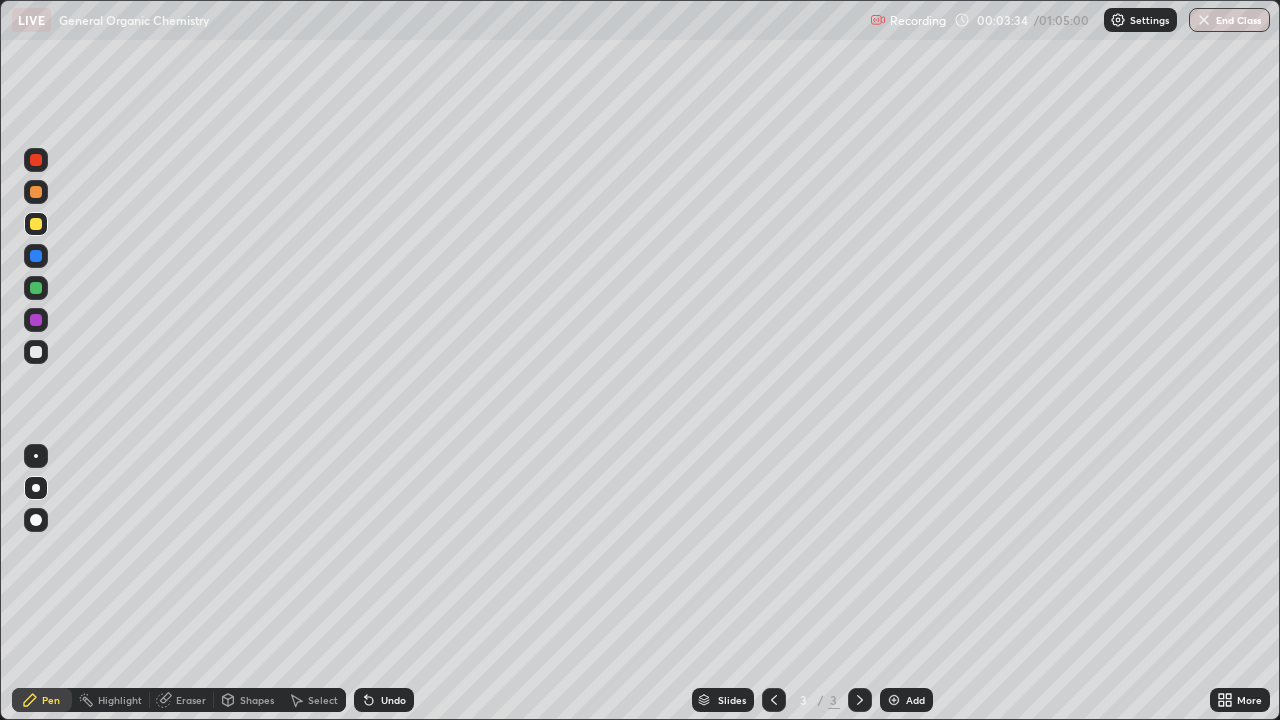 click on "Undo" at bounding box center [393, 700] 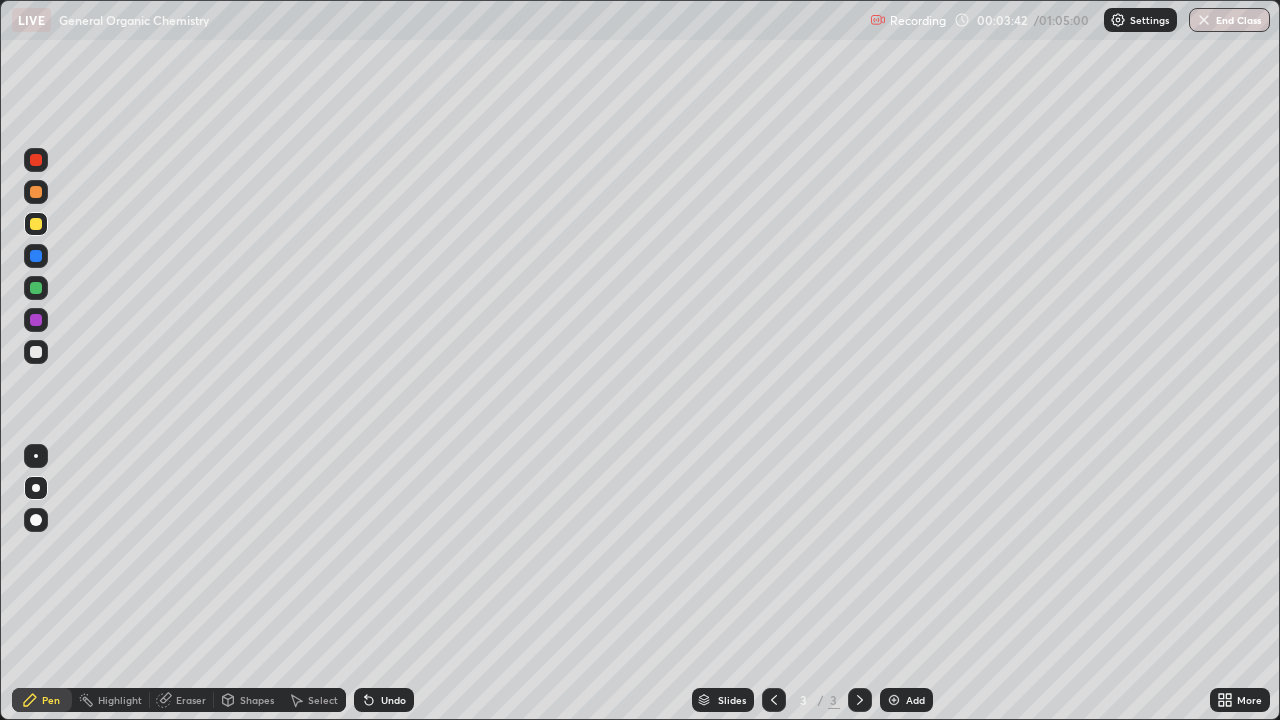 click at bounding box center (36, 352) 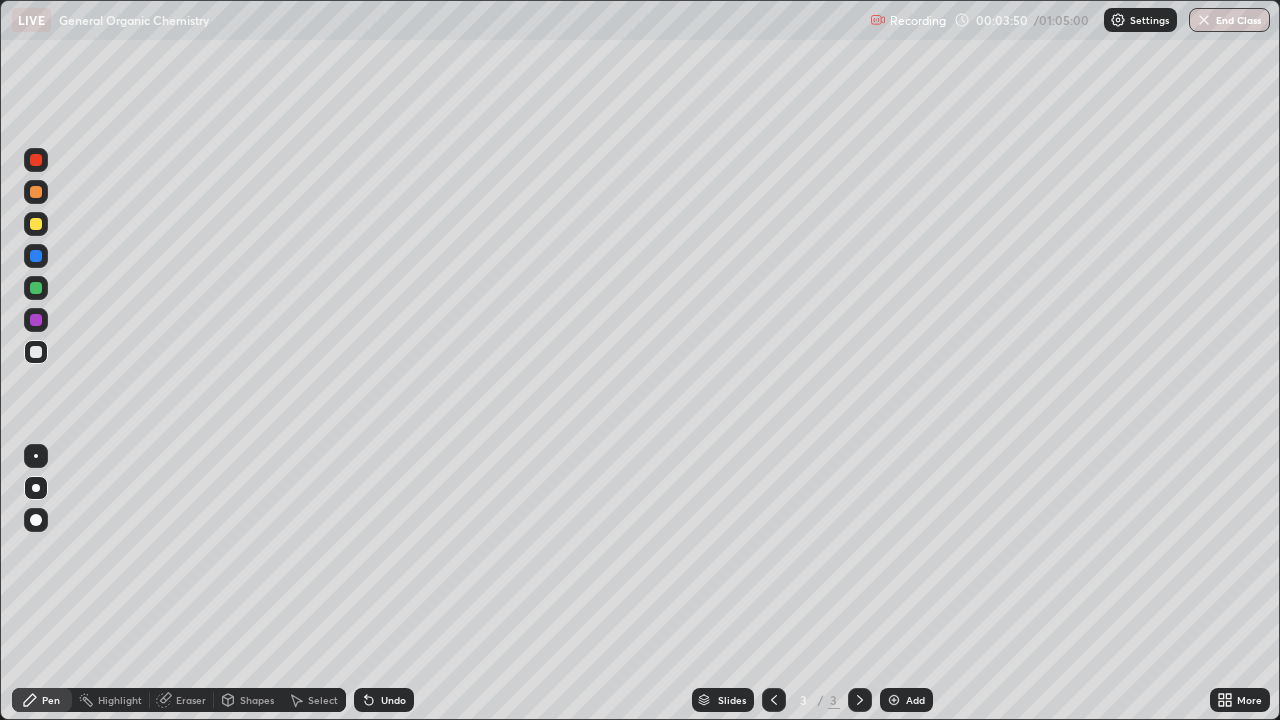 click at bounding box center (36, 288) 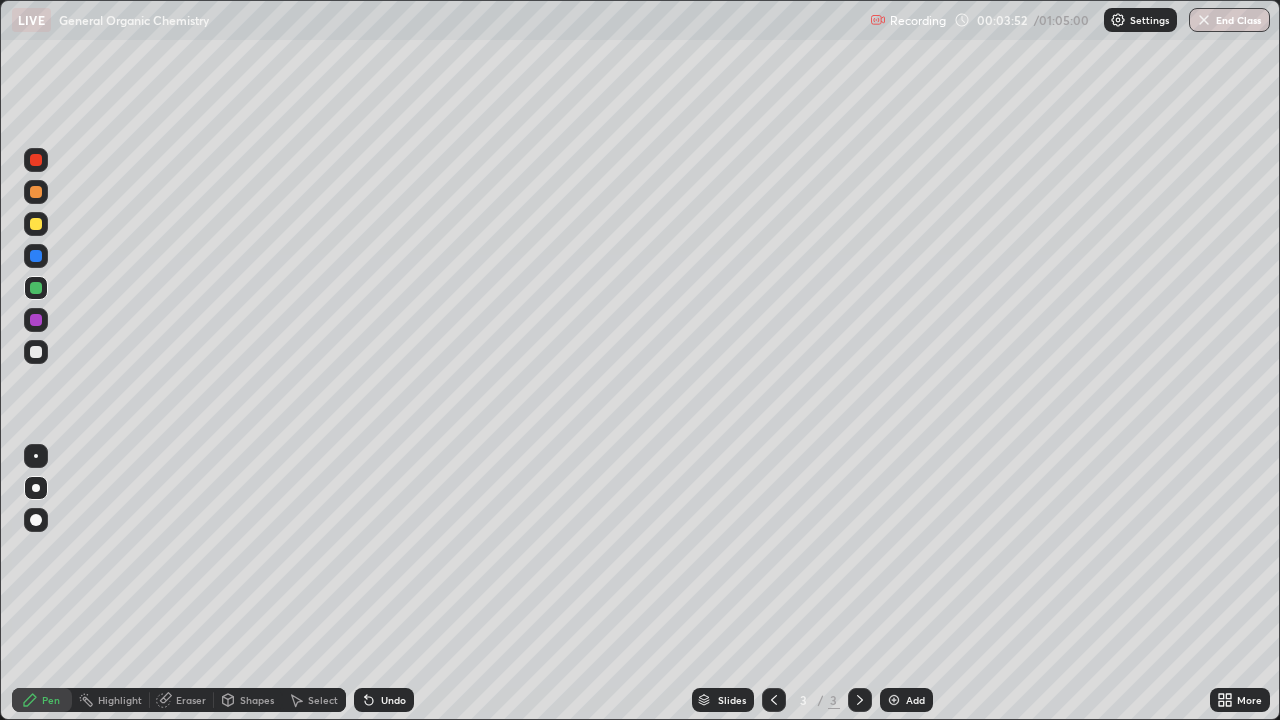 click at bounding box center [36, 160] 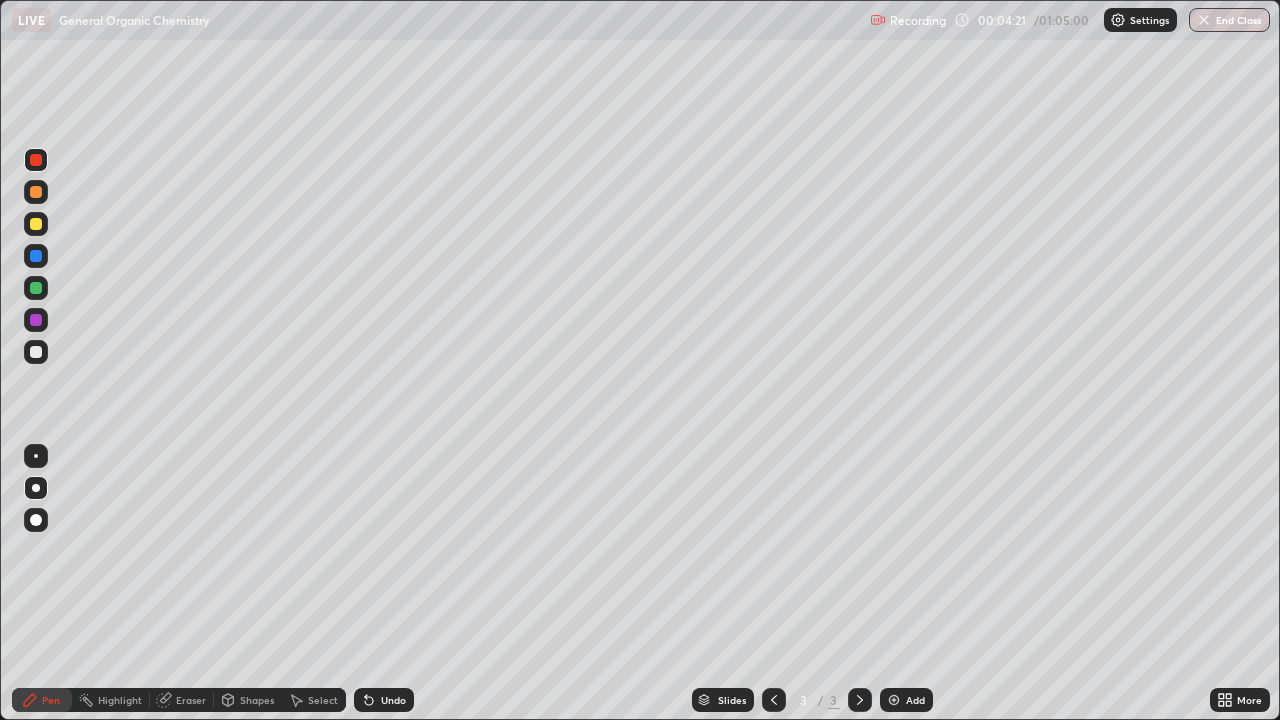 click at bounding box center [36, 352] 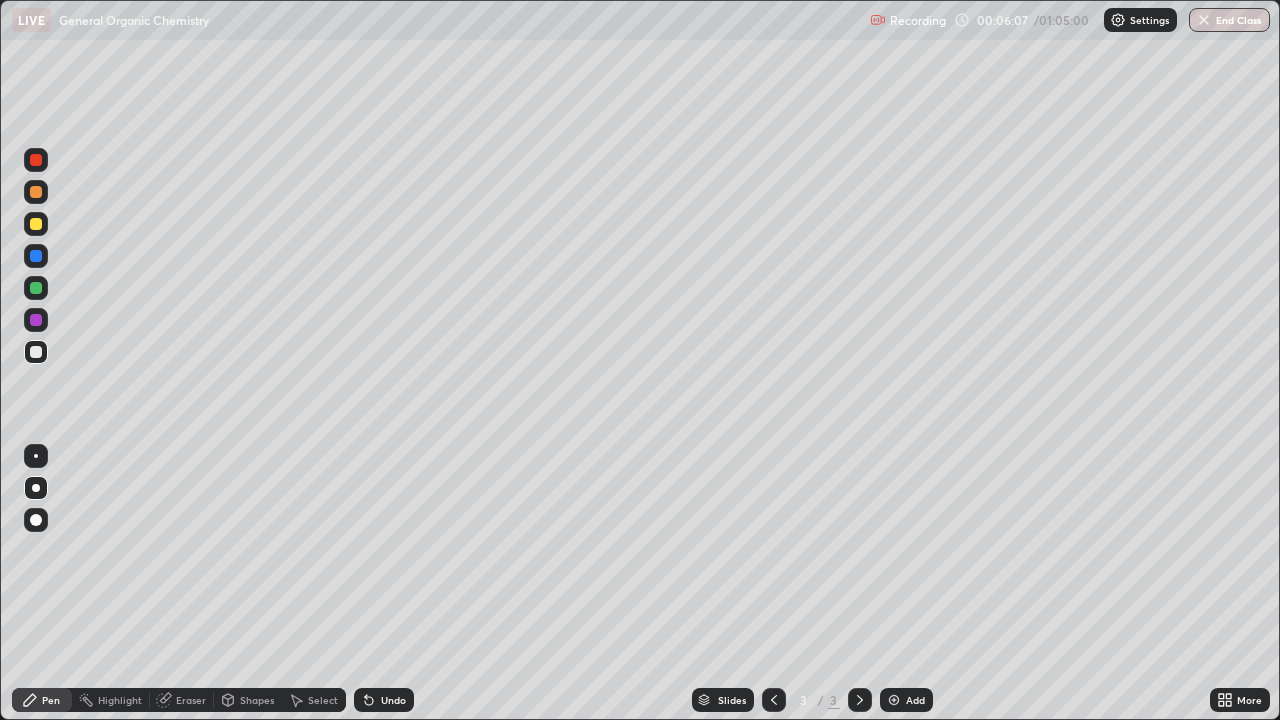 click 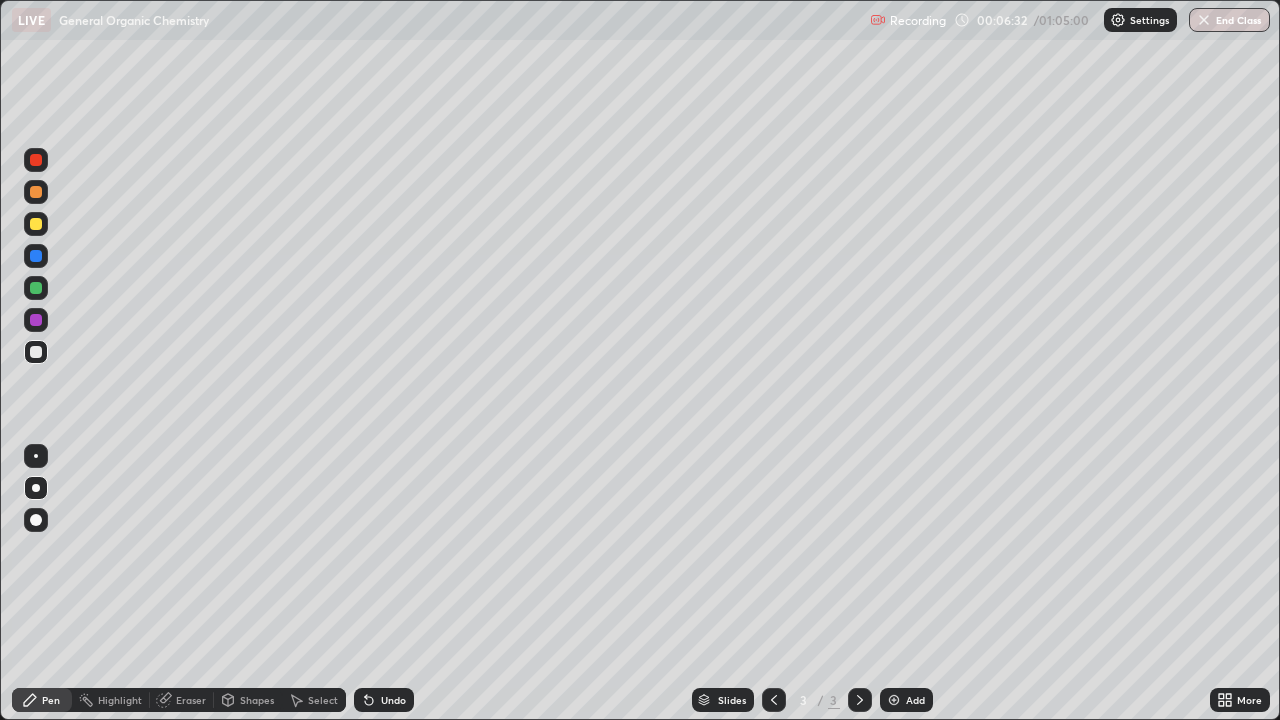 click on "Undo" at bounding box center (384, 700) 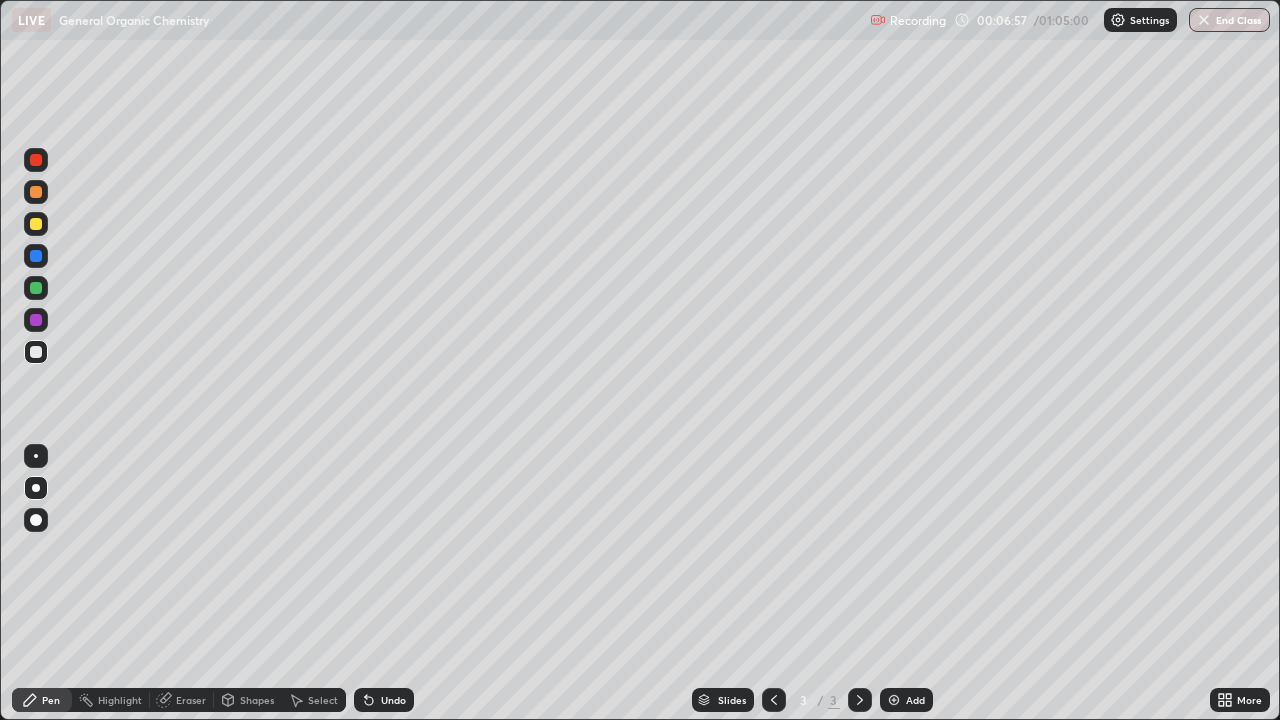 click on "Undo" at bounding box center [393, 700] 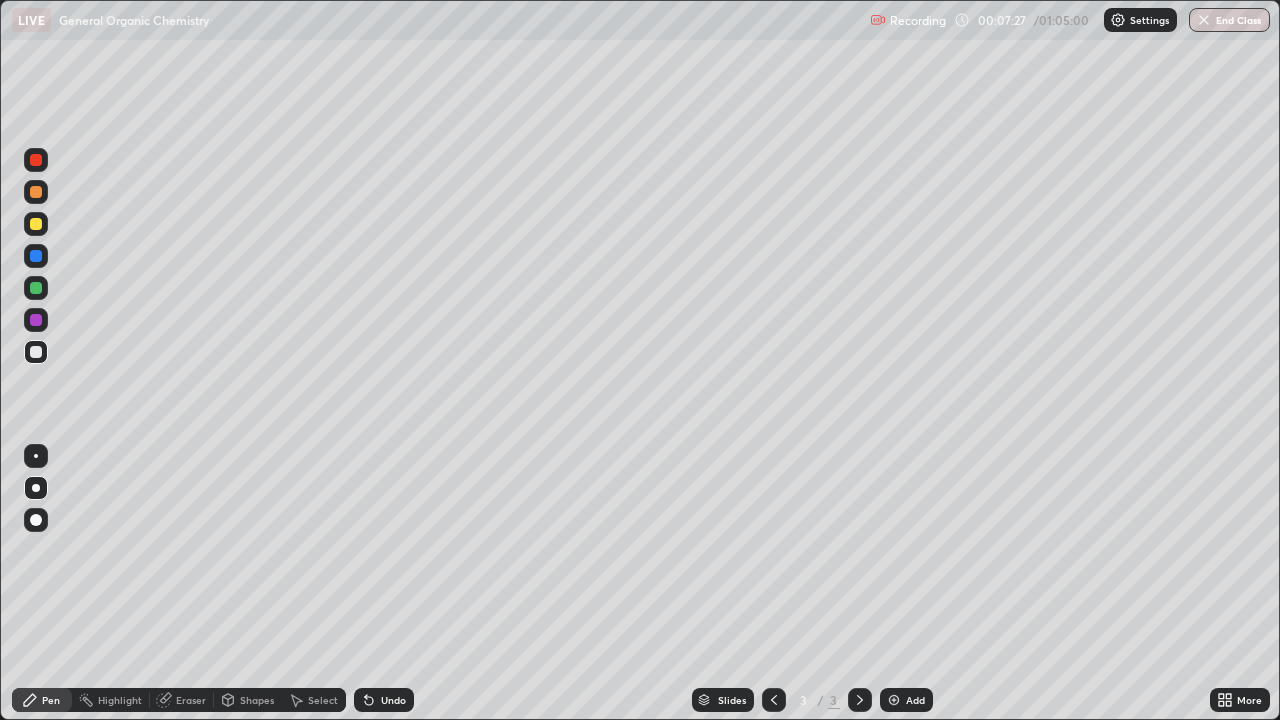 click on "Undo" at bounding box center (393, 700) 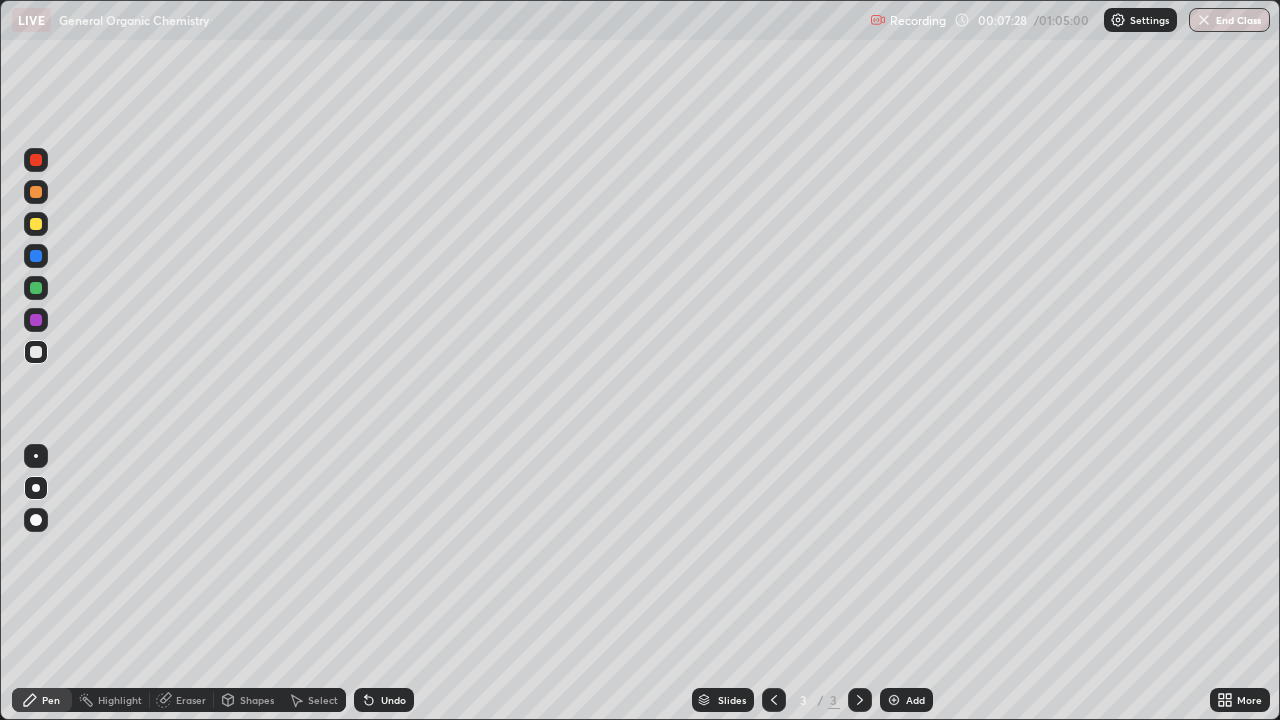 click on "Undo" at bounding box center [393, 700] 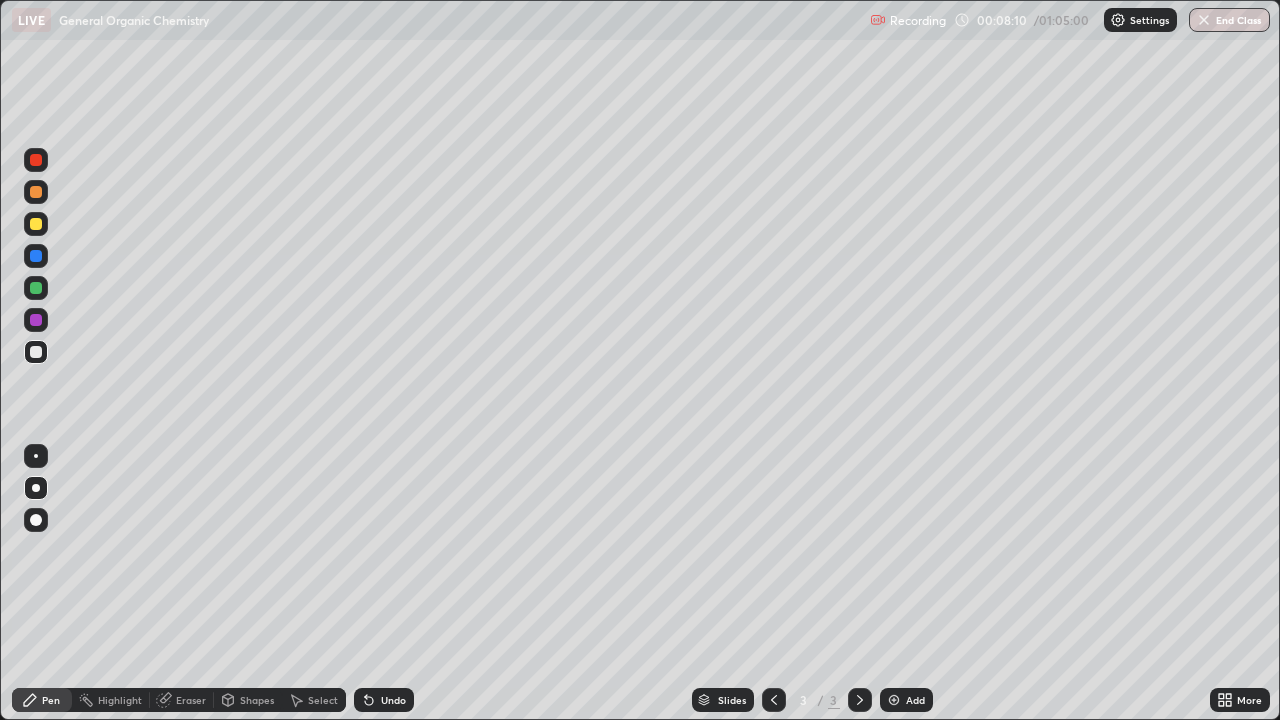 click on "Undo" at bounding box center (393, 700) 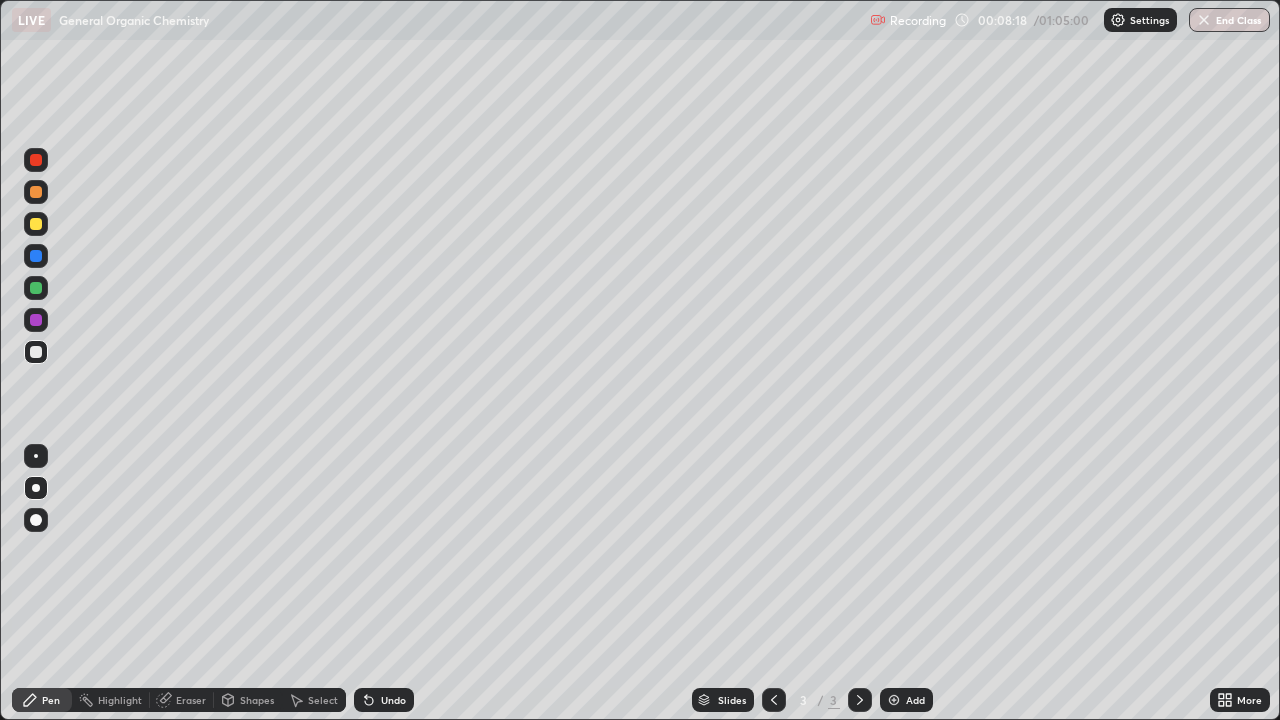 click on "Undo" at bounding box center [393, 700] 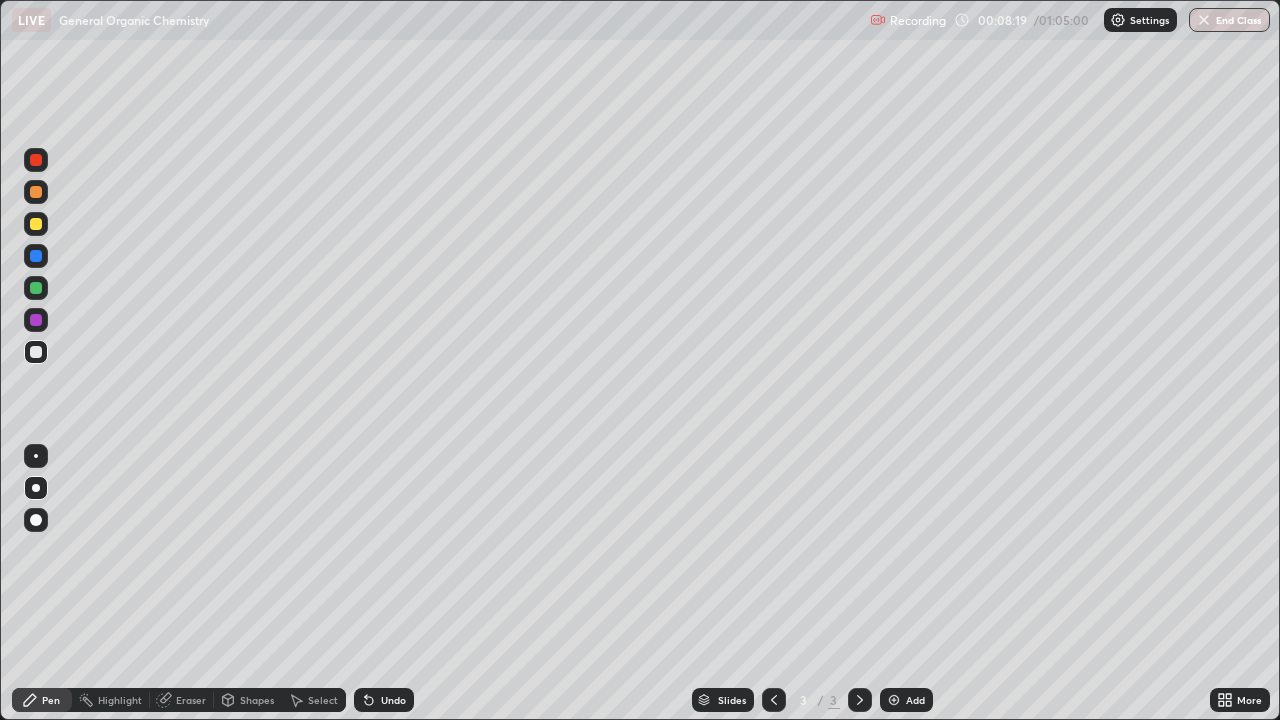 click on "Undo" at bounding box center (393, 700) 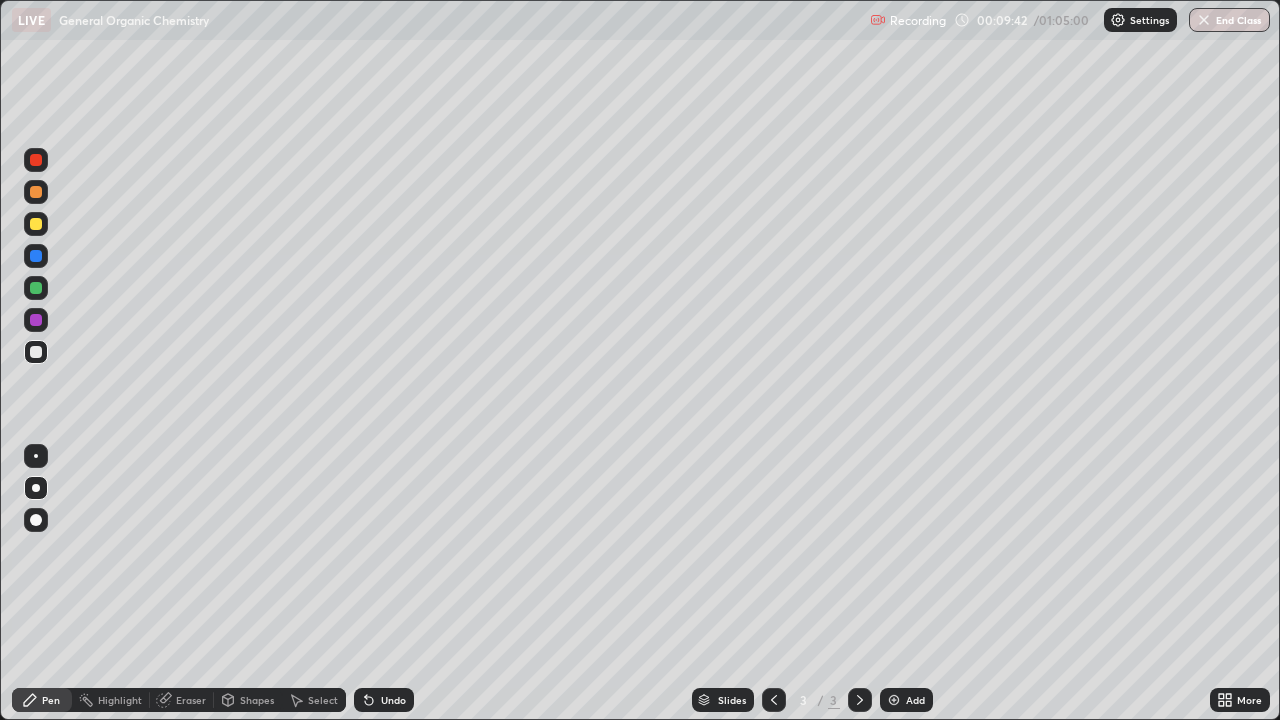 click on "Eraser" at bounding box center [191, 700] 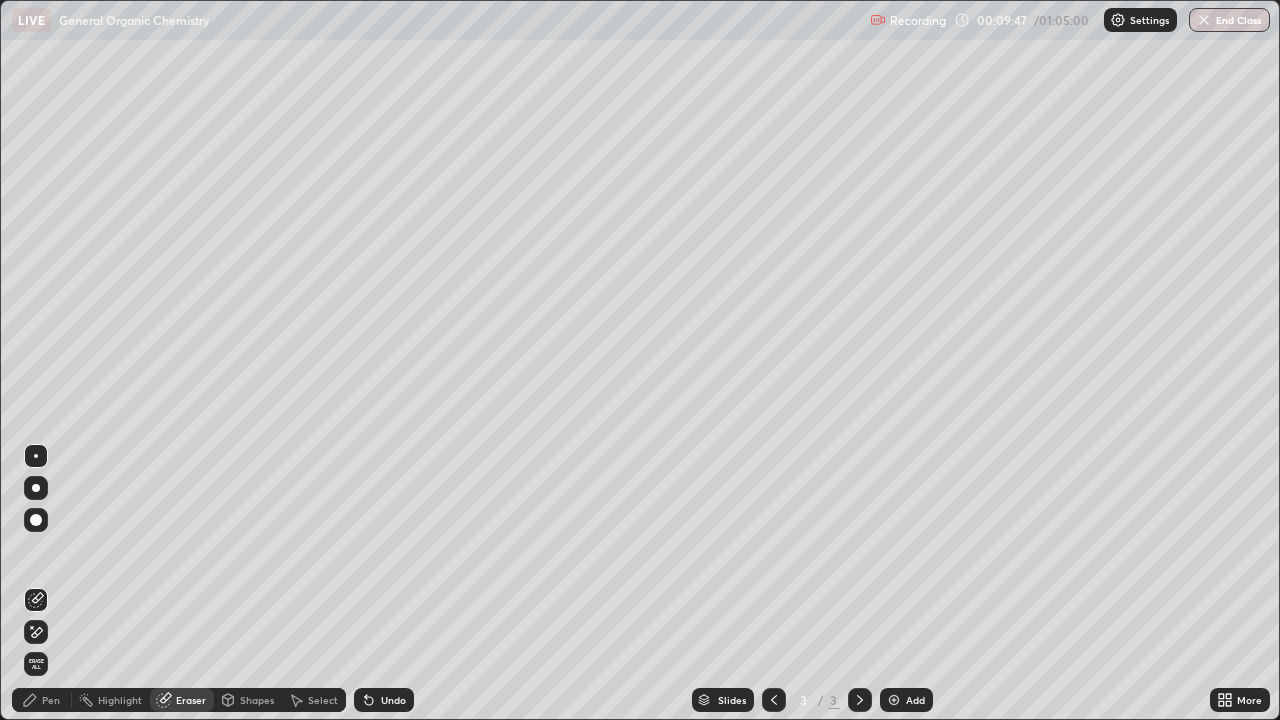 click on "Pen" at bounding box center (51, 700) 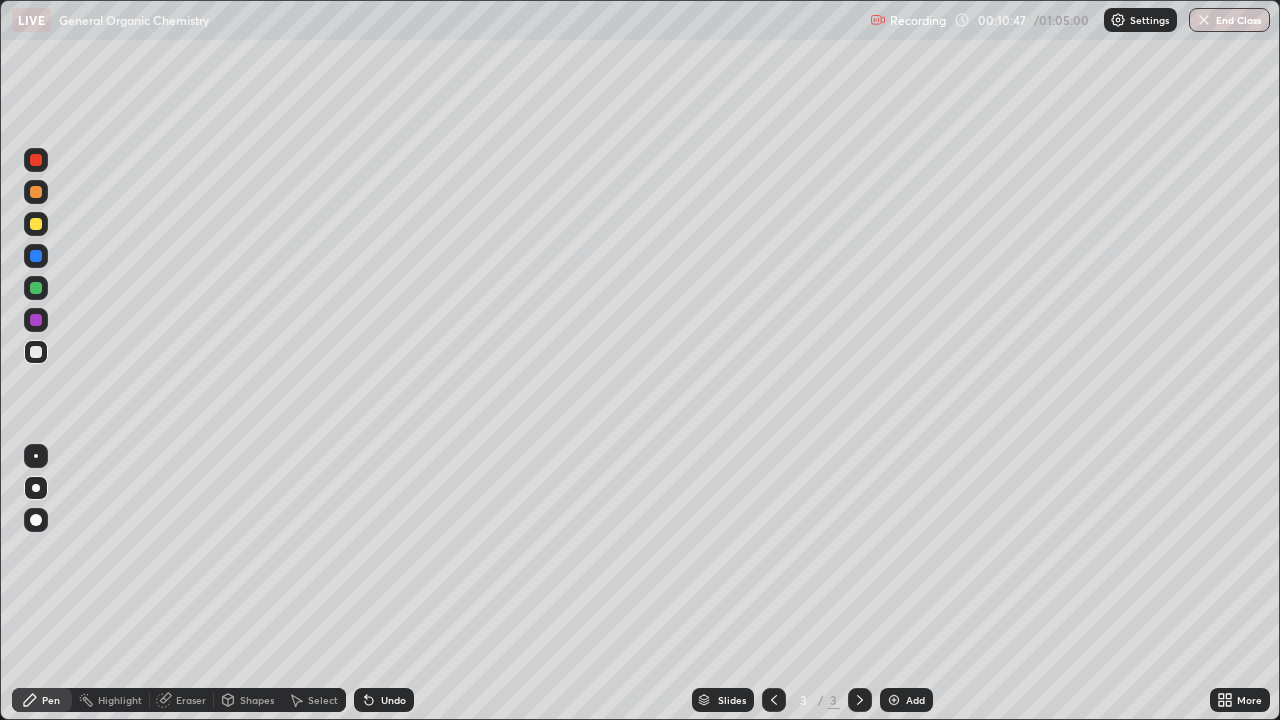 click at bounding box center (36, 224) 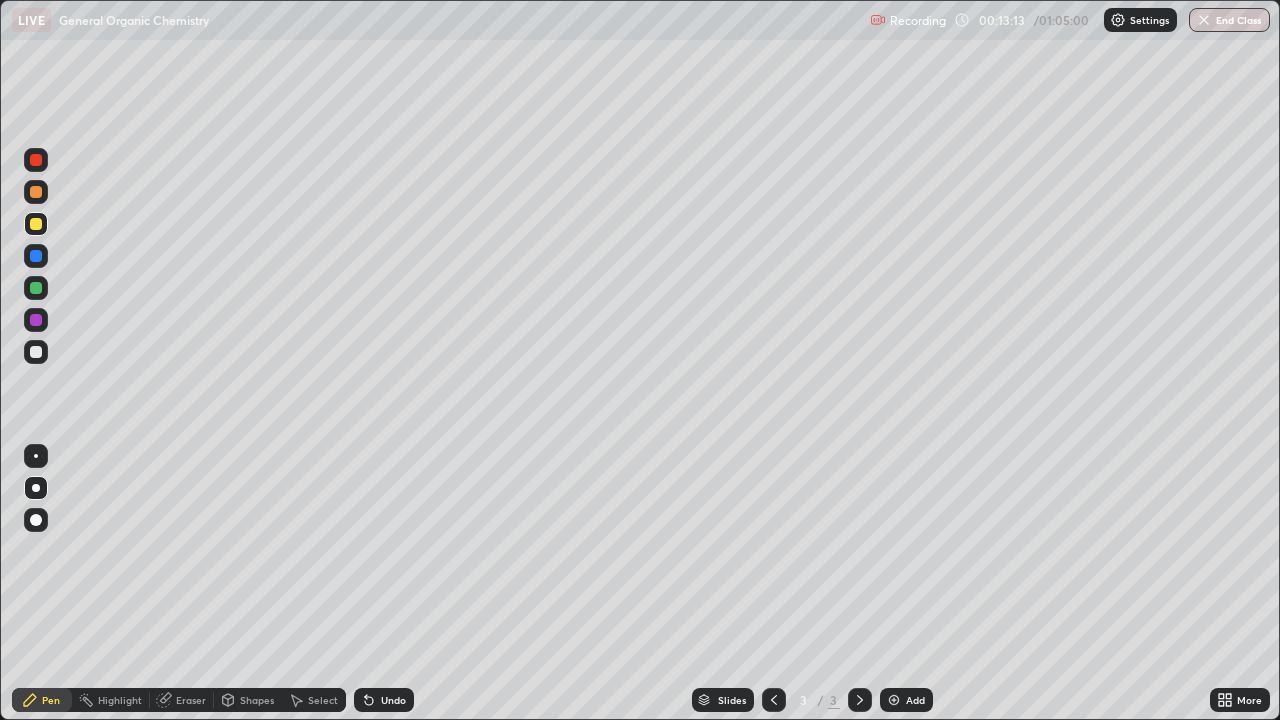 click at bounding box center [36, 320] 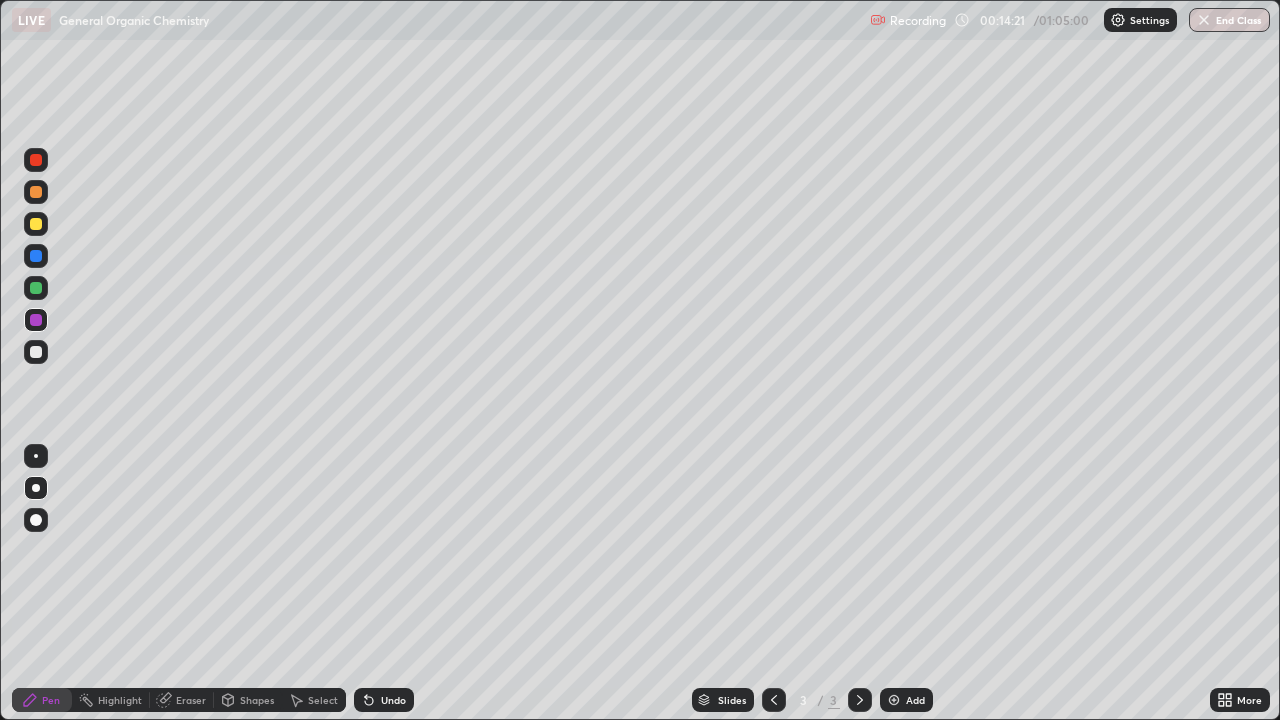 click at bounding box center [36, 288] 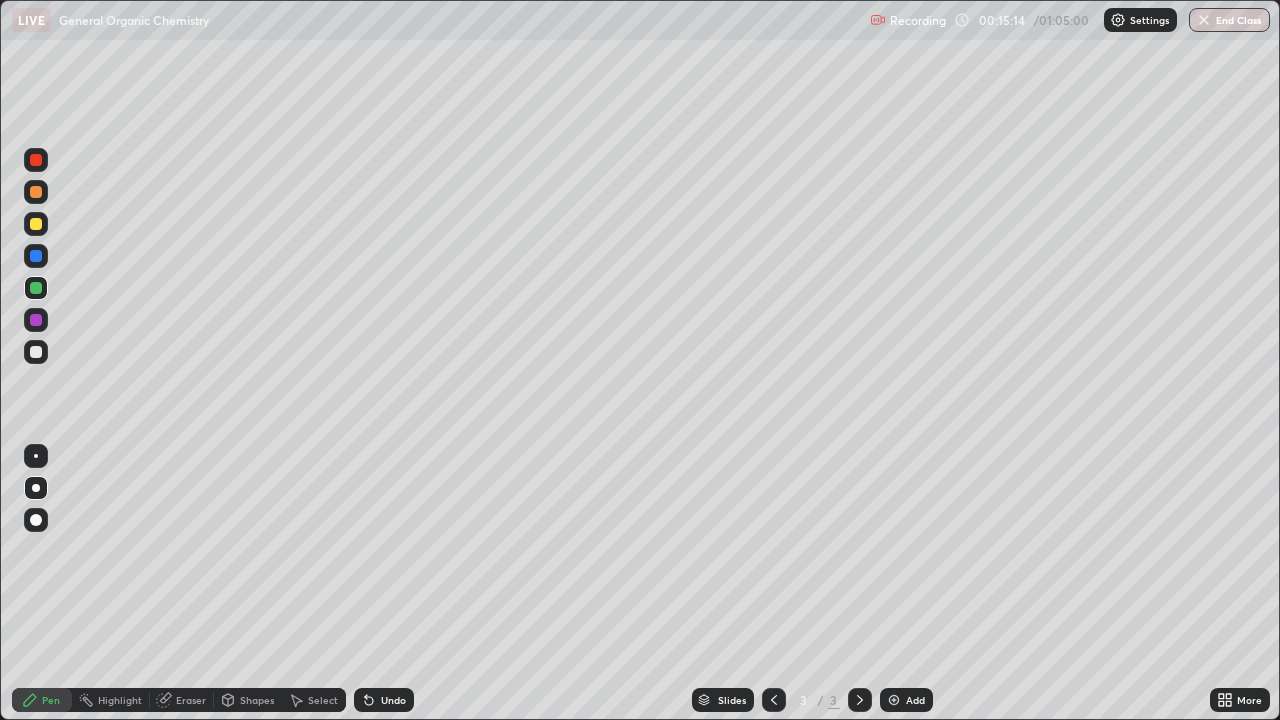 click on "Add" at bounding box center (915, 700) 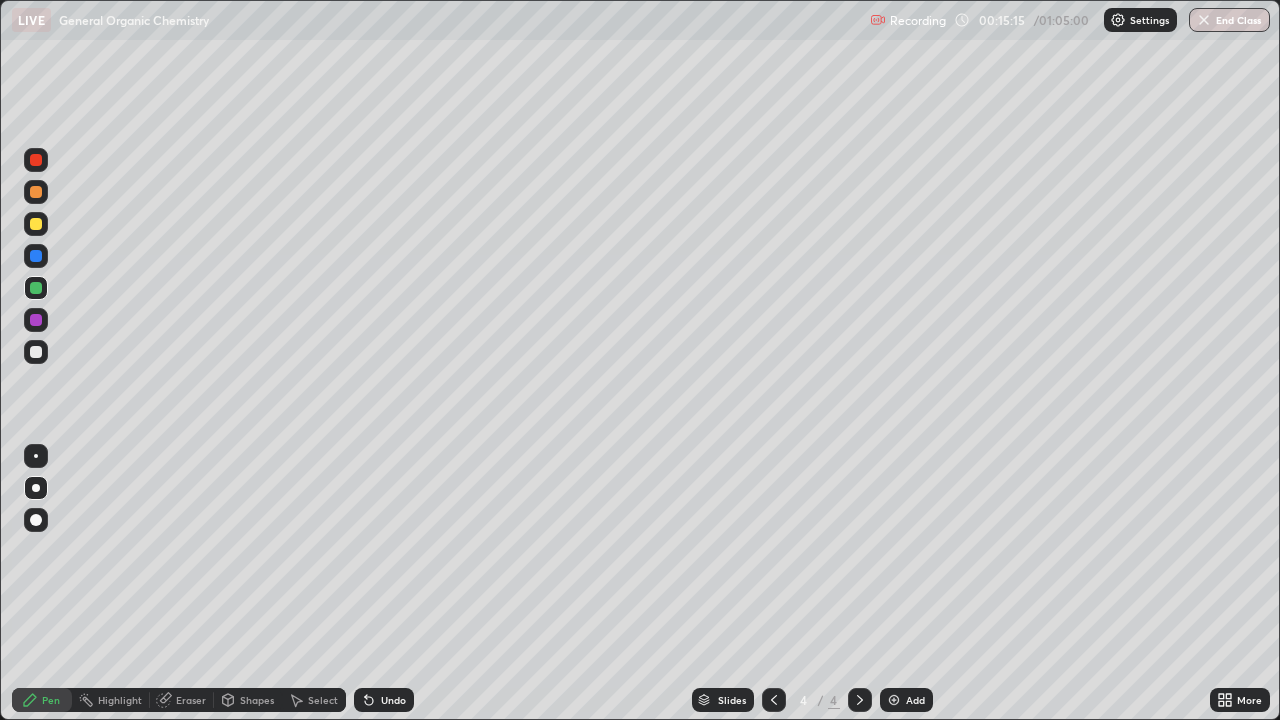 click at bounding box center (36, 224) 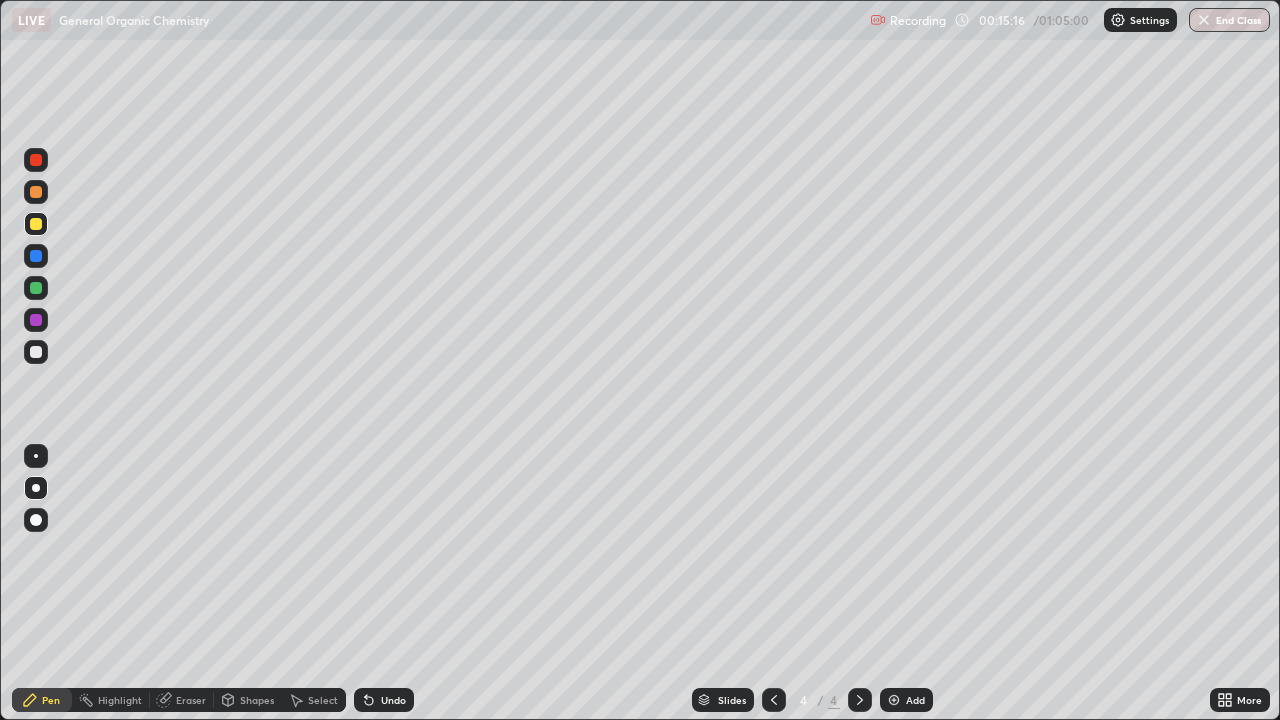 click at bounding box center (36, 192) 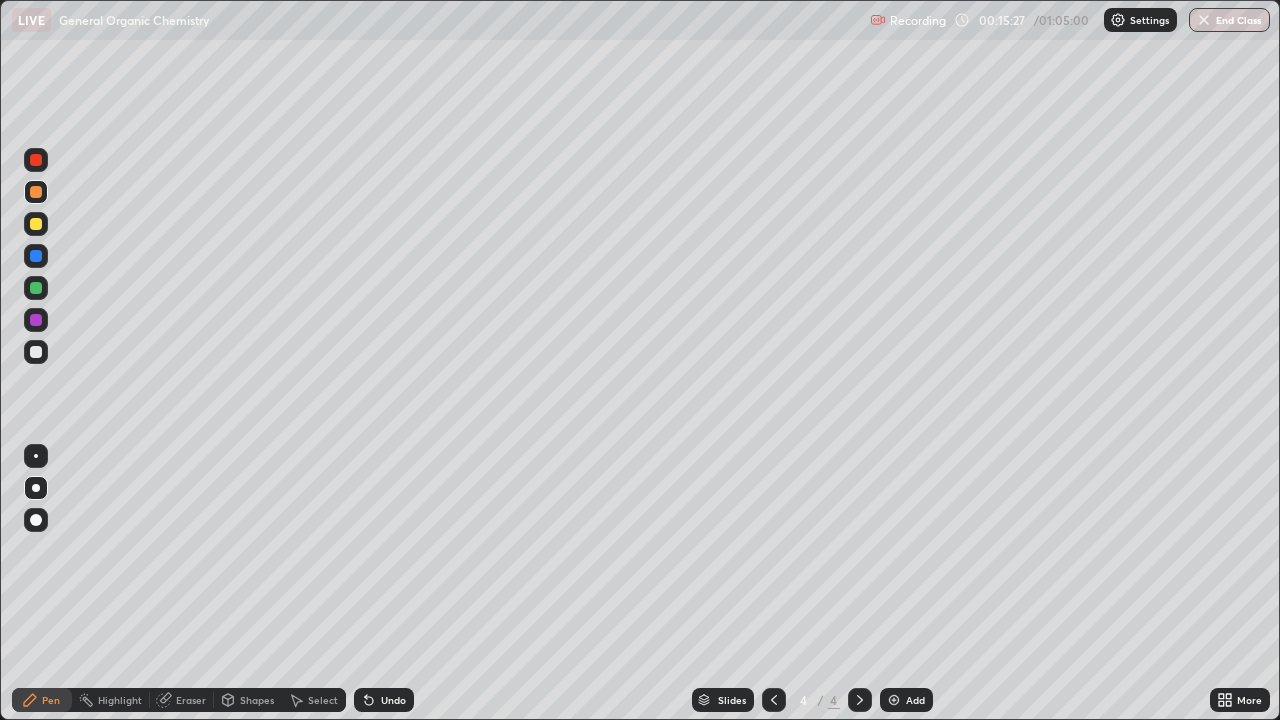 click at bounding box center [36, 352] 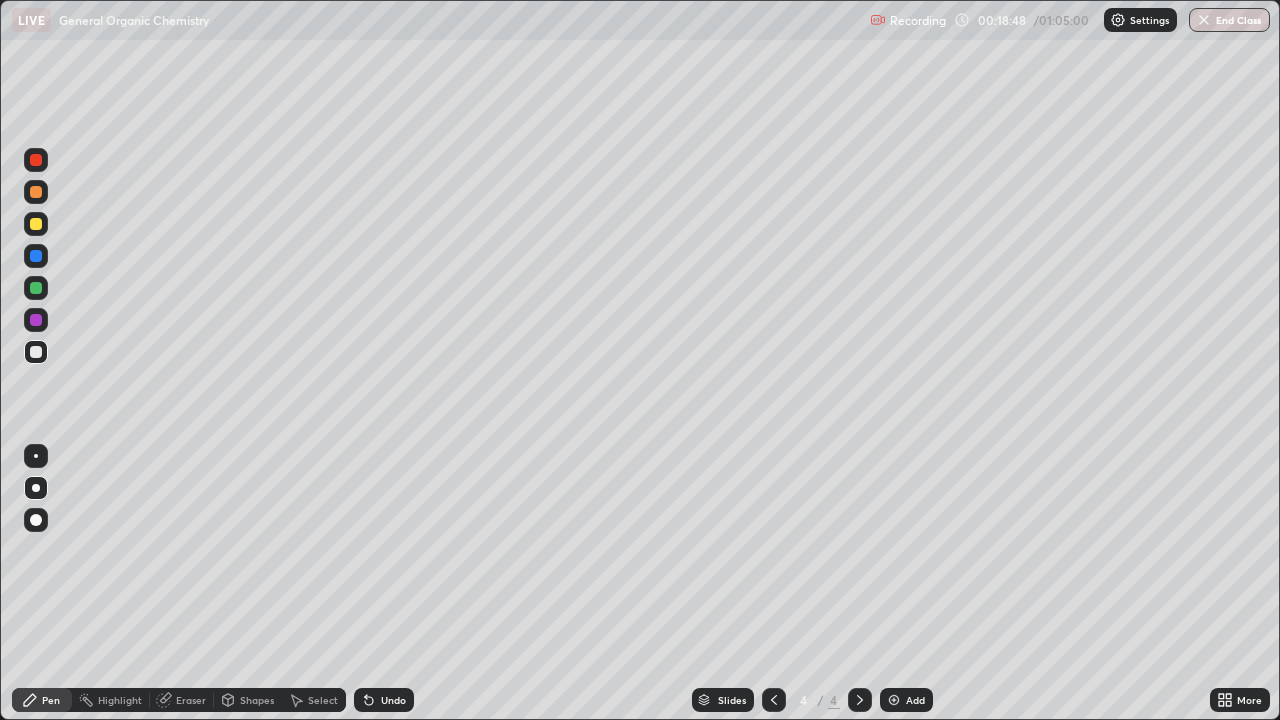 click at bounding box center [36, 224] 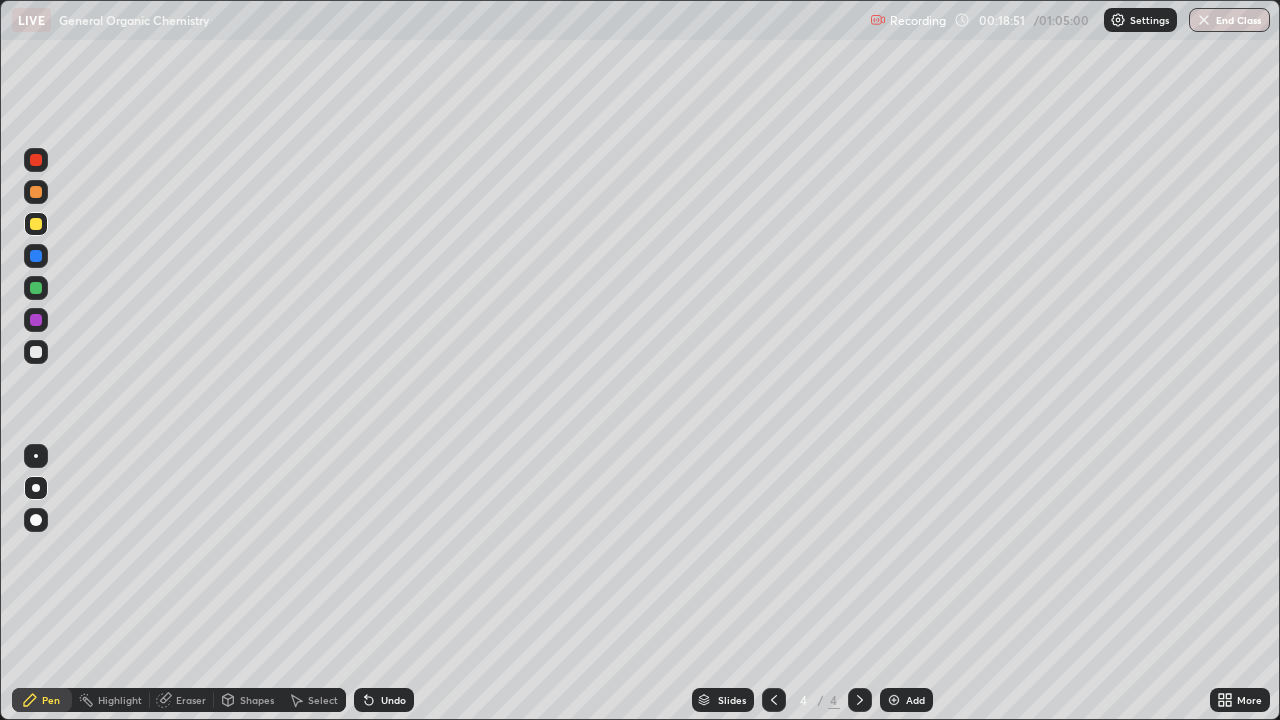click on "Undo" at bounding box center (393, 700) 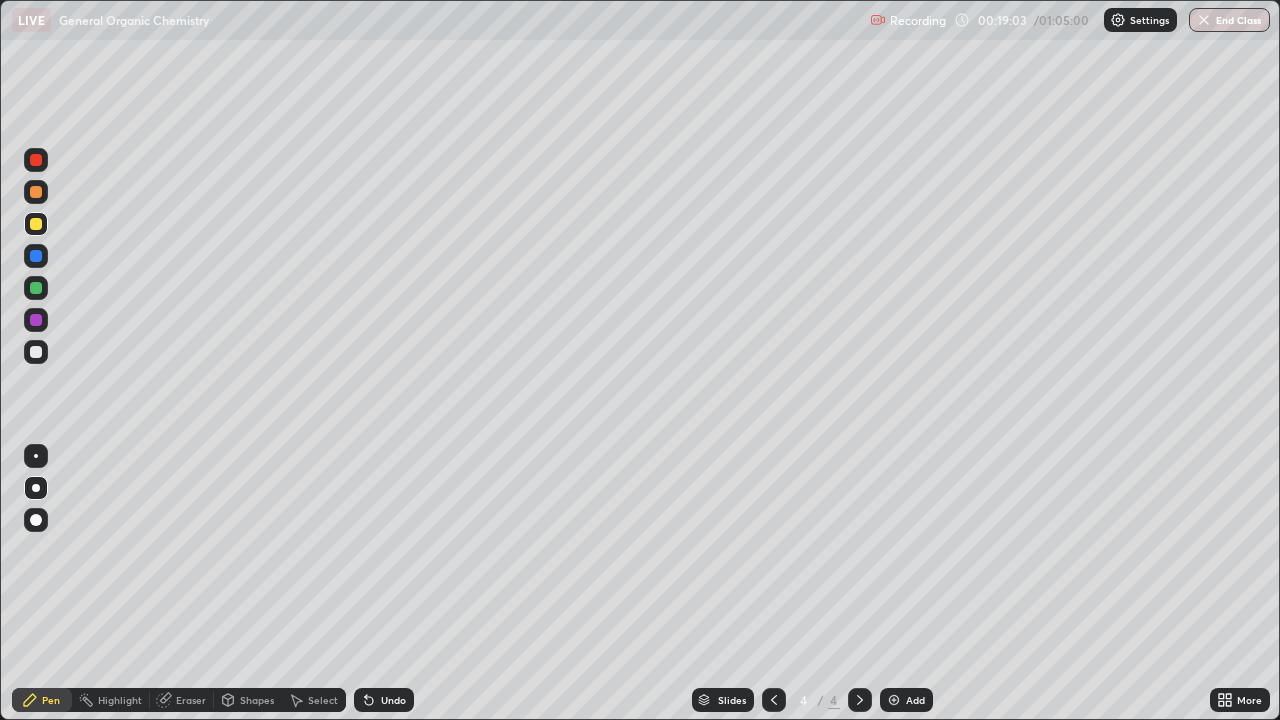 click on "Undo" at bounding box center [393, 700] 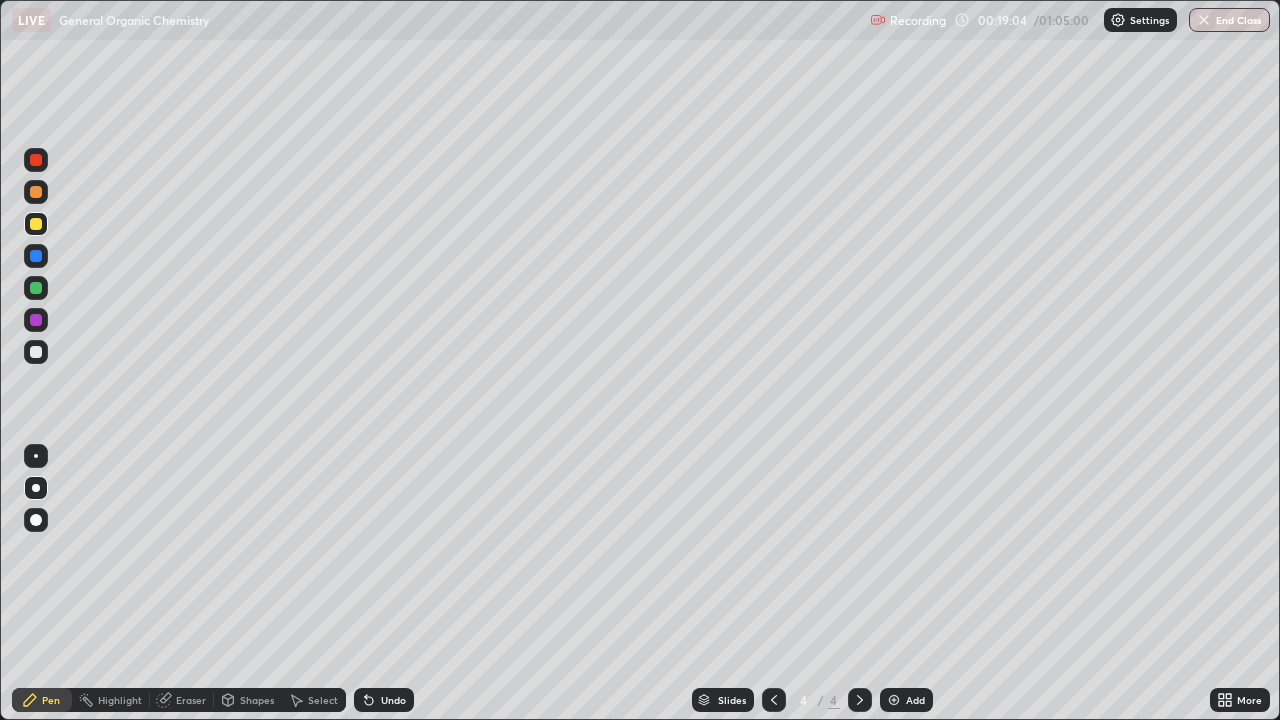 click on "Undo" at bounding box center [393, 700] 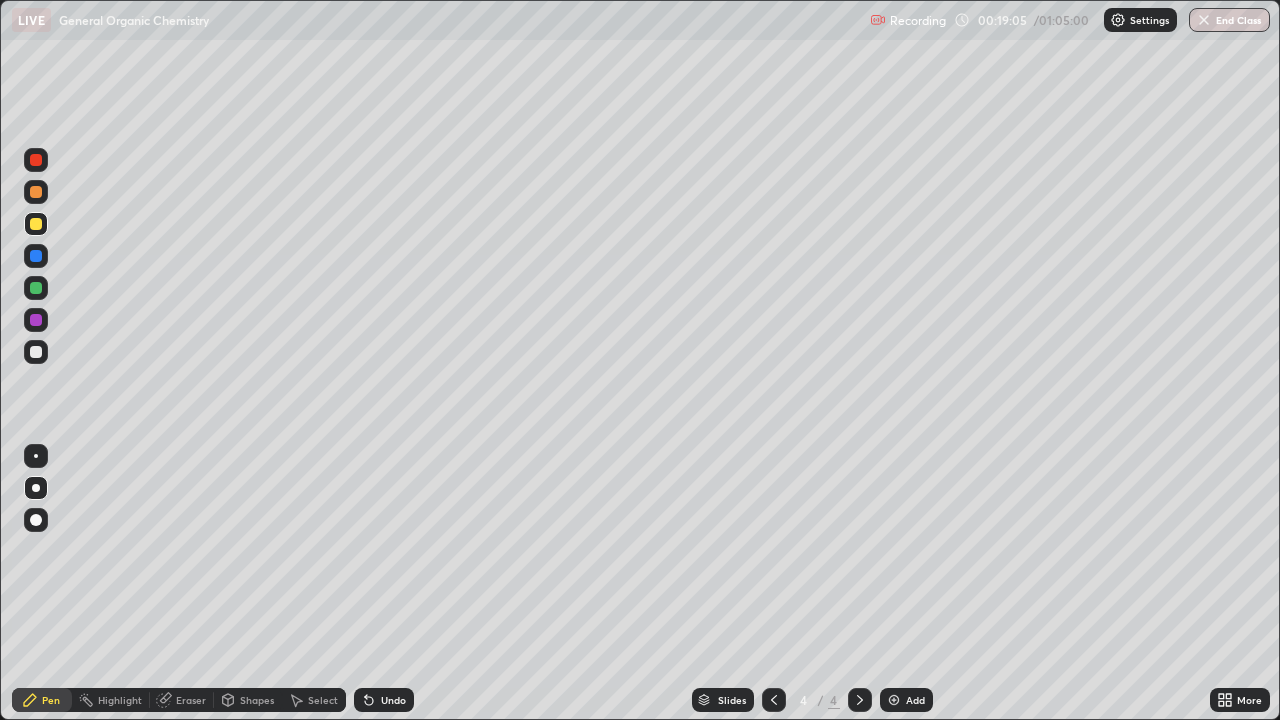 click on "Undo" at bounding box center (384, 700) 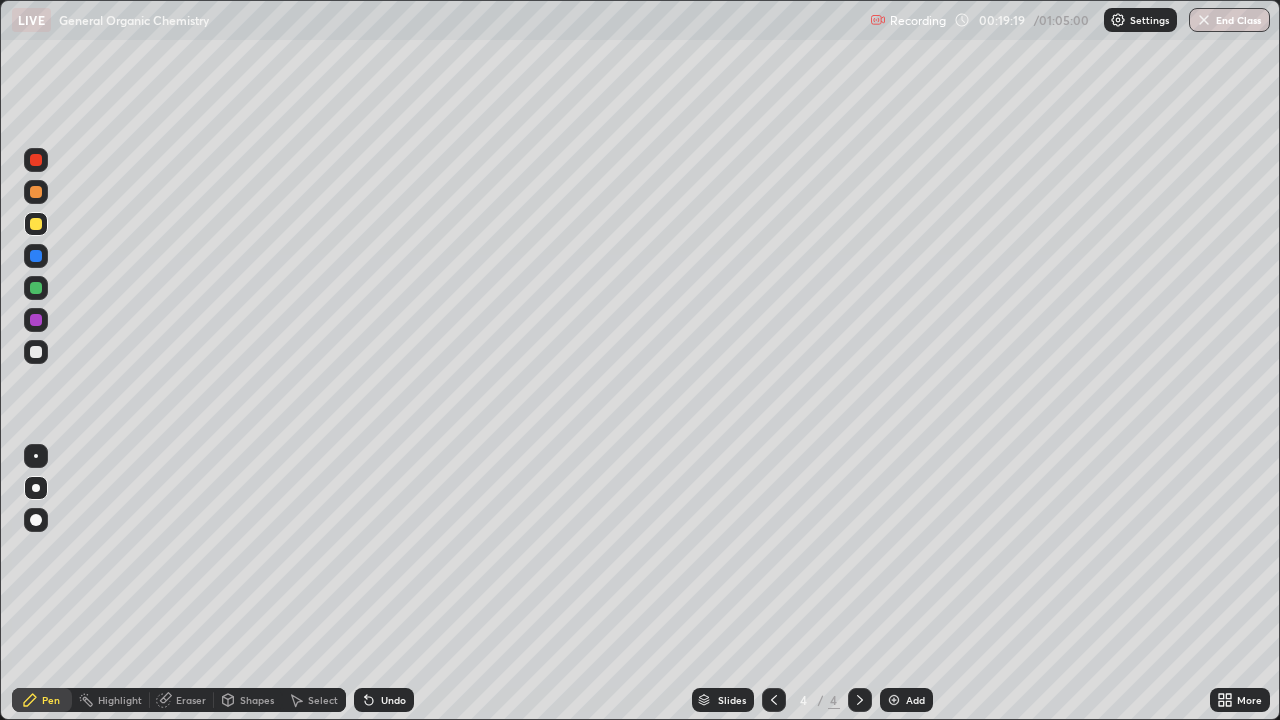 click on "Undo" at bounding box center [393, 700] 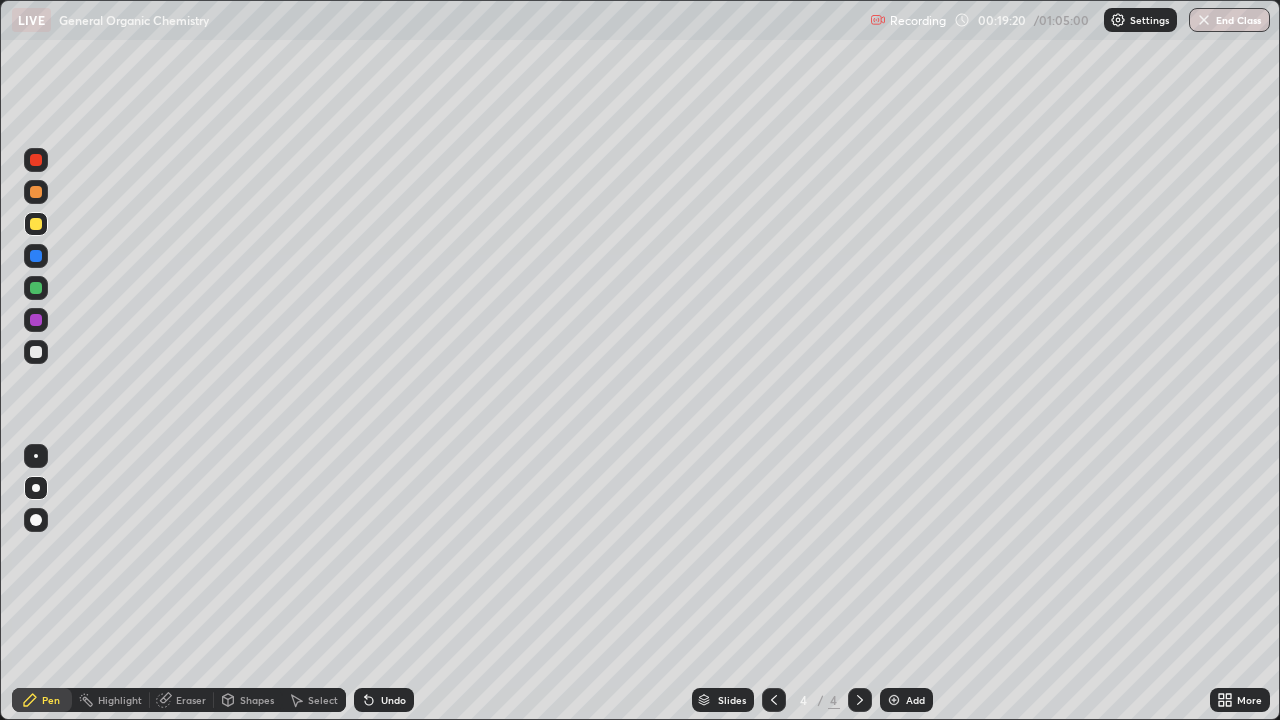 click on "Undo" at bounding box center [393, 700] 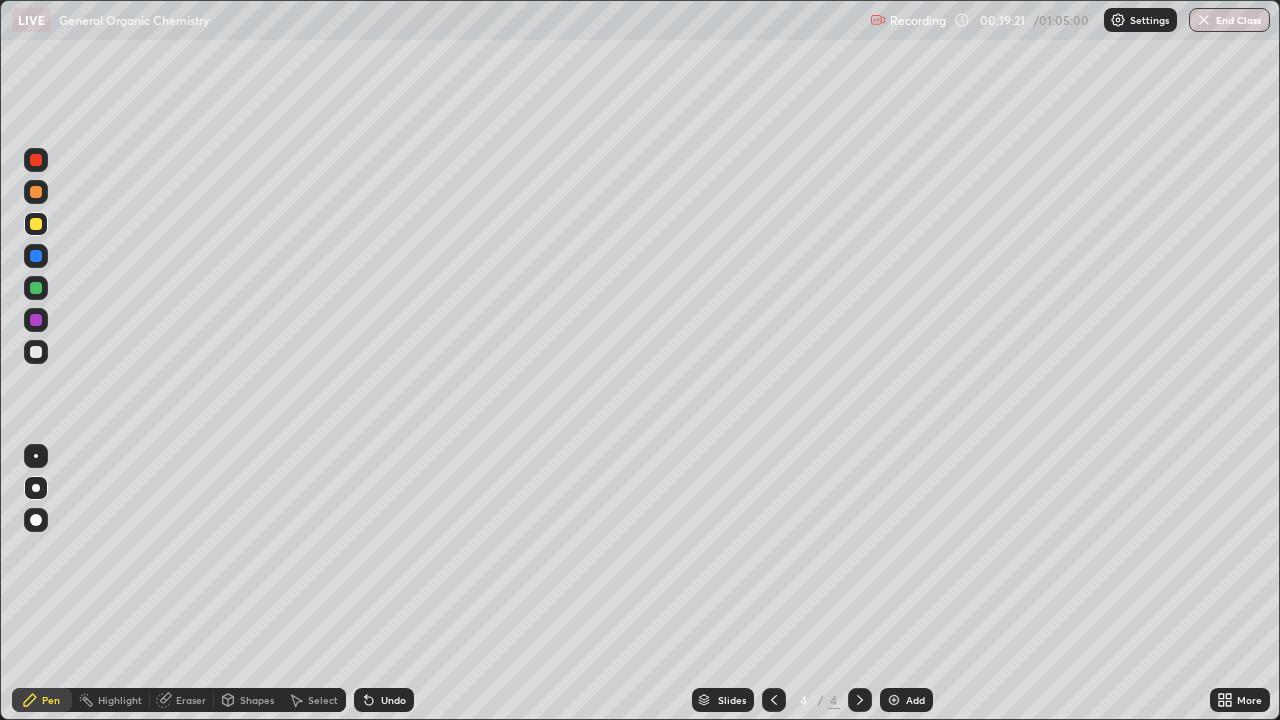 click on "Undo" at bounding box center (393, 700) 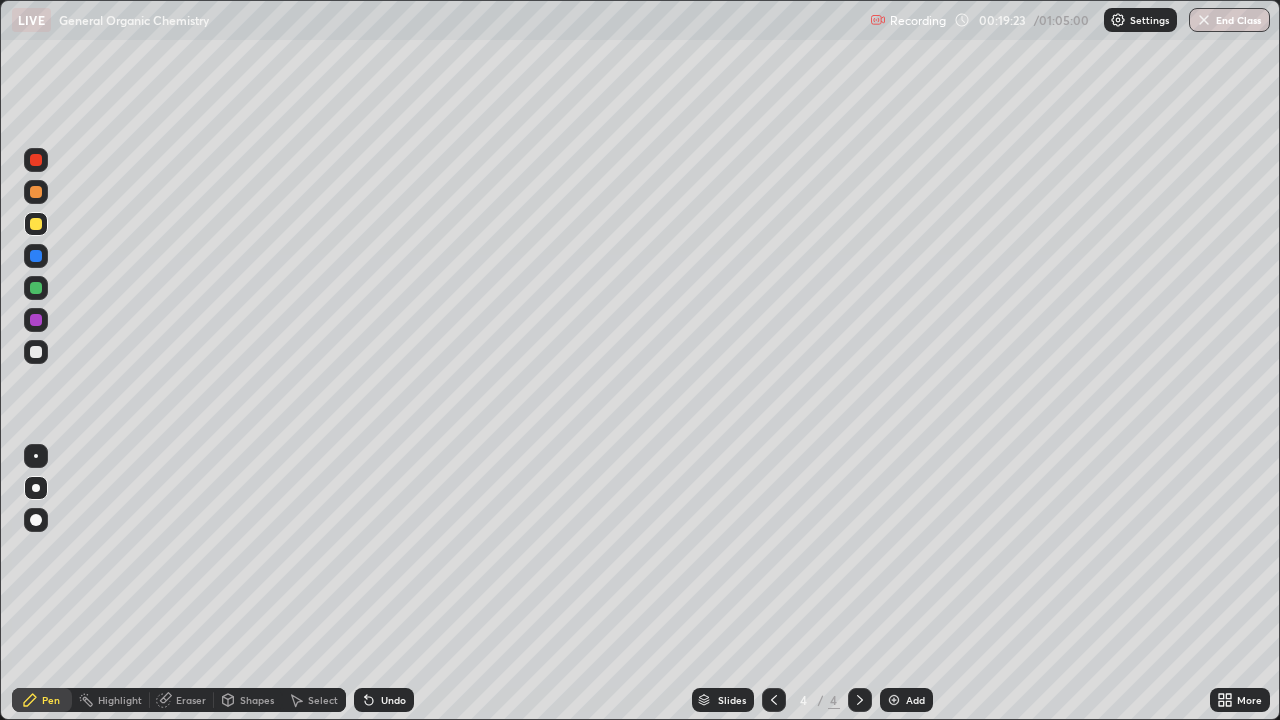 click at bounding box center [36, 352] 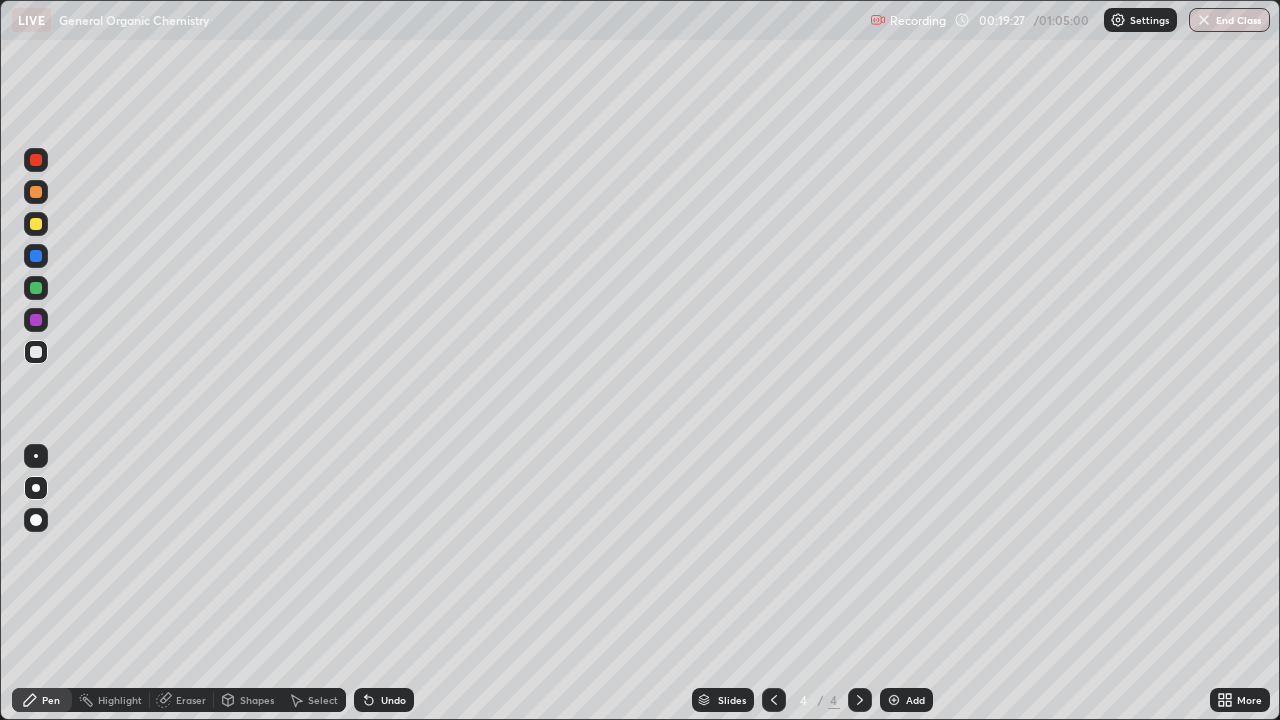 click at bounding box center [36, 224] 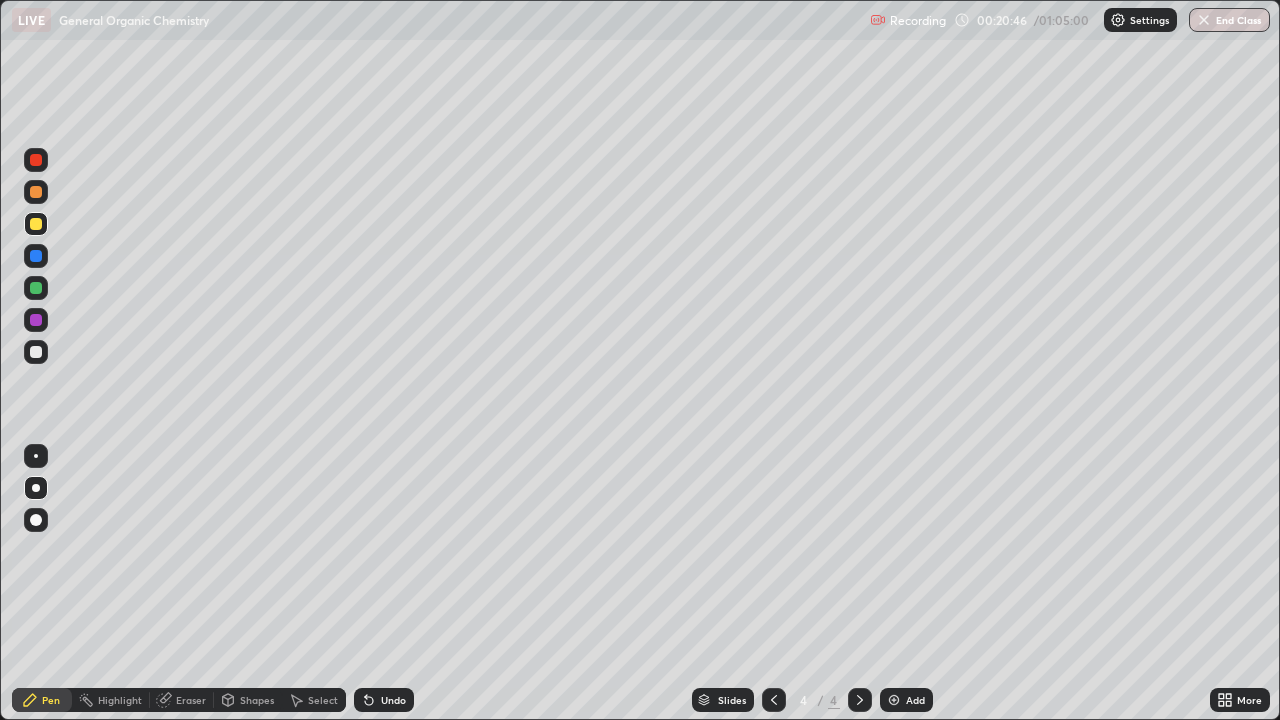 click on "Undo" at bounding box center (393, 700) 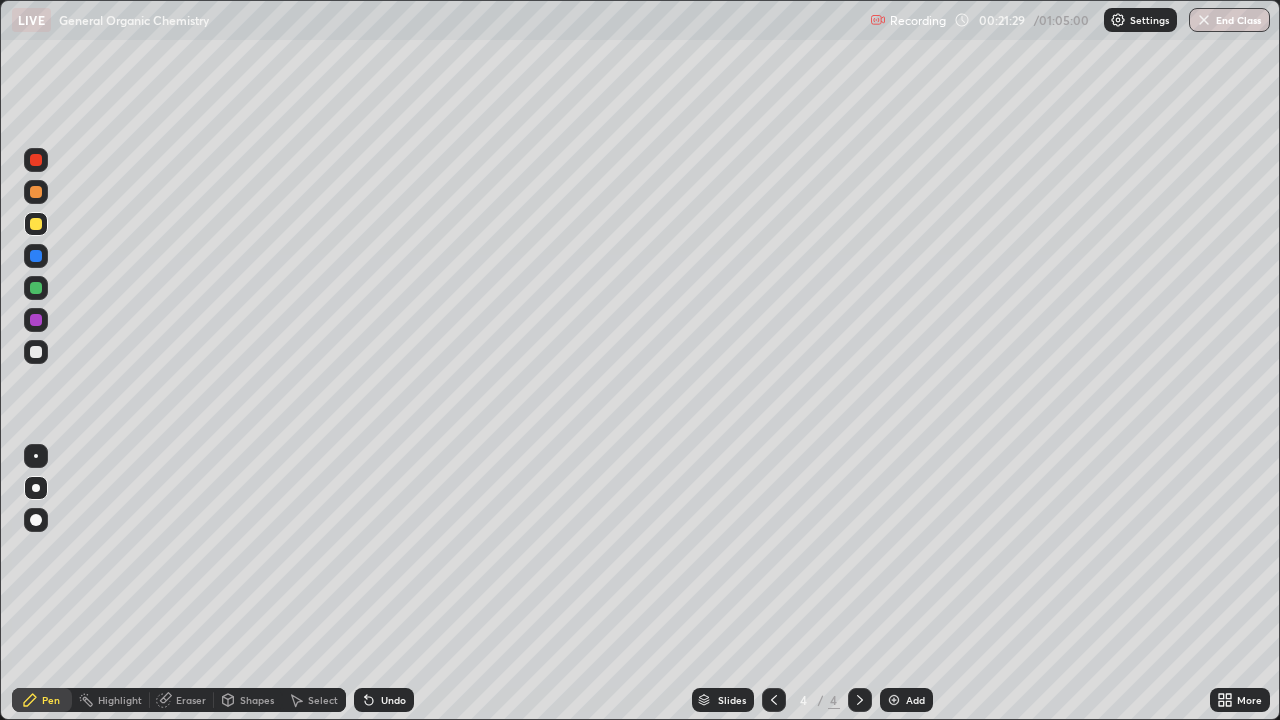 click on "Undo" at bounding box center (393, 700) 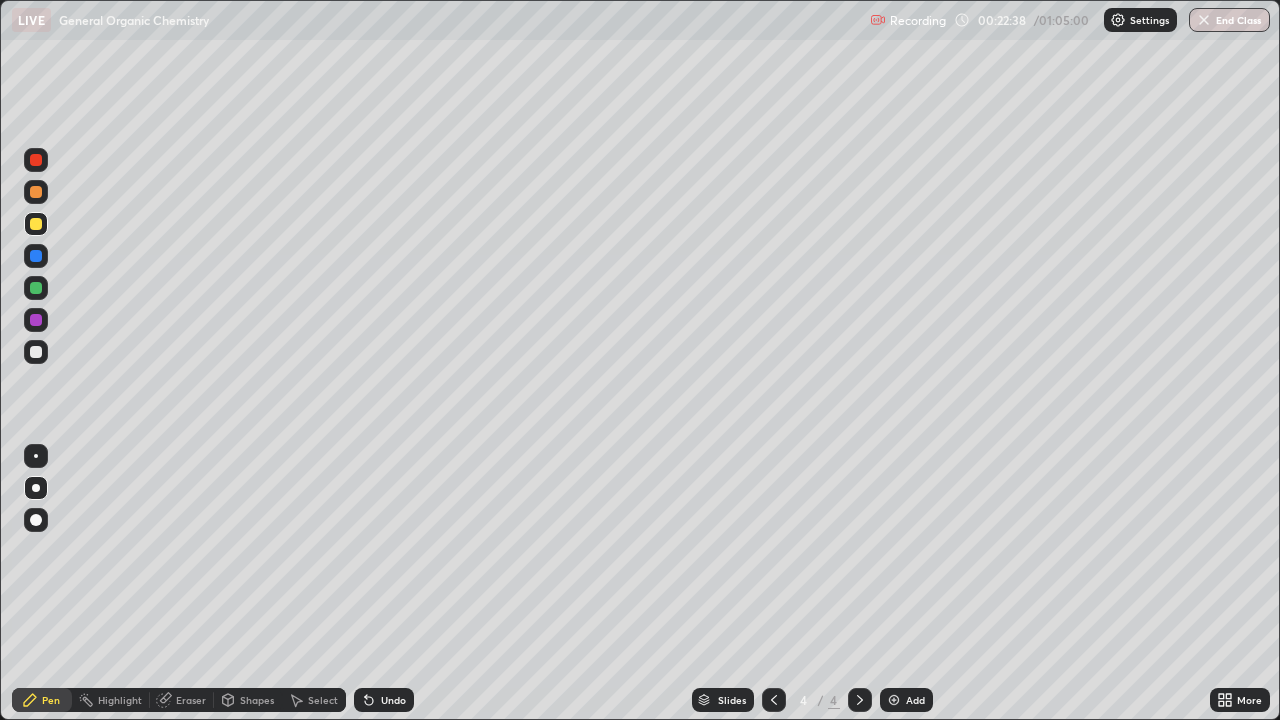 click at bounding box center [36, 352] 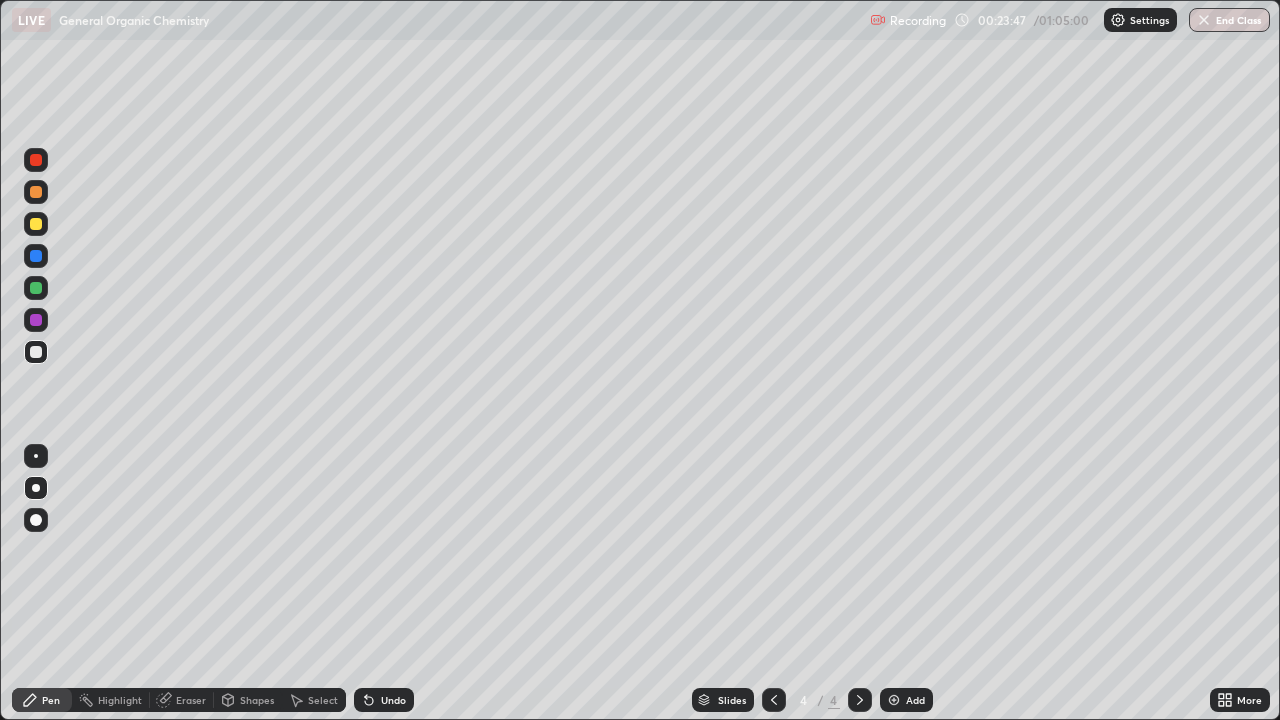 click on "Undo" at bounding box center [393, 700] 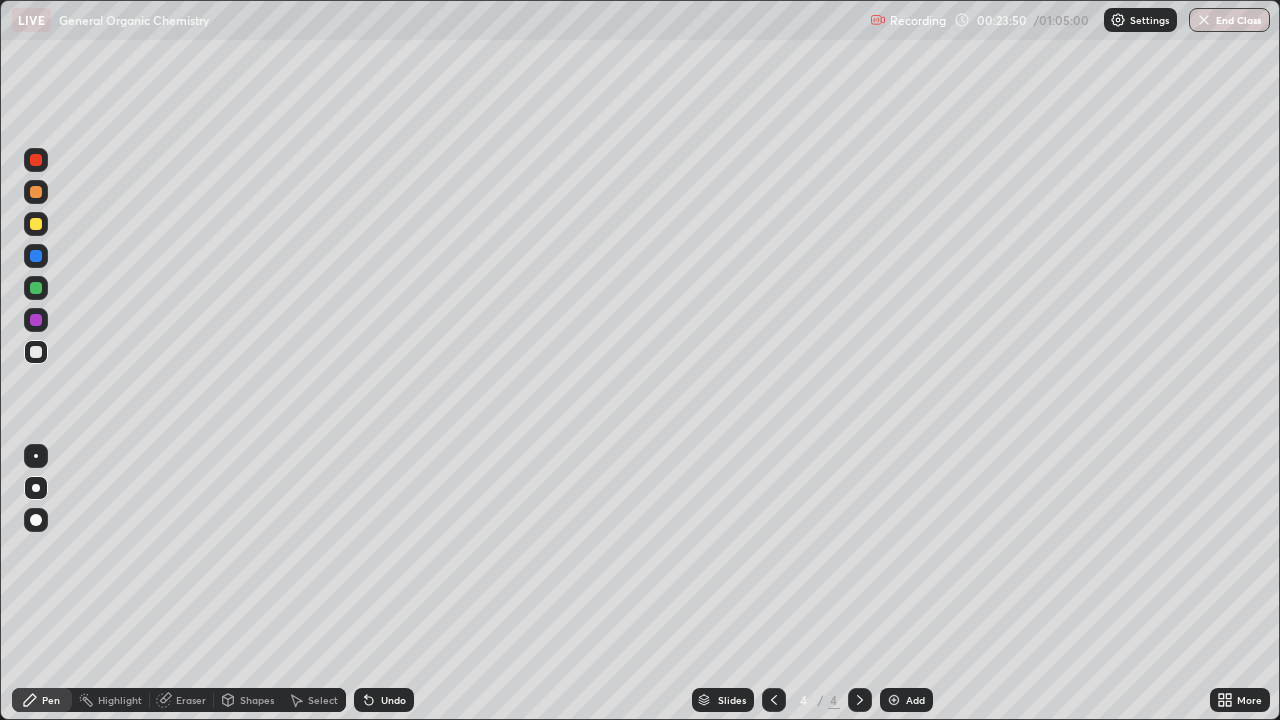 click on "Undo" at bounding box center (384, 700) 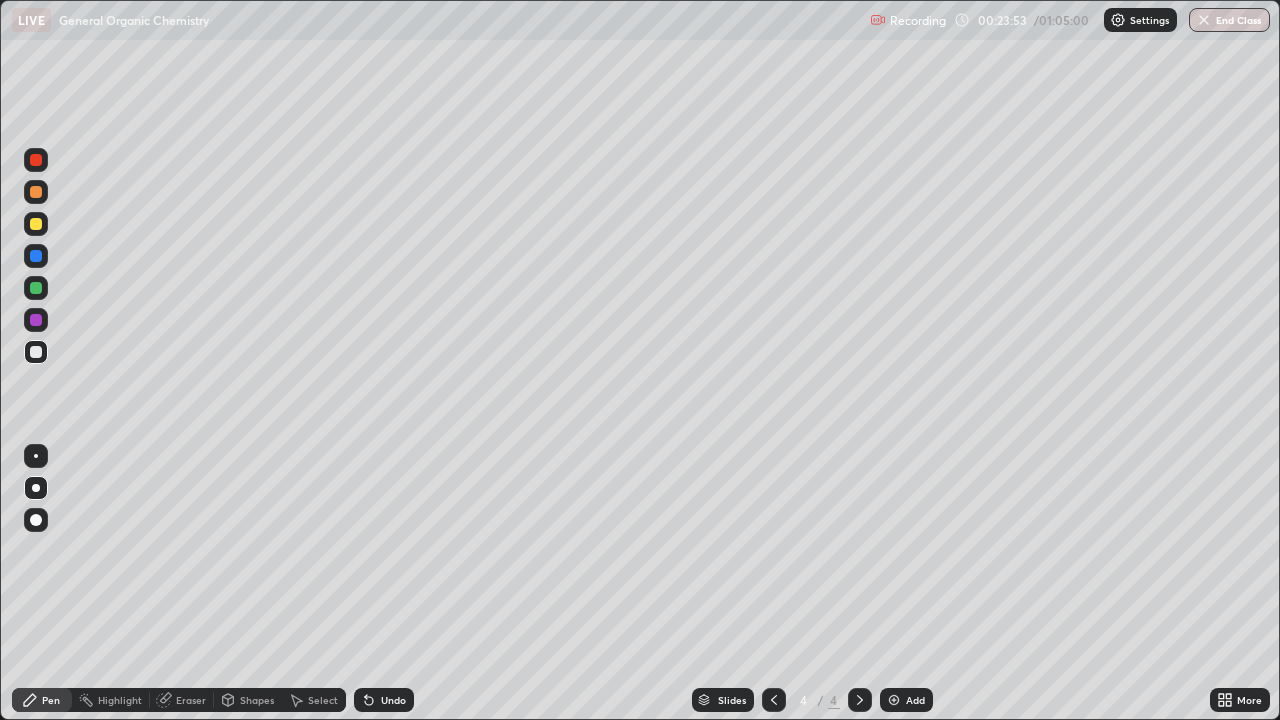 click on "Undo" at bounding box center (384, 700) 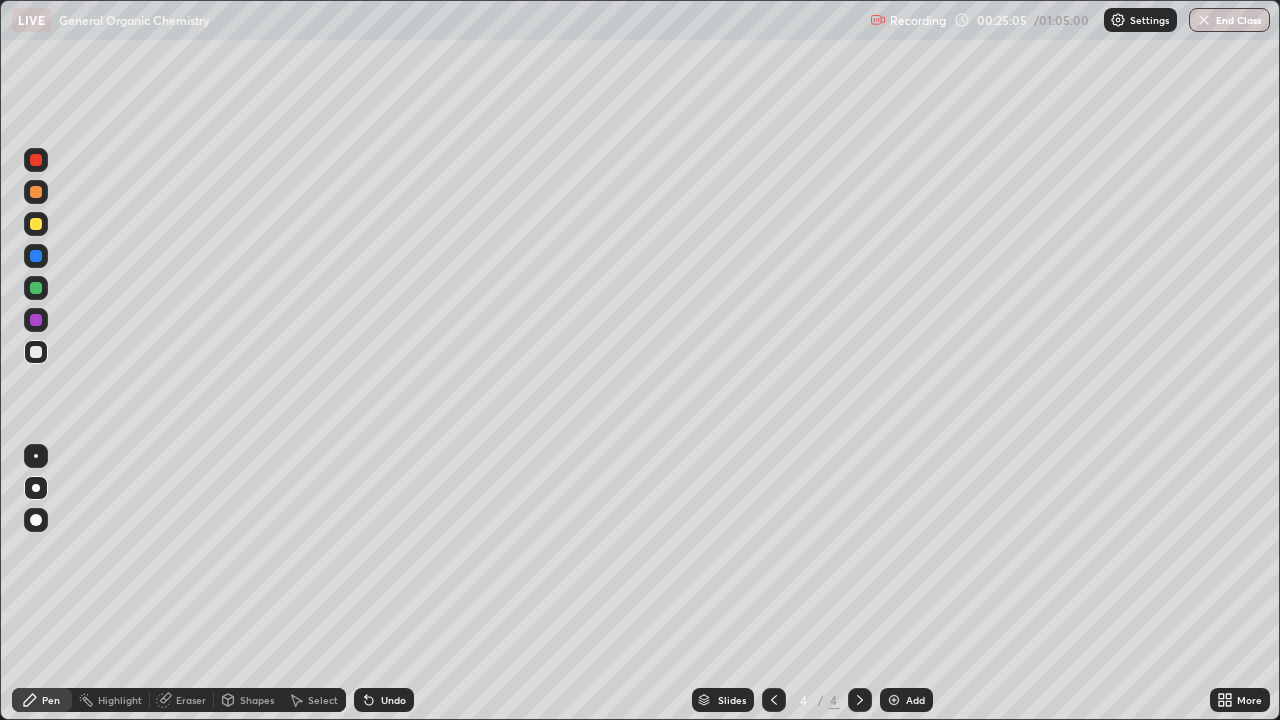 click on "Add" at bounding box center (906, 700) 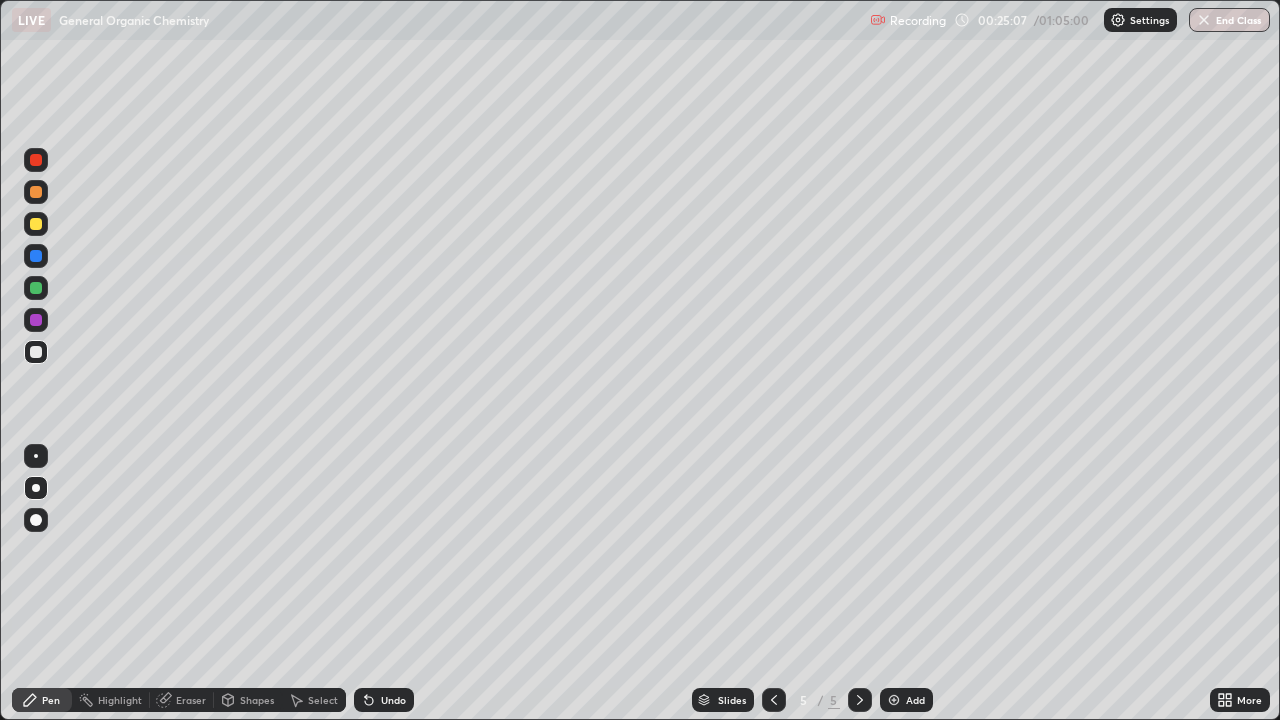 click at bounding box center [36, 192] 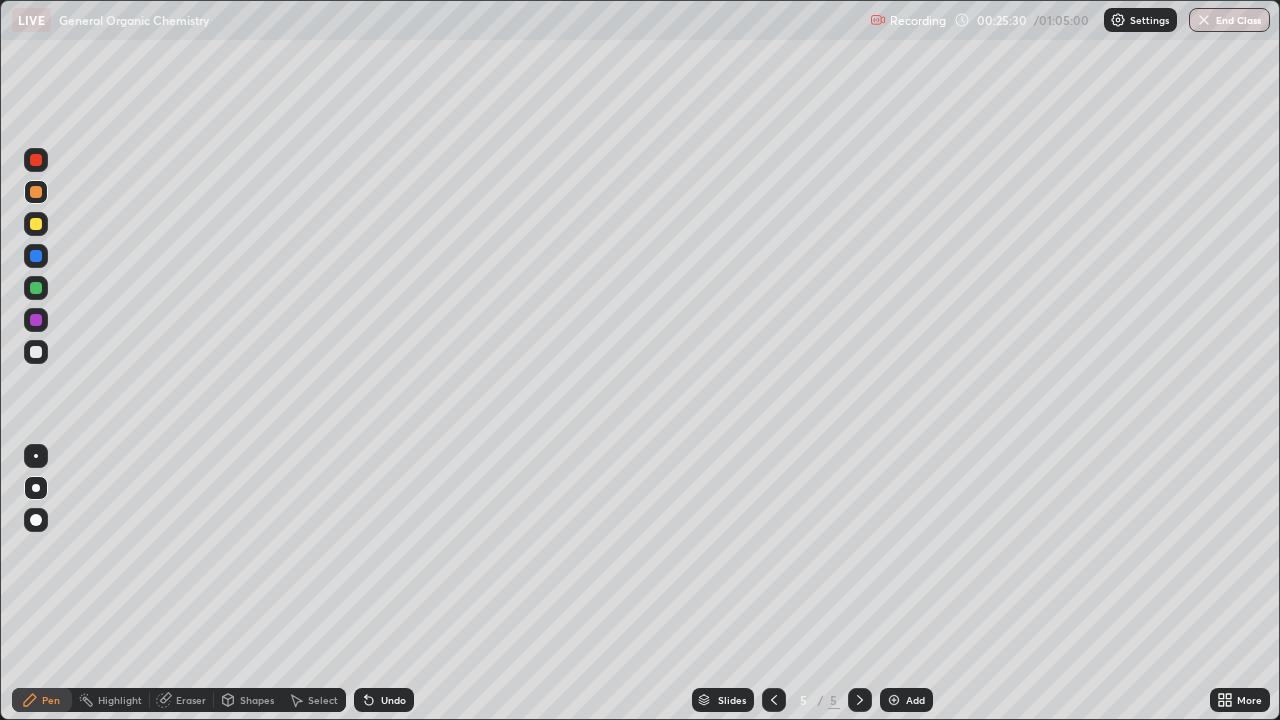 click at bounding box center [36, 352] 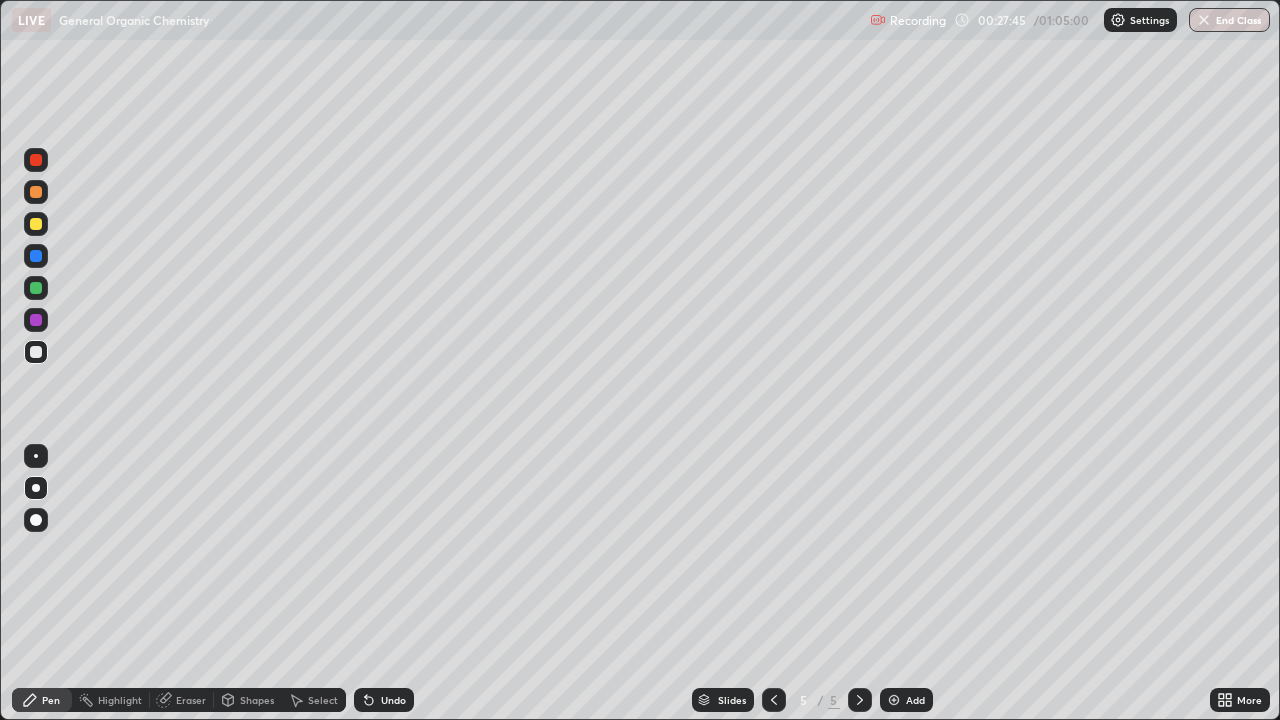 click on "Undo" at bounding box center [393, 700] 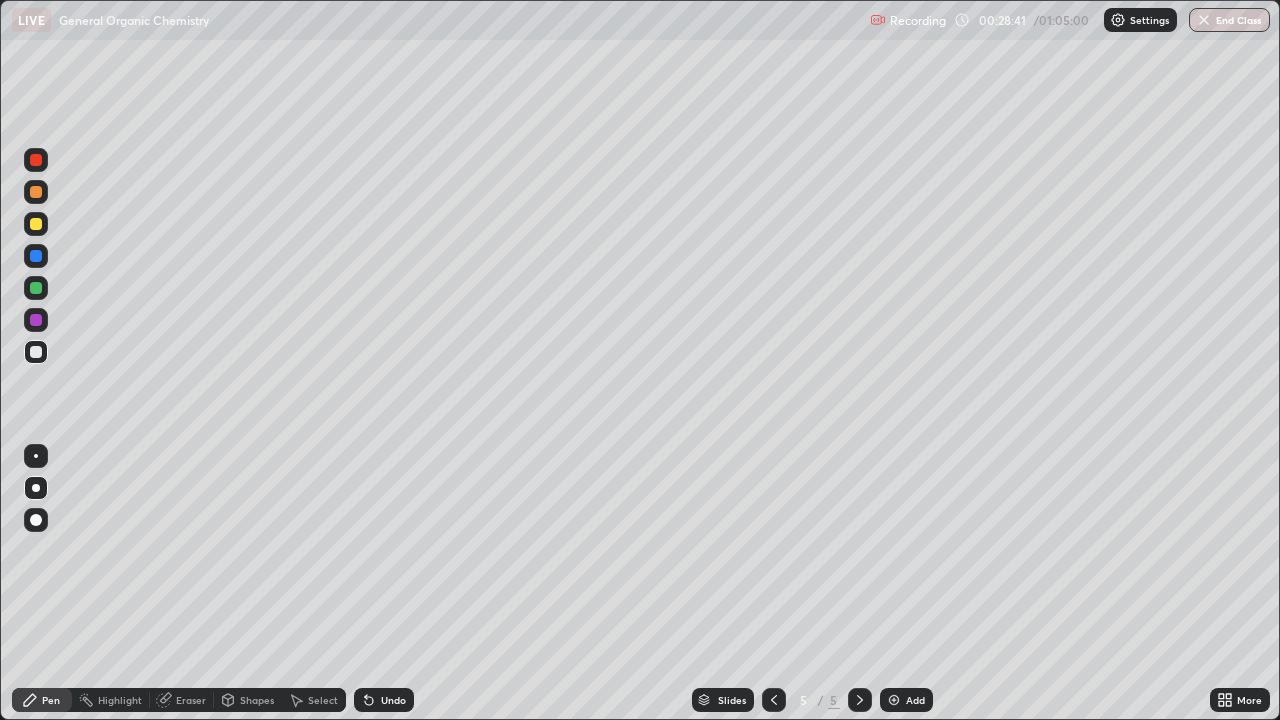 click at bounding box center [36, 288] 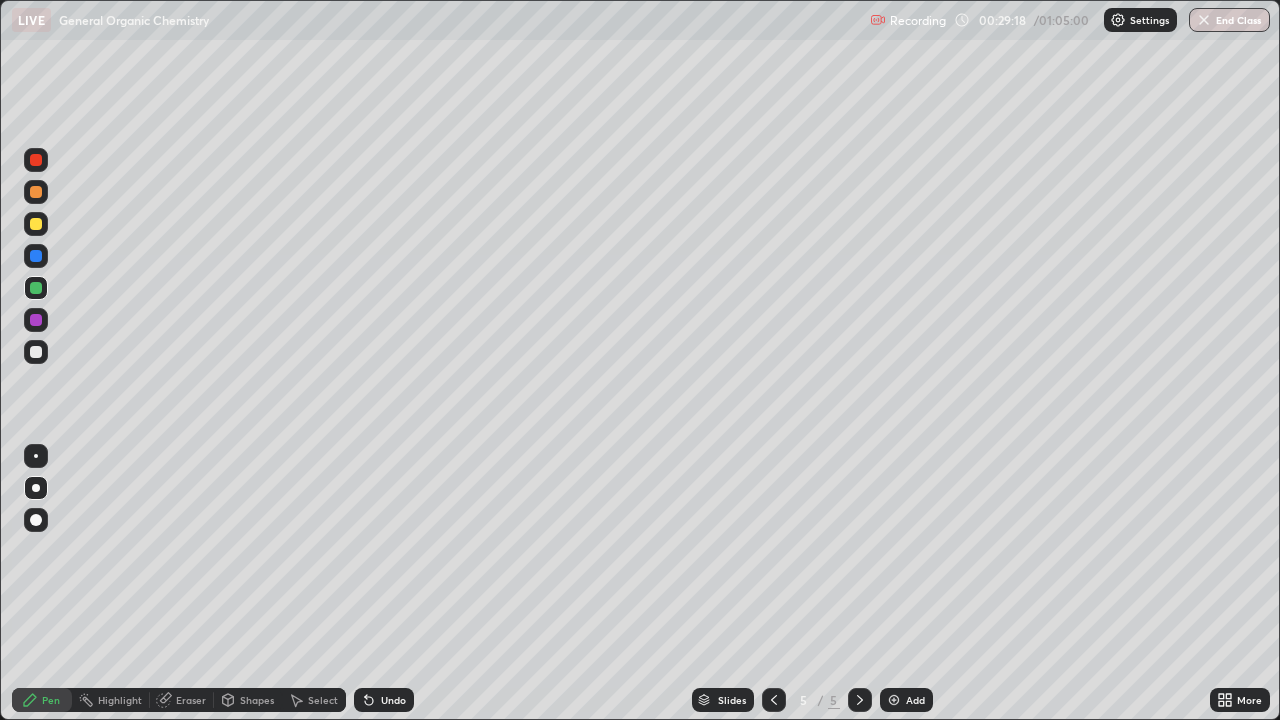 click on "Undo" at bounding box center [393, 700] 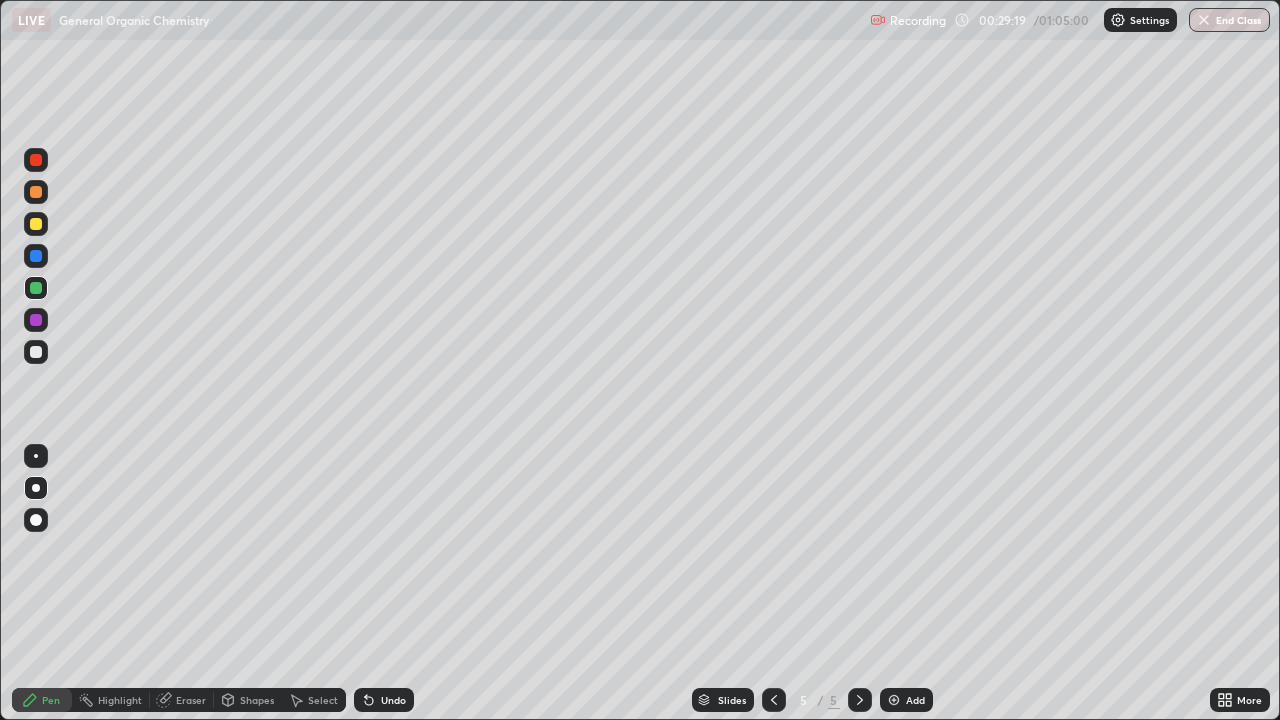 click at bounding box center [36, 224] 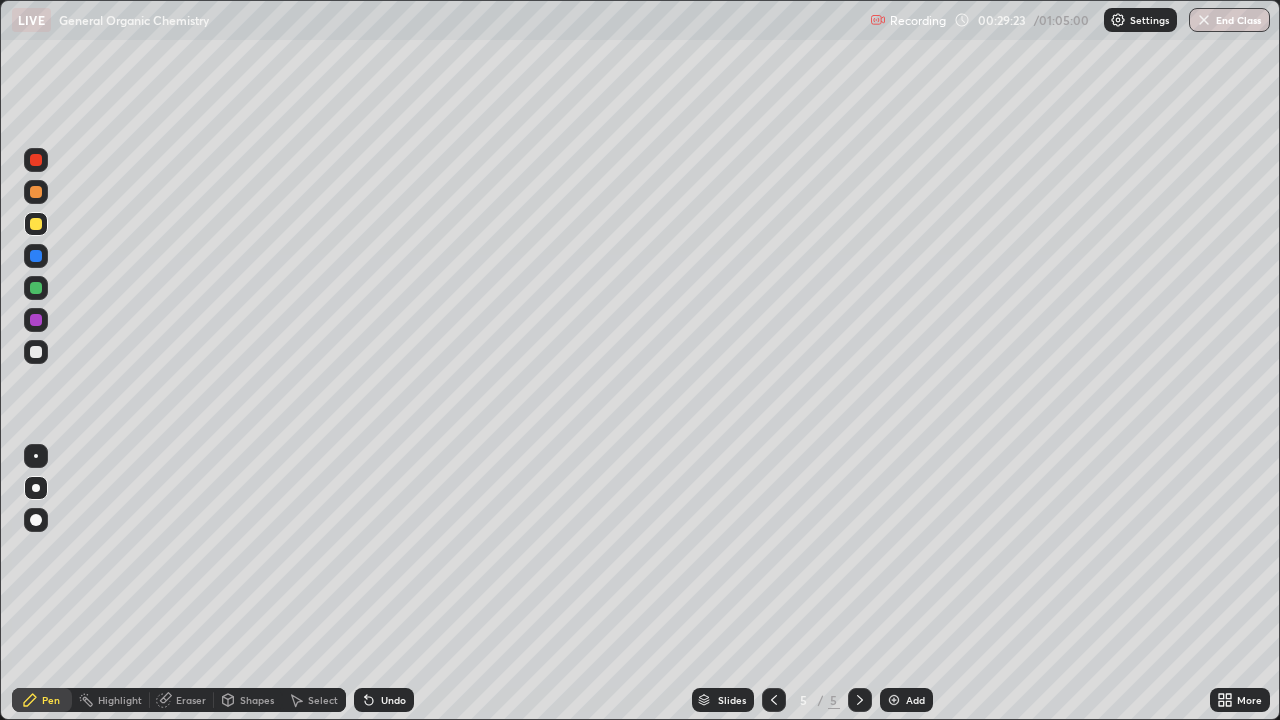 click at bounding box center [36, 352] 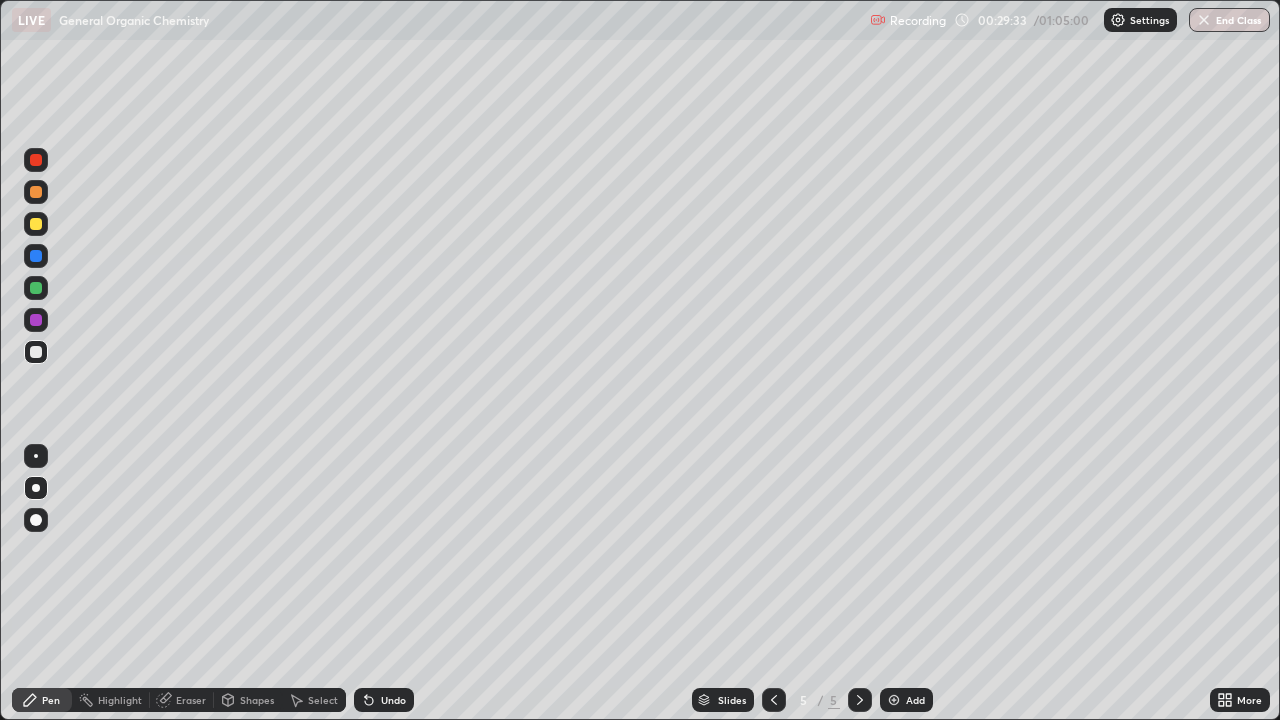 click on "Undo" at bounding box center [393, 700] 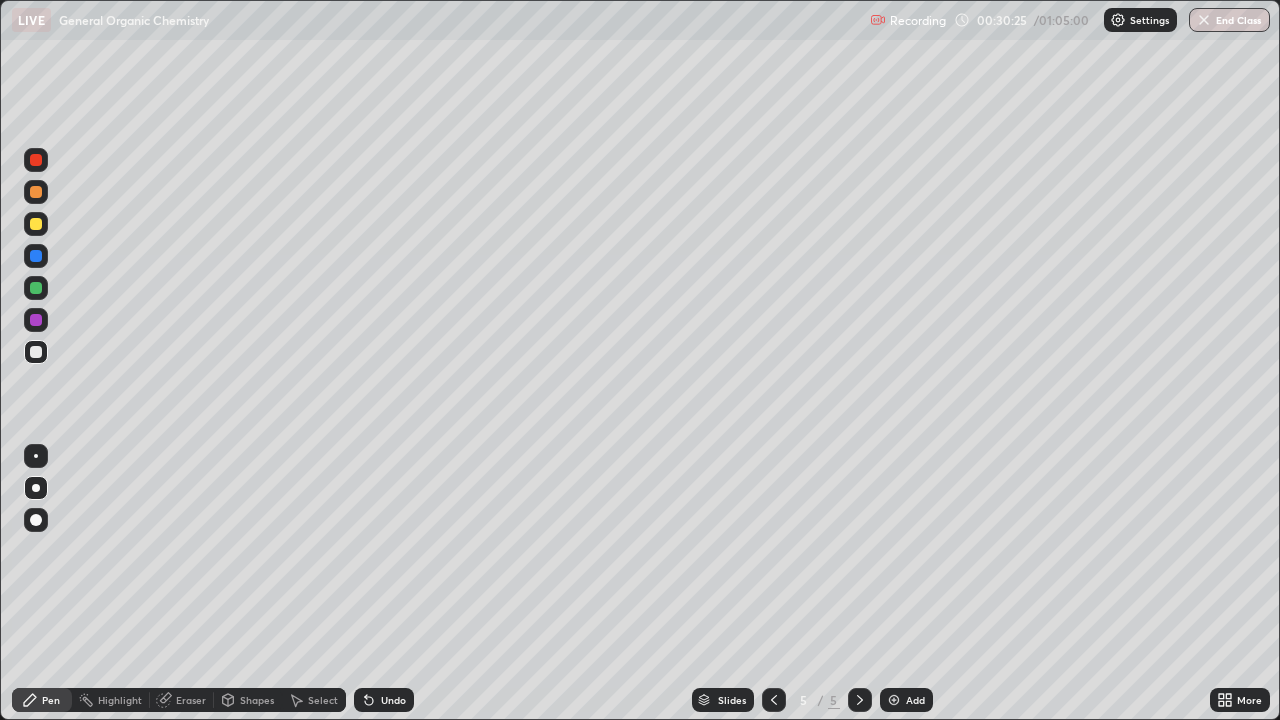 click on "Undo" at bounding box center (384, 700) 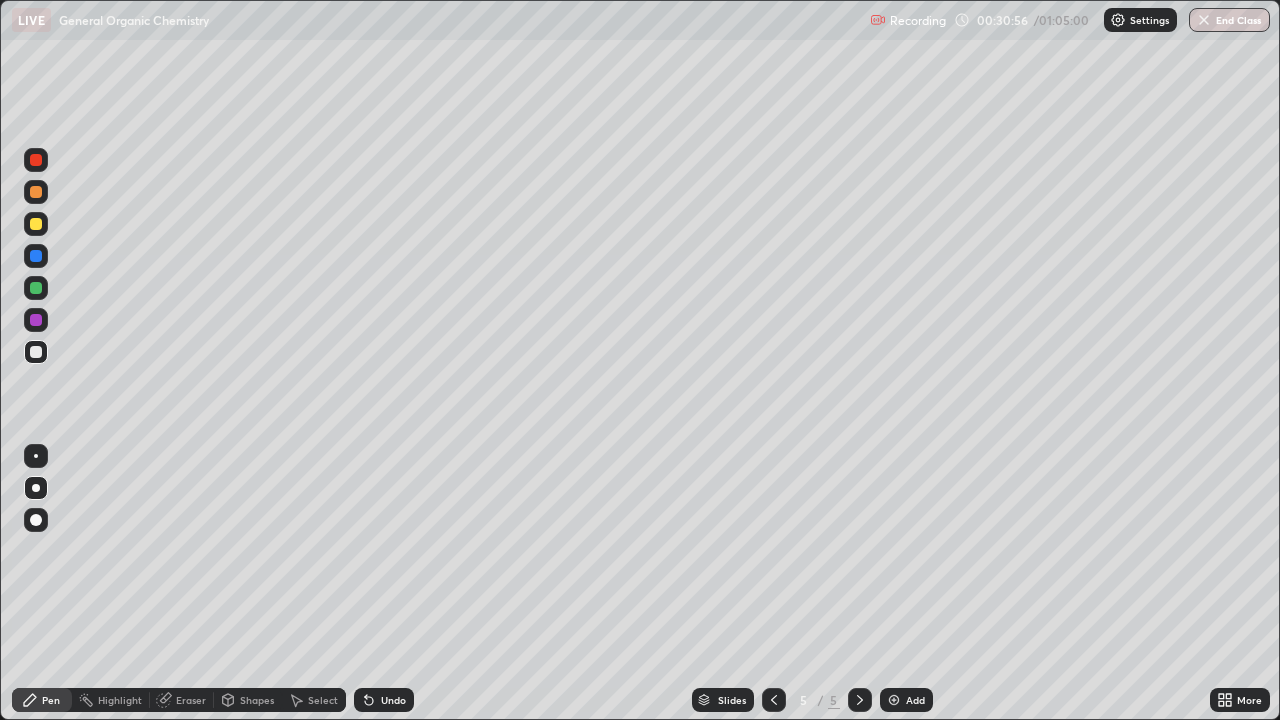 click on "Undo" at bounding box center [393, 700] 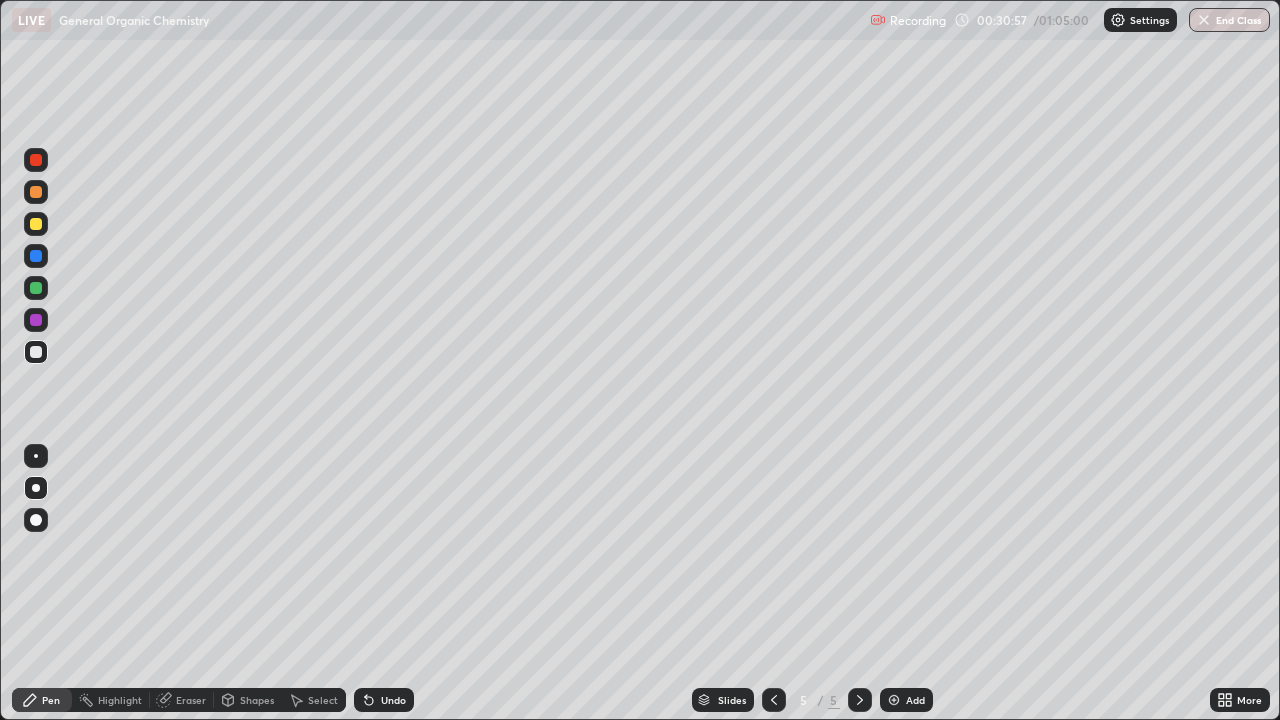 click on "Undo" at bounding box center (393, 700) 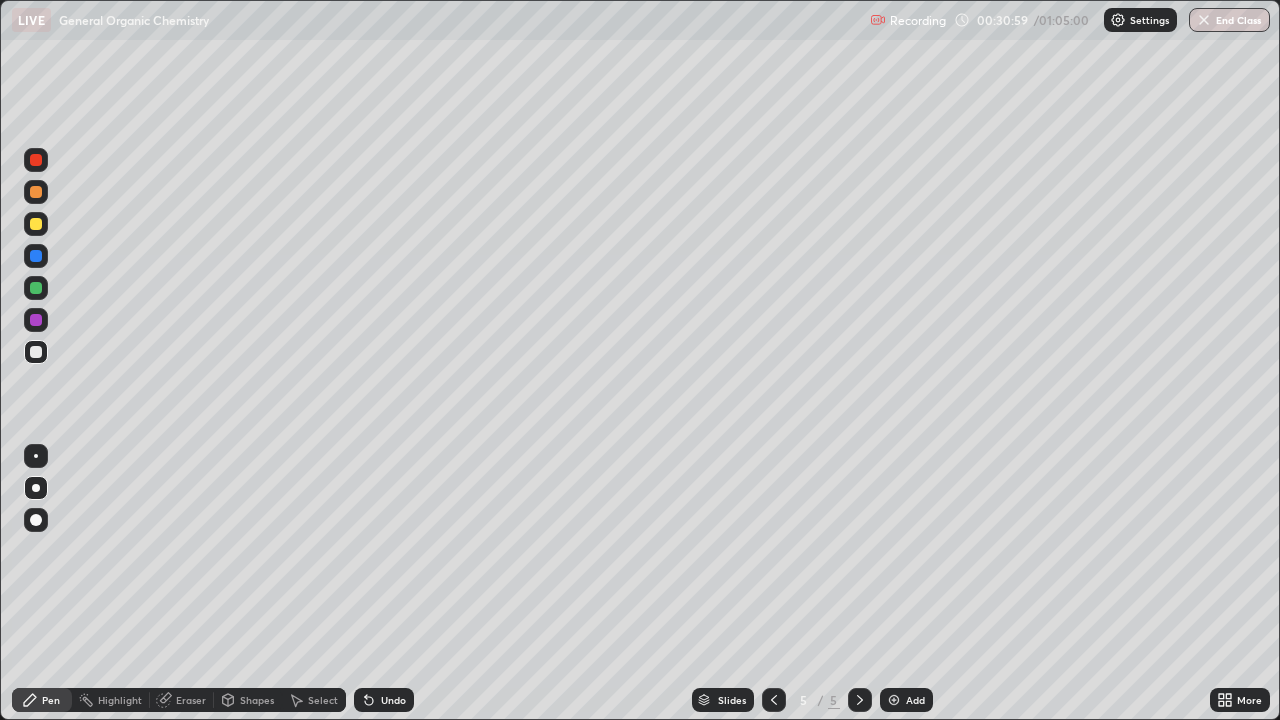 click on "Undo" at bounding box center (393, 700) 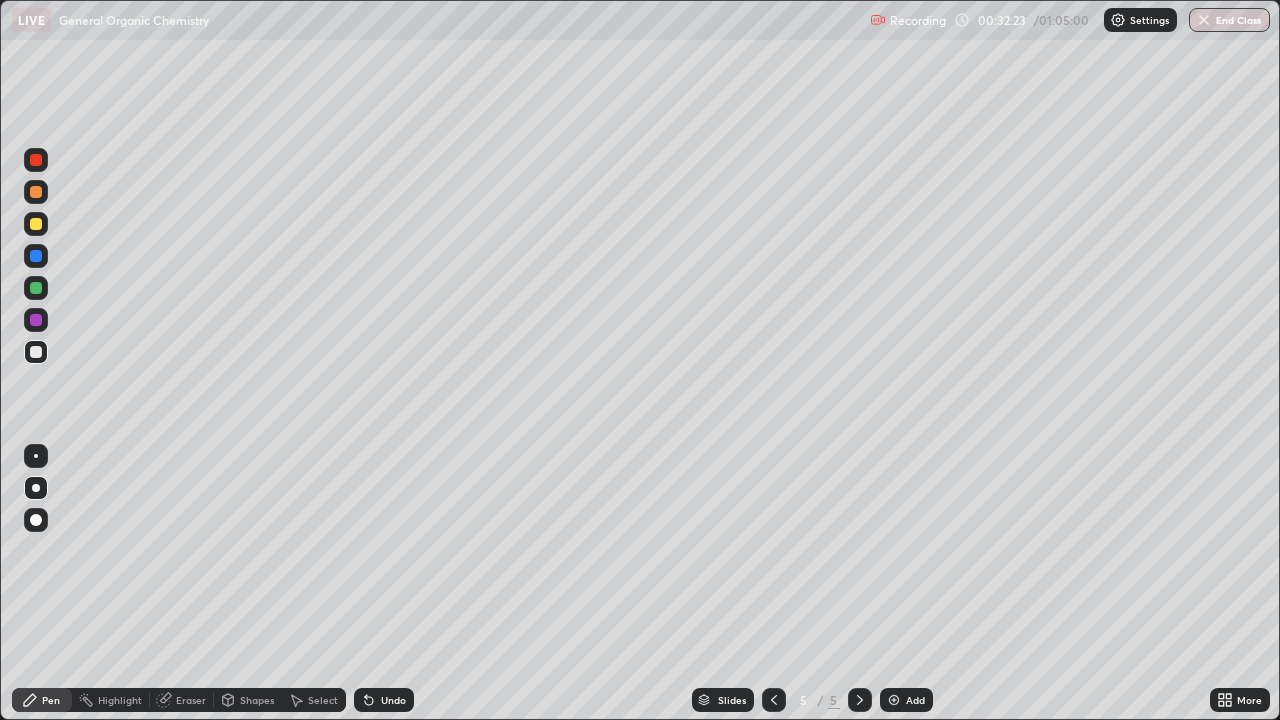 click at bounding box center [36, 160] 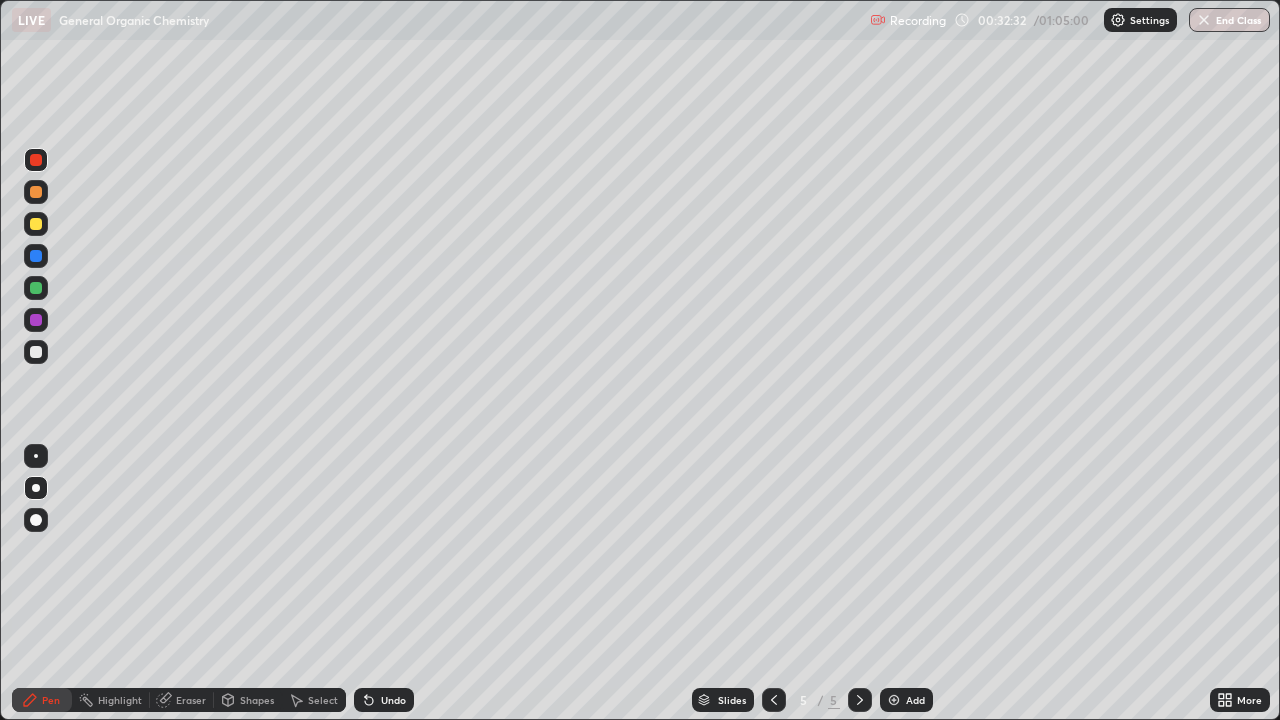 click at bounding box center [36, 352] 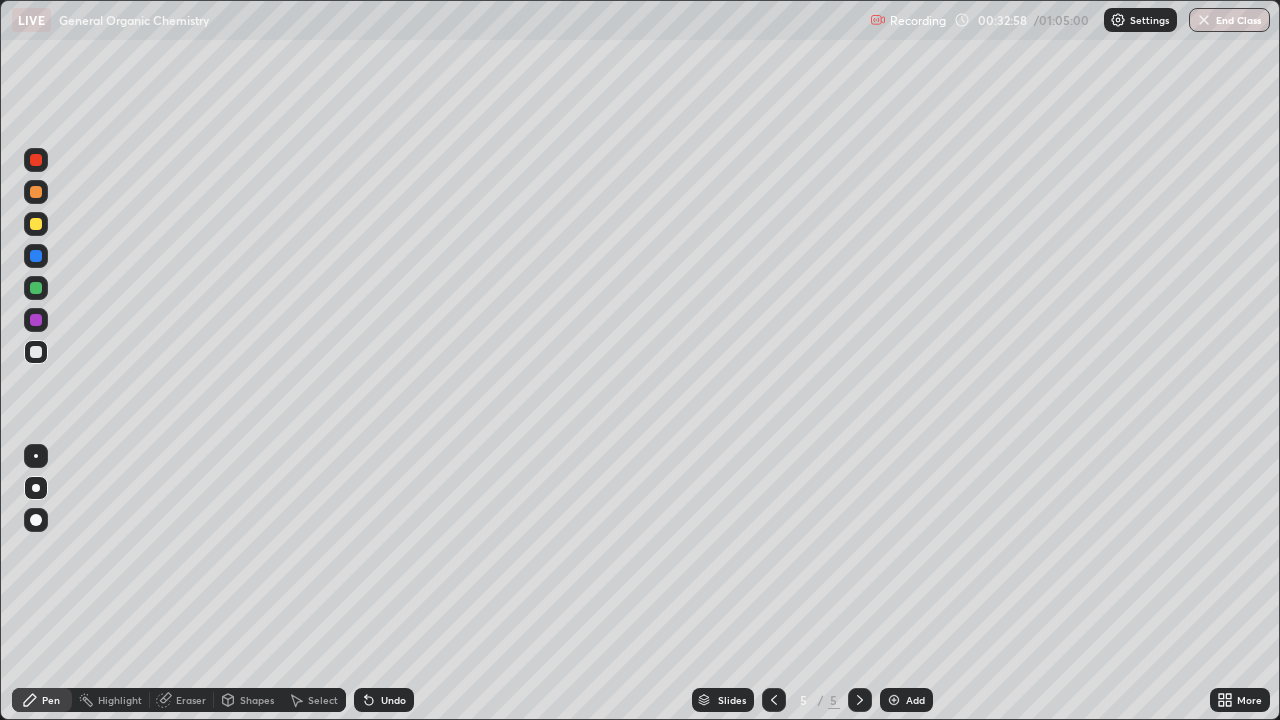click on "Undo" at bounding box center (384, 700) 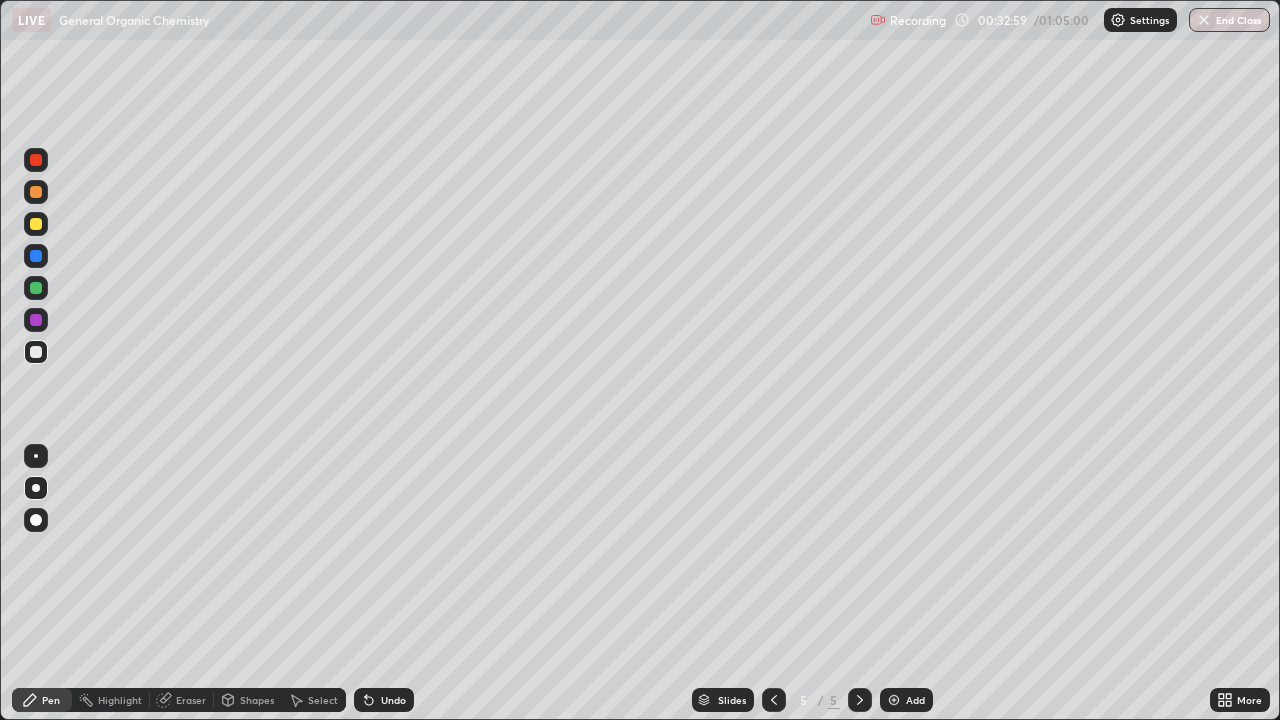 click 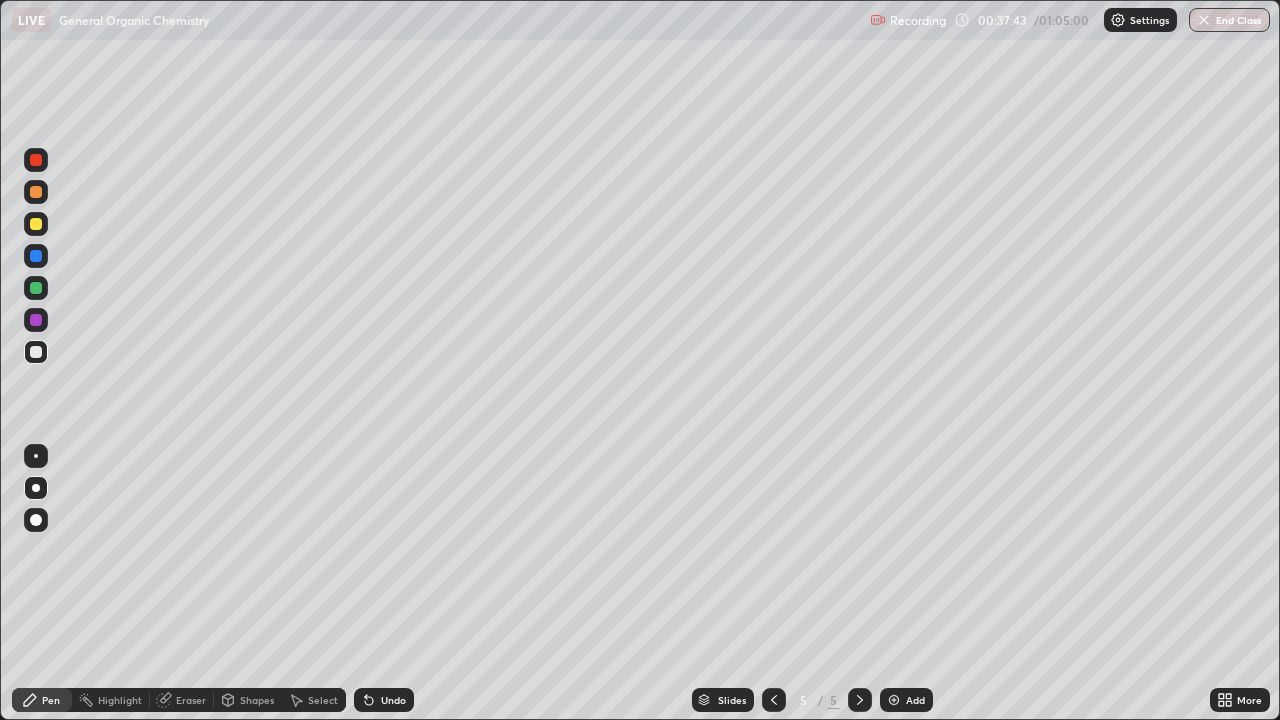 click on "Add" at bounding box center (906, 700) 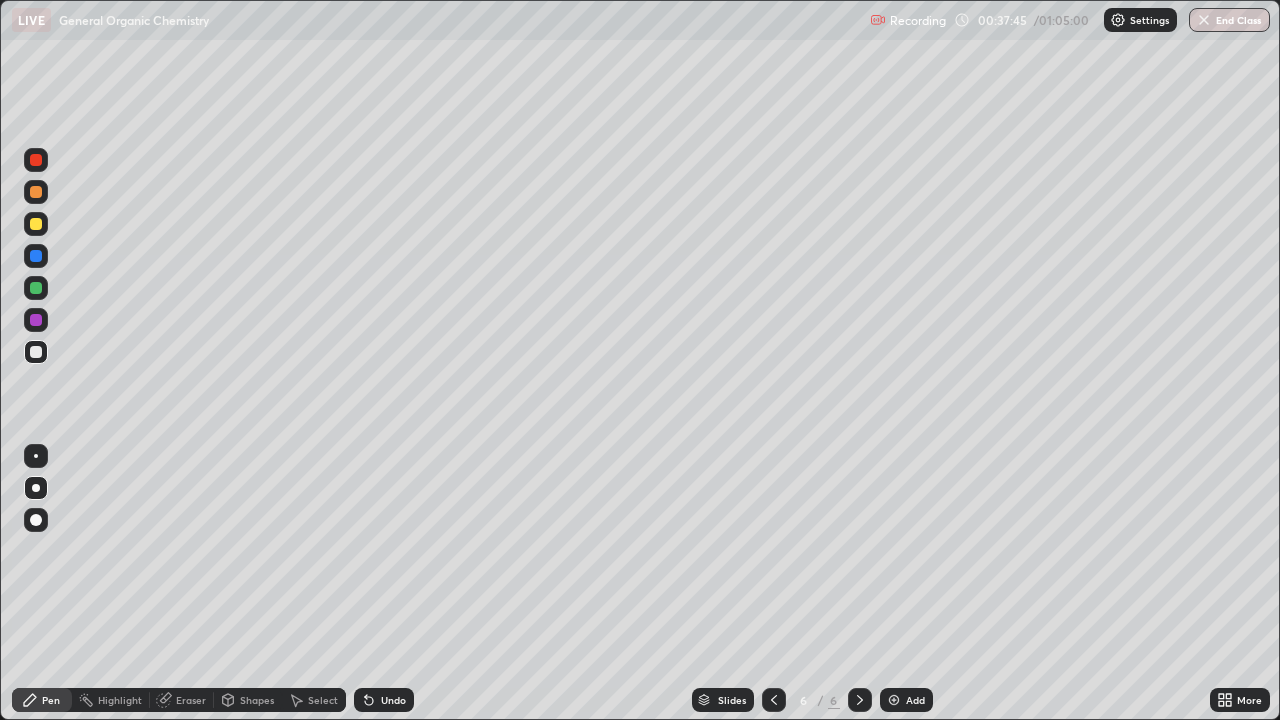 click at bounding box center (36, 224) 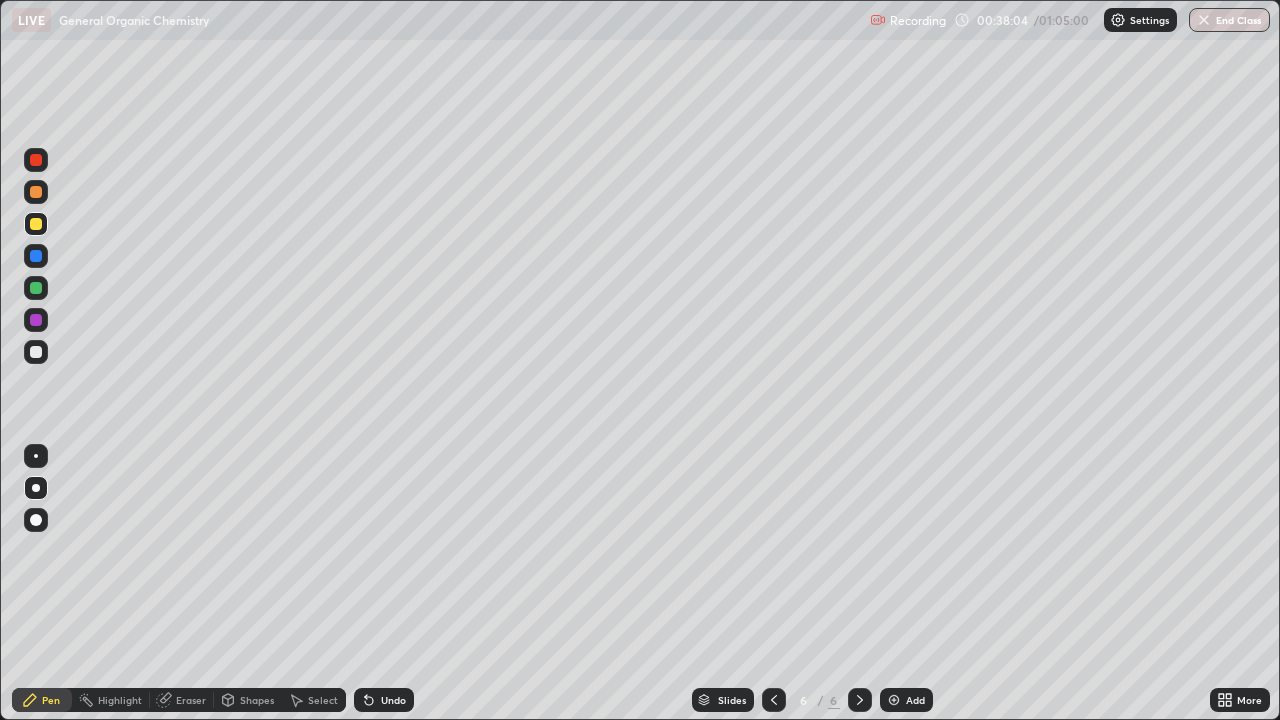 click at bounding box center [36, 352] 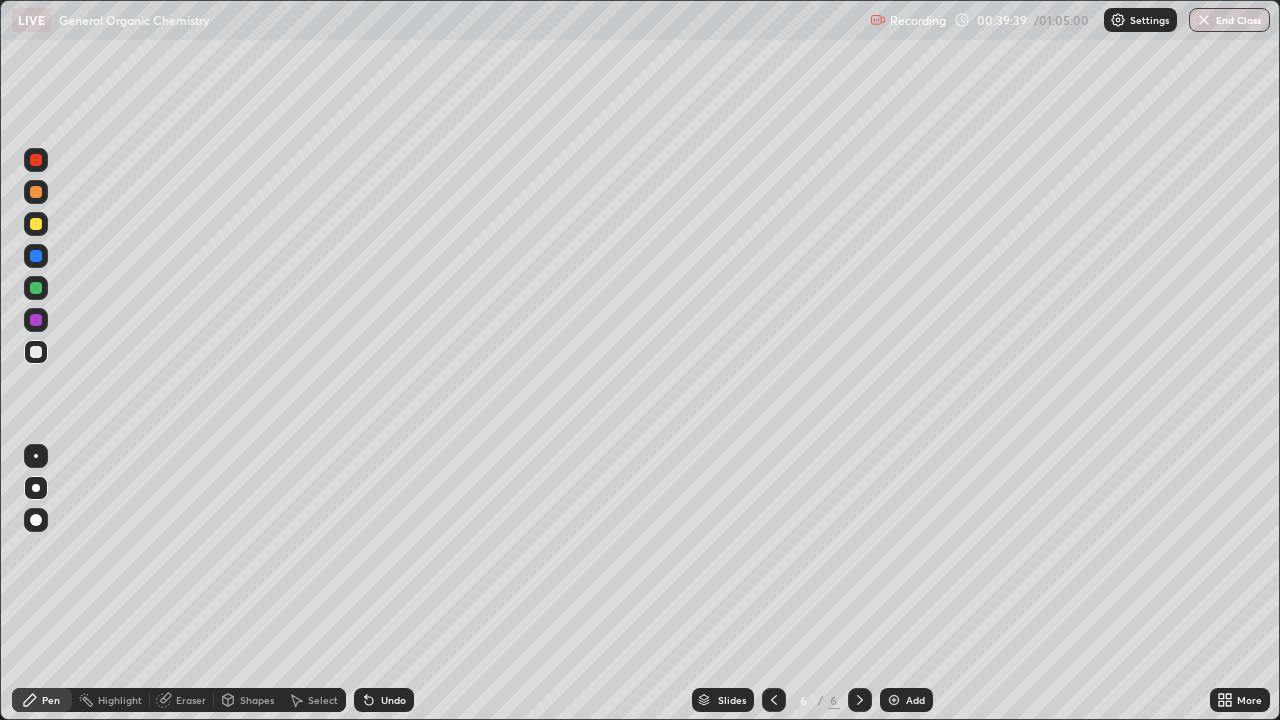 click at bounding box center (36, 224) 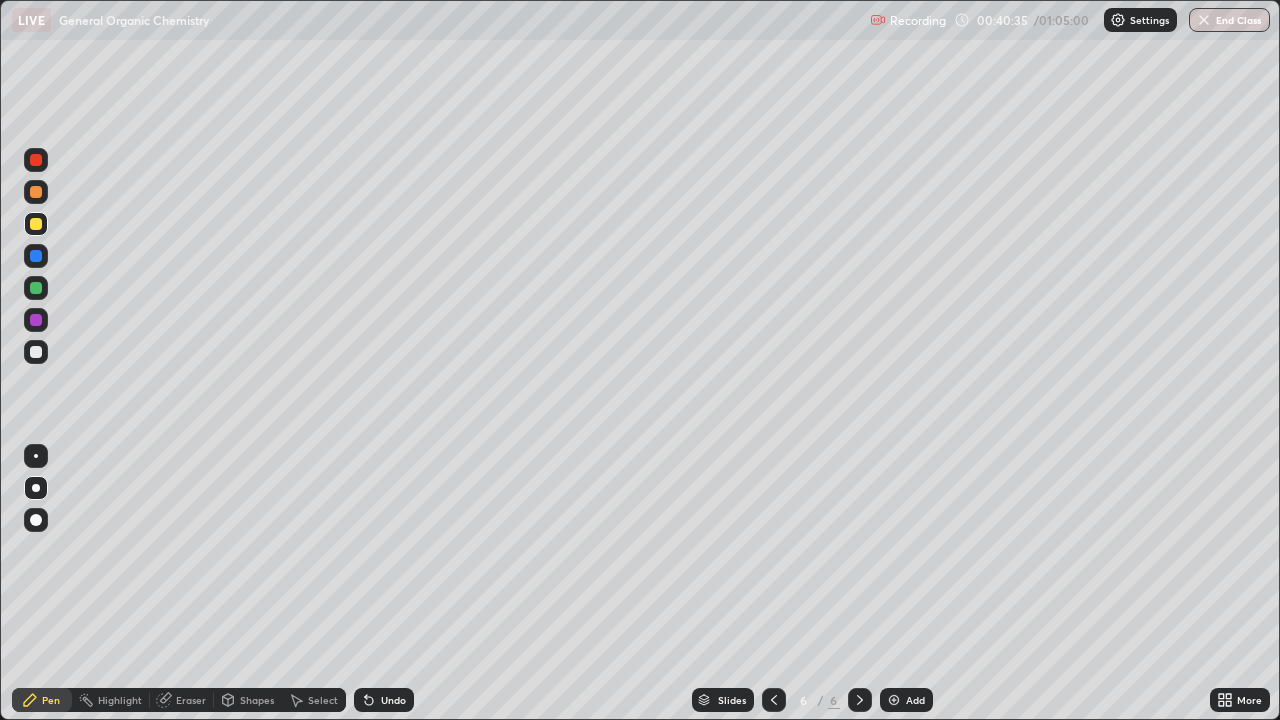 click at bounding box center (36, 352) 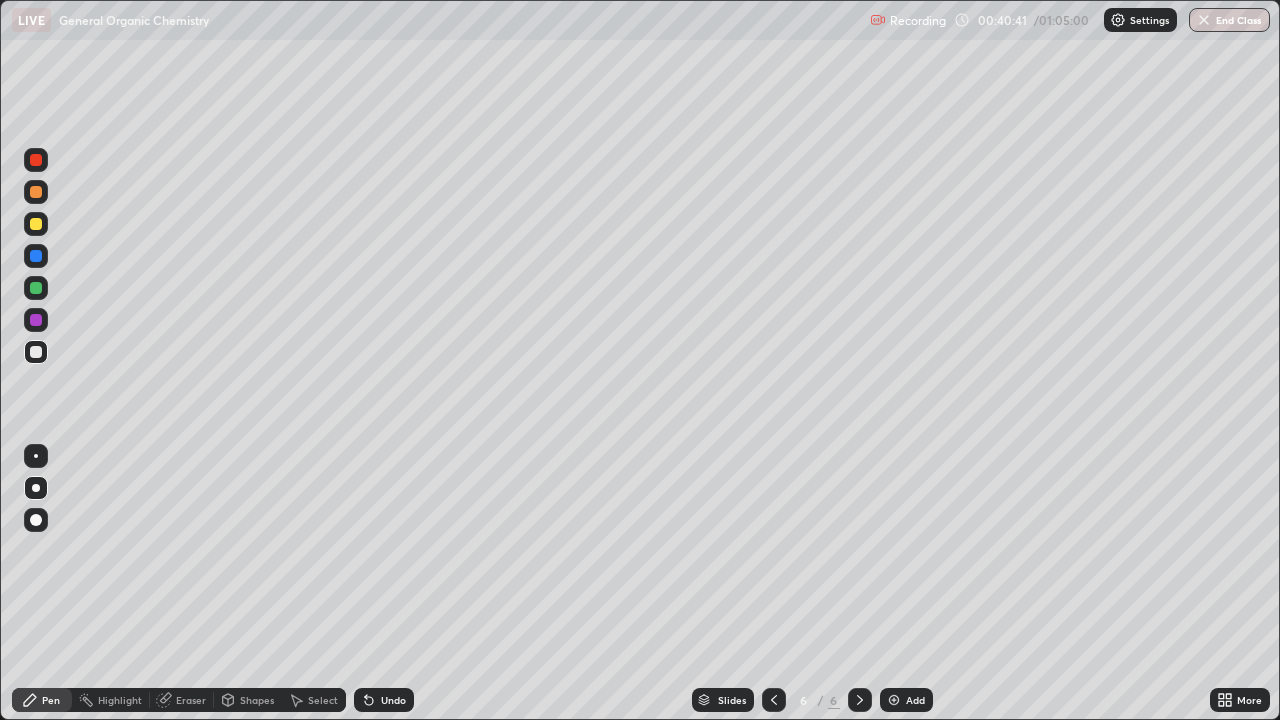 click on "Undo" at bounding box center (384, 700) 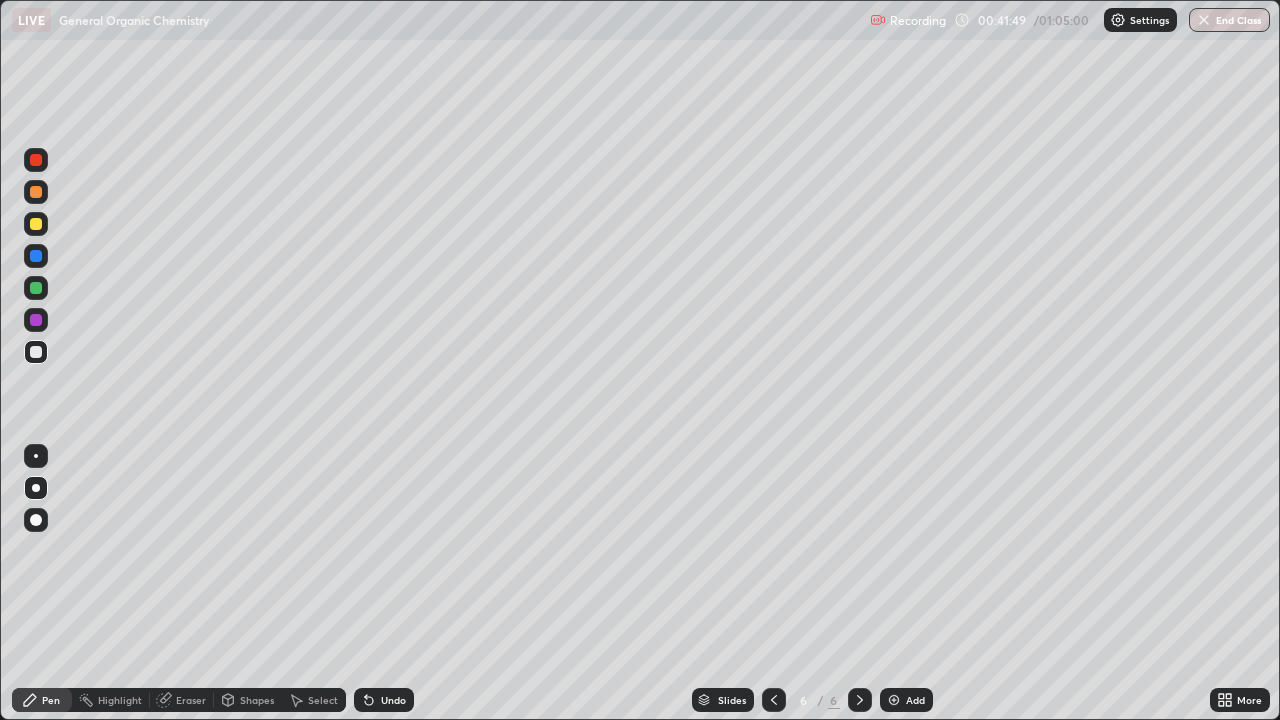 click on "Undo" at bounding box center [393, 700] 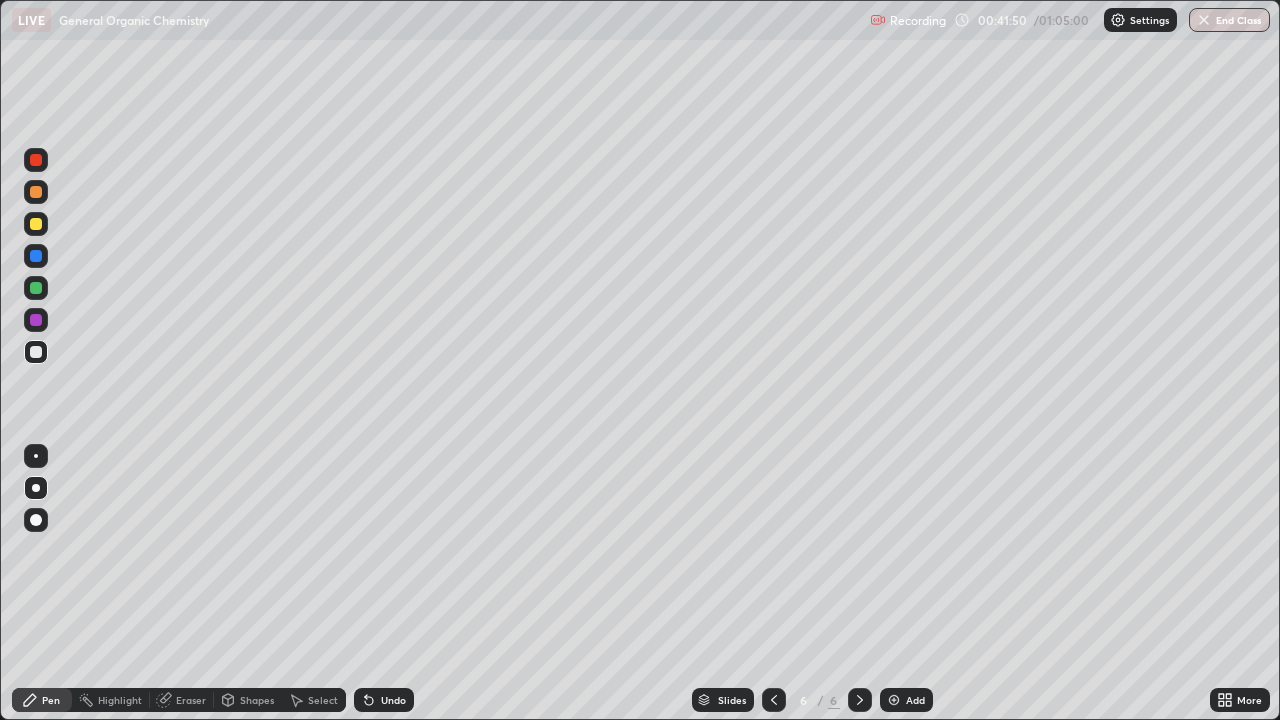 click on "Undo" at bounding box center [393, 700] 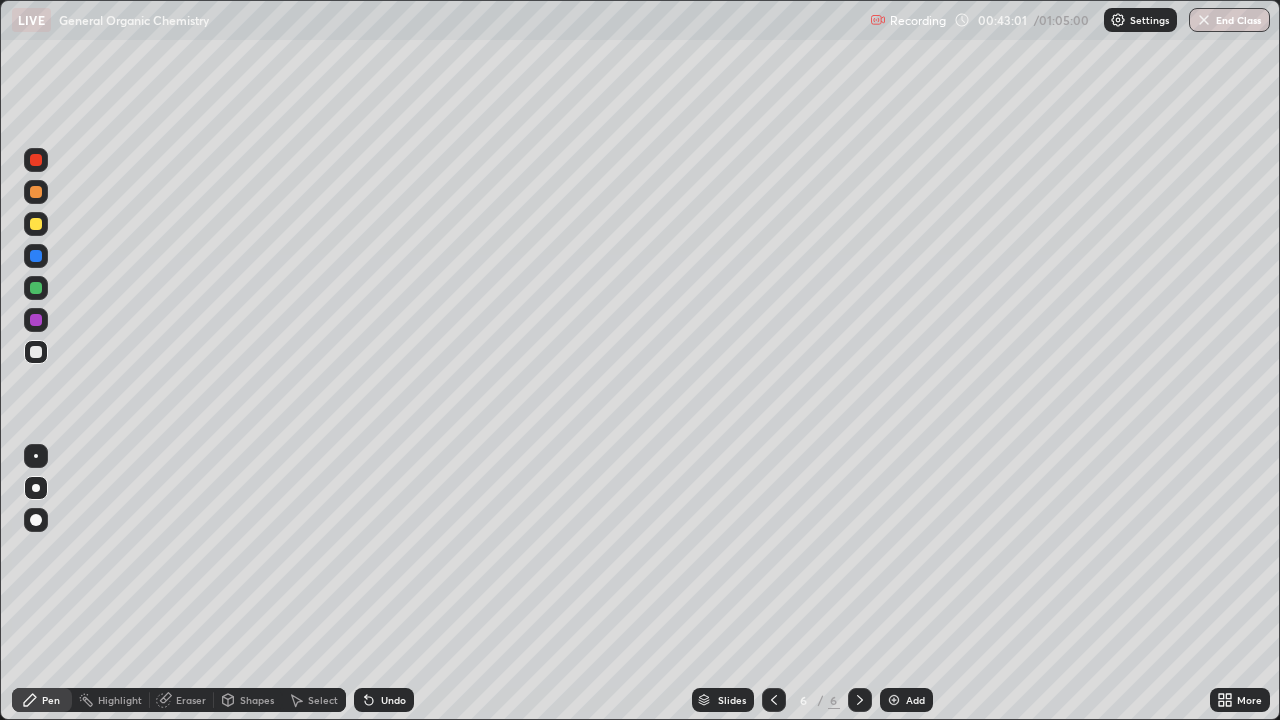 click on "Undo" at bounding box center [384, 700] 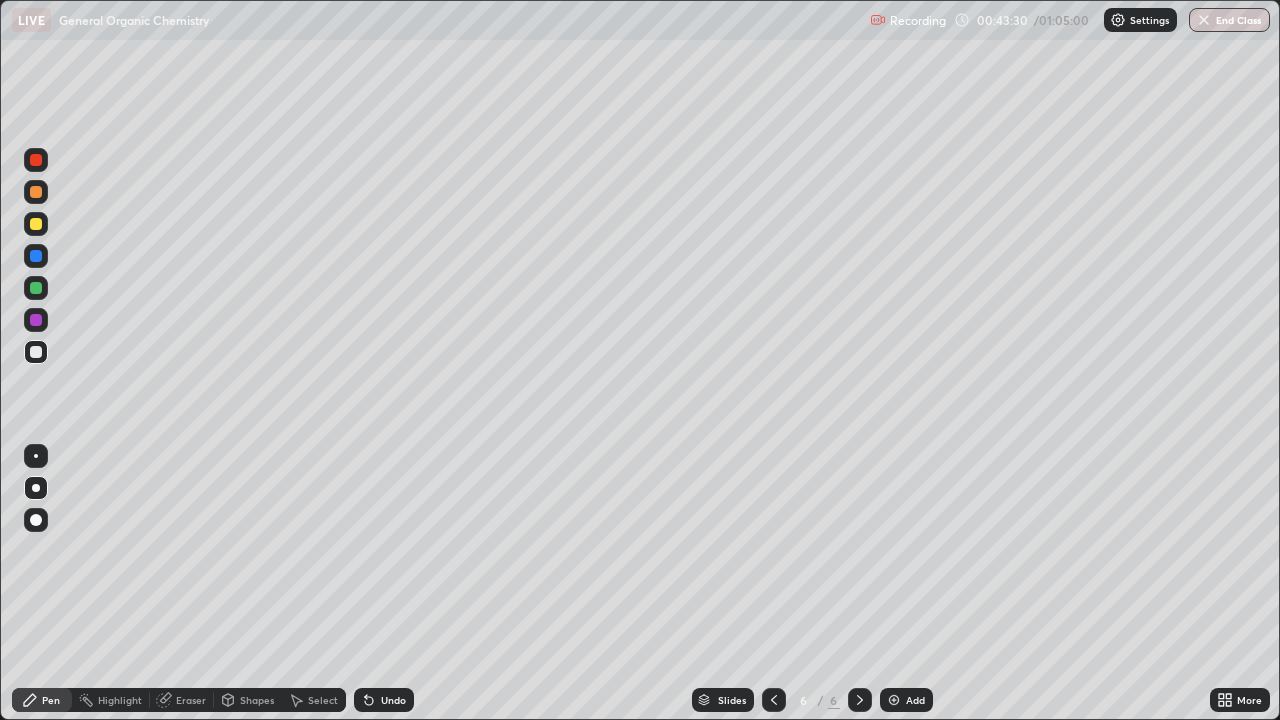 click on "Undo" at bounding box center (393, 700) 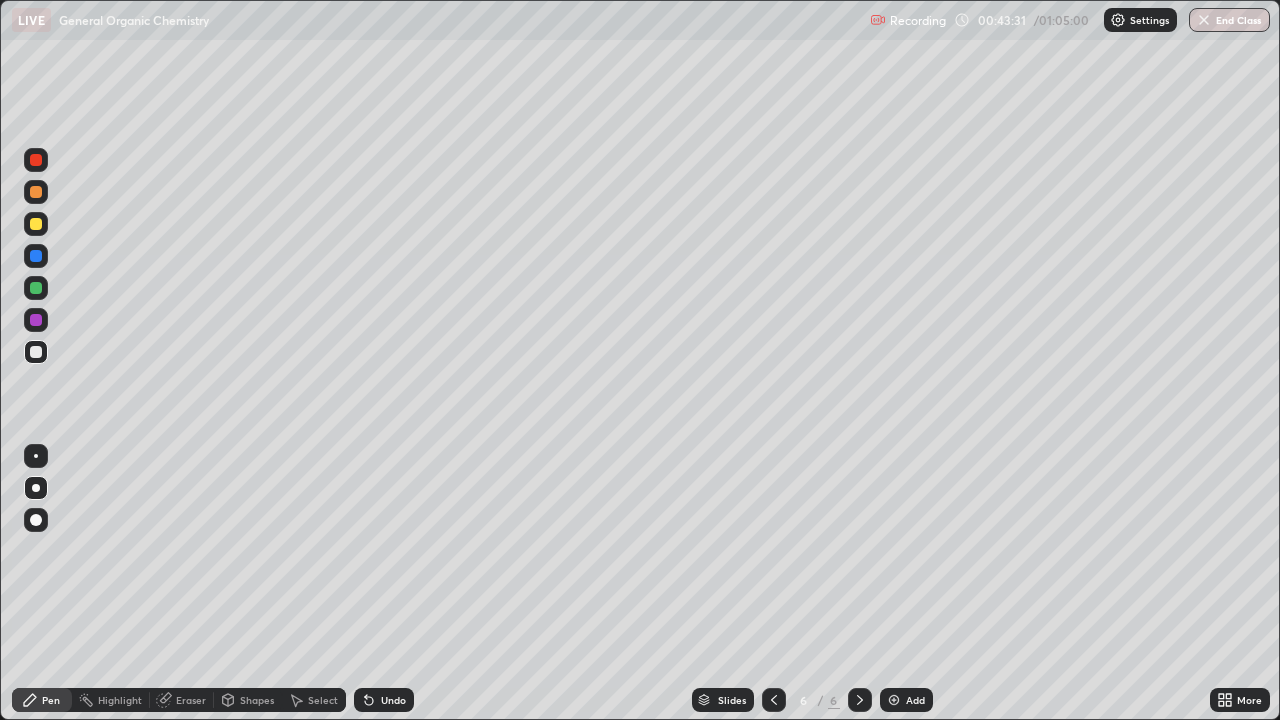 click on "Undo" at bounding box center (393, 700) 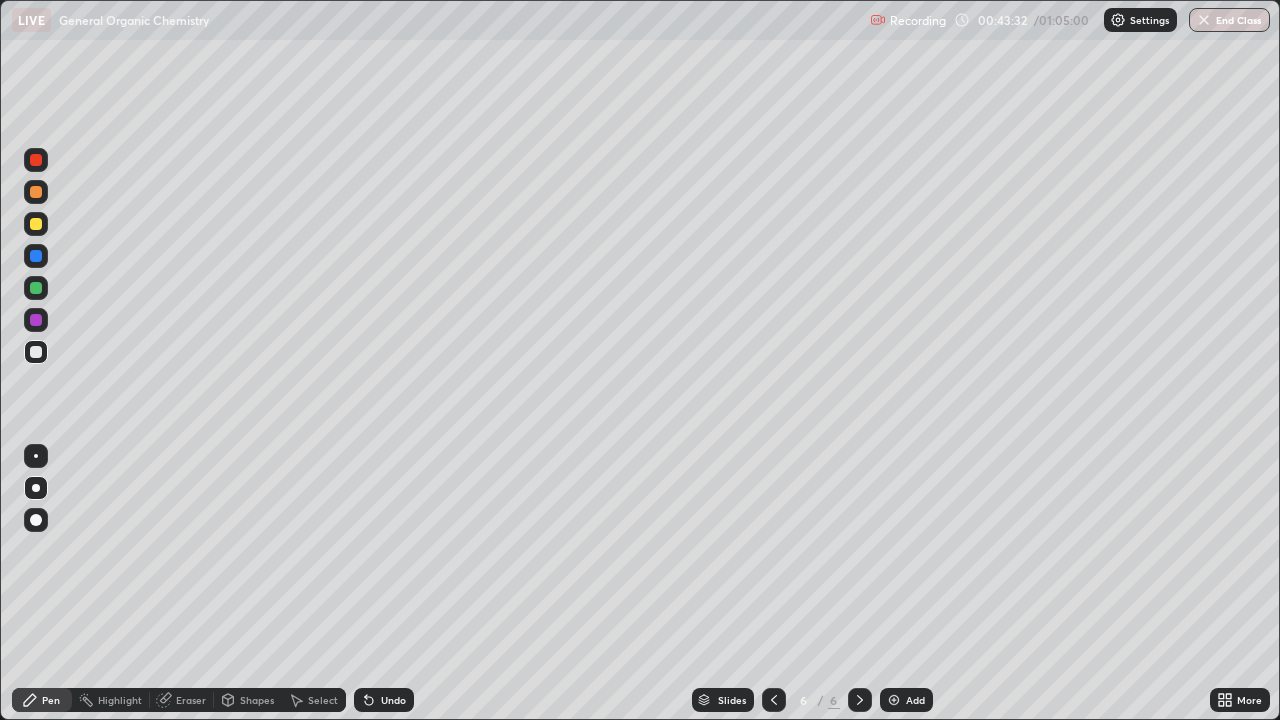 click on "Undo" at bounding box center (393, 700) 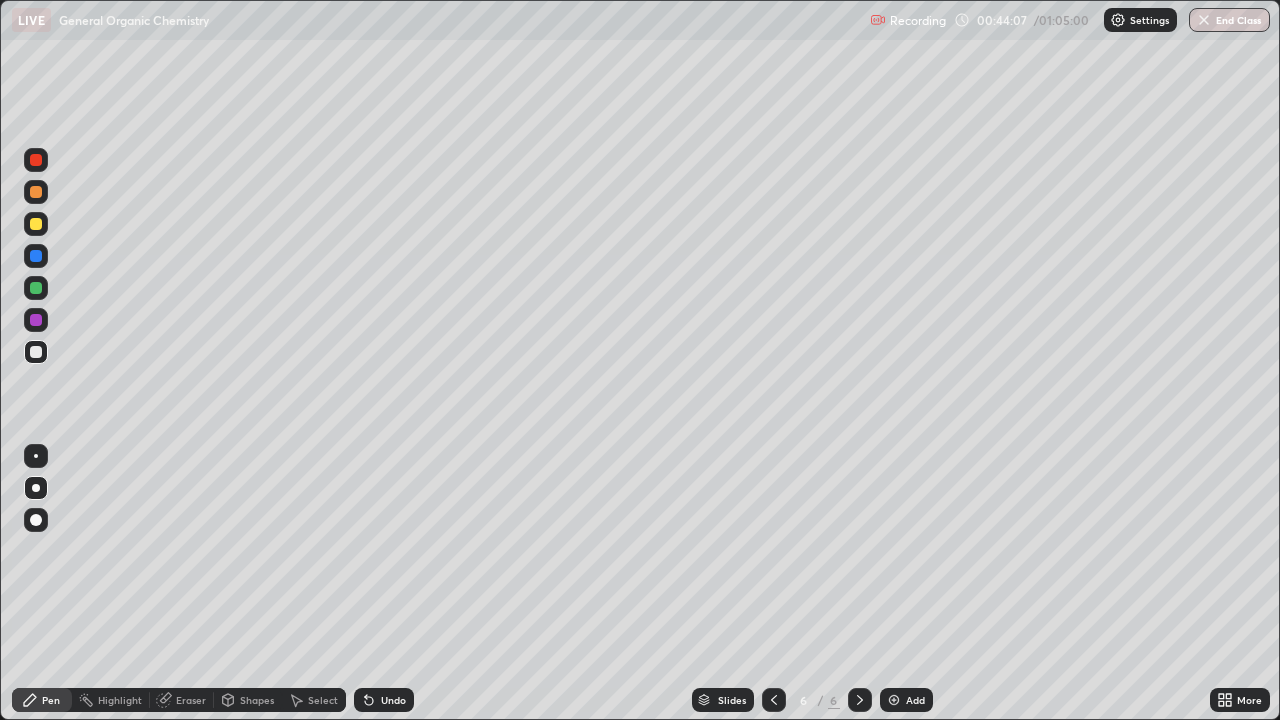 click at bounding box center [36, 224] 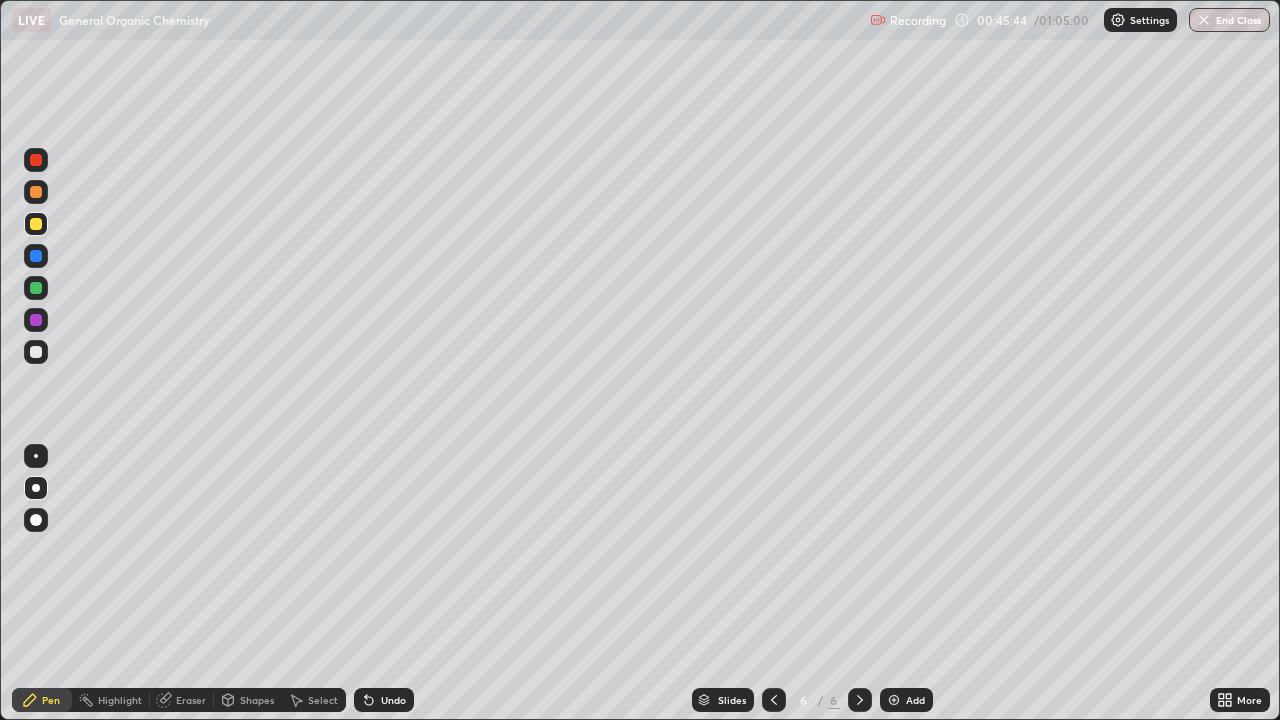 click on "Add" at bounding box center (906, 700) 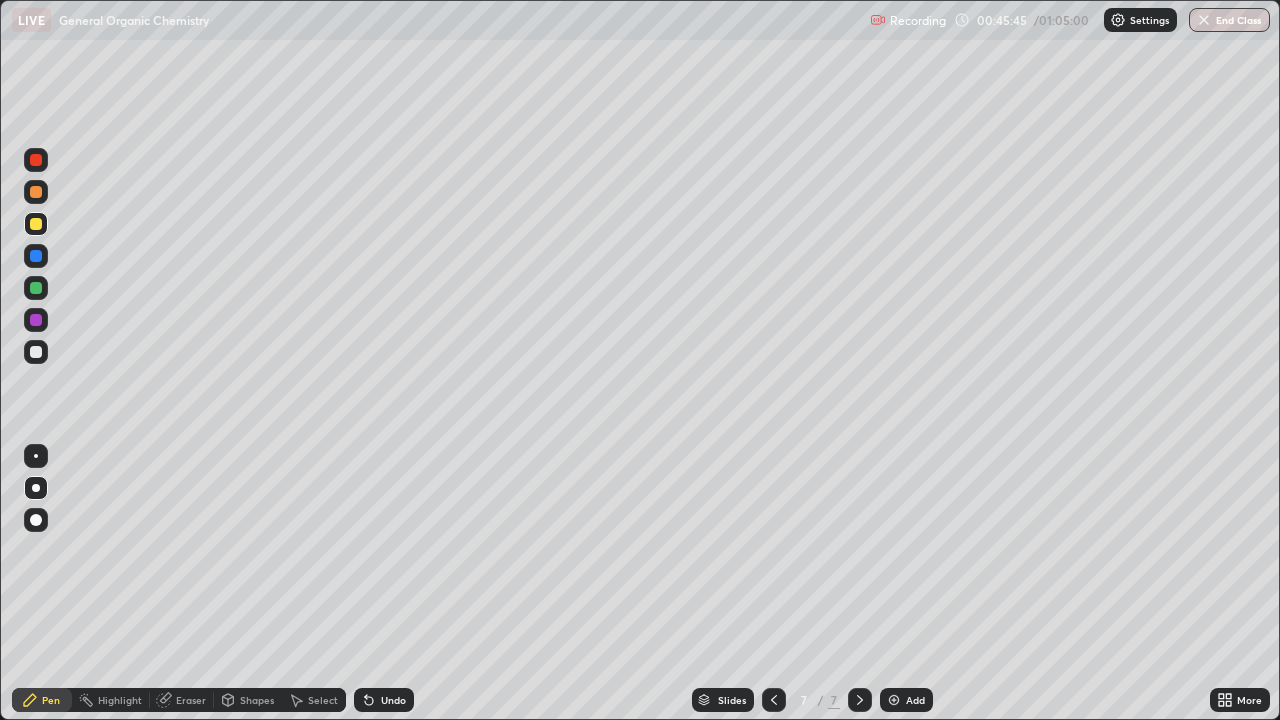 click at bounding box center (36, 192) 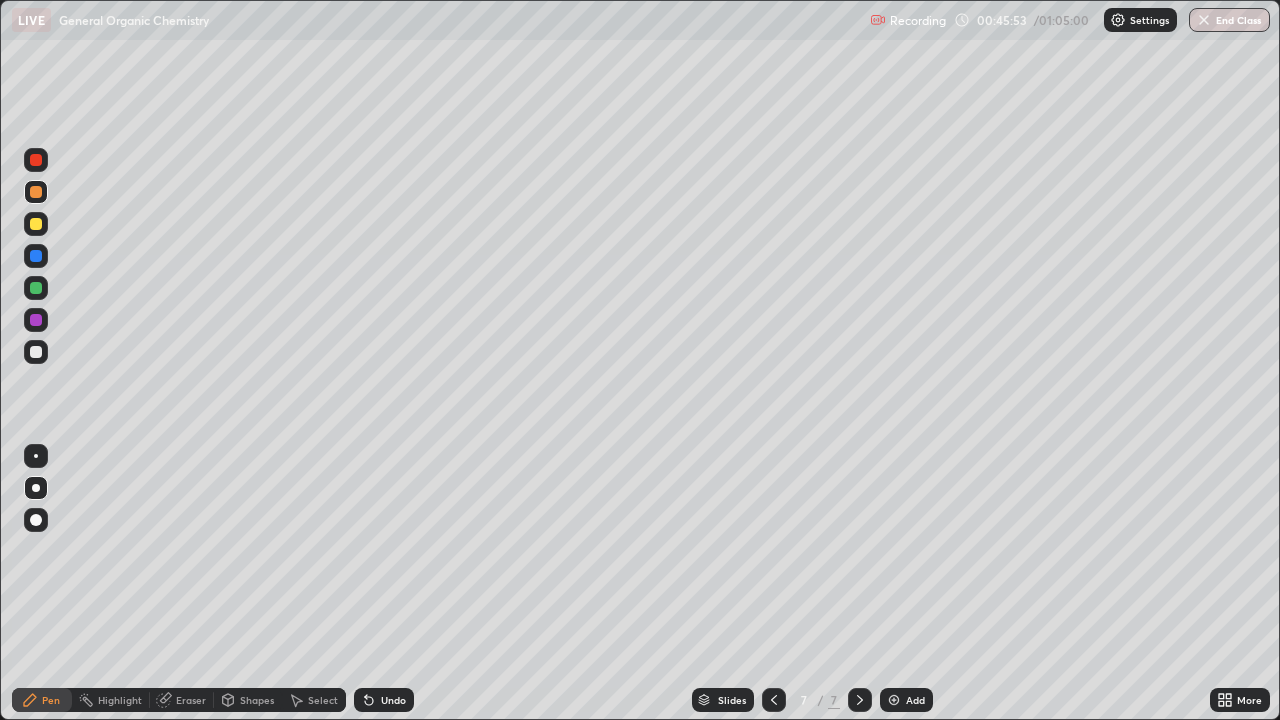 click at bounding box center (36, 352) 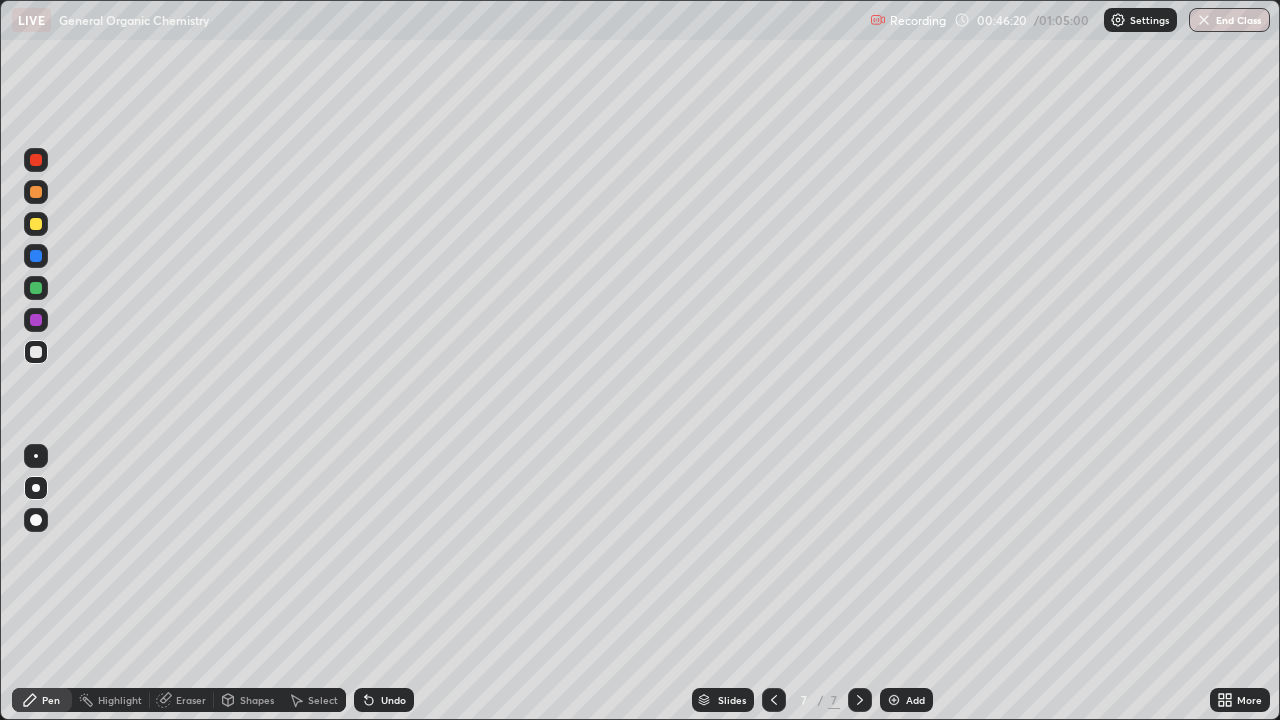click at bounding box center [36, 224] 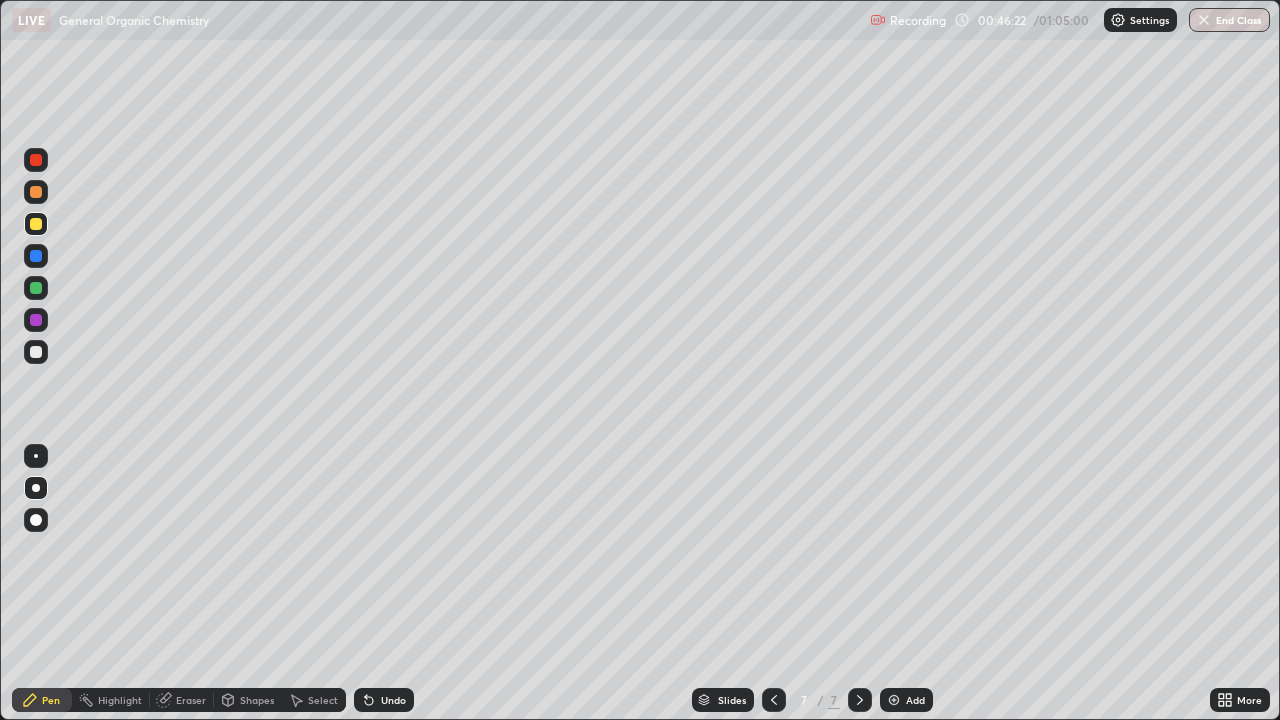 click on "Undo" at bounding box center (393, 700) 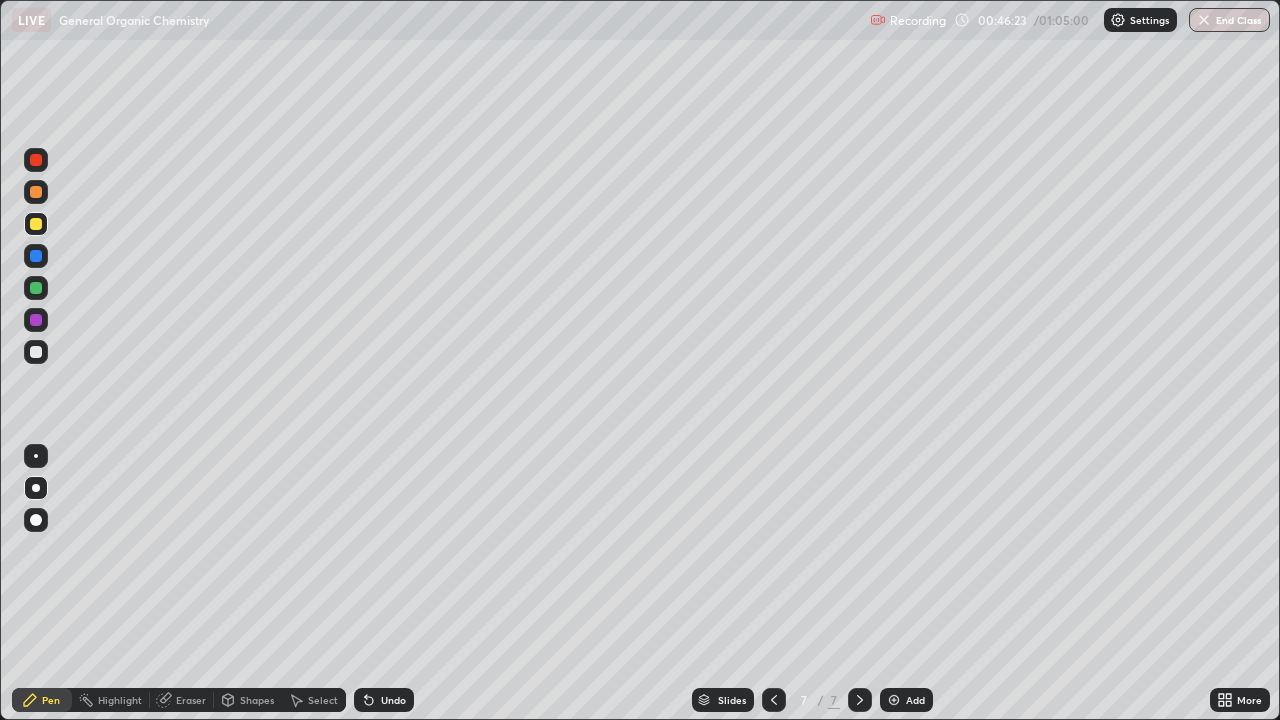 click on "Undo" at bounding box center [393, 700] 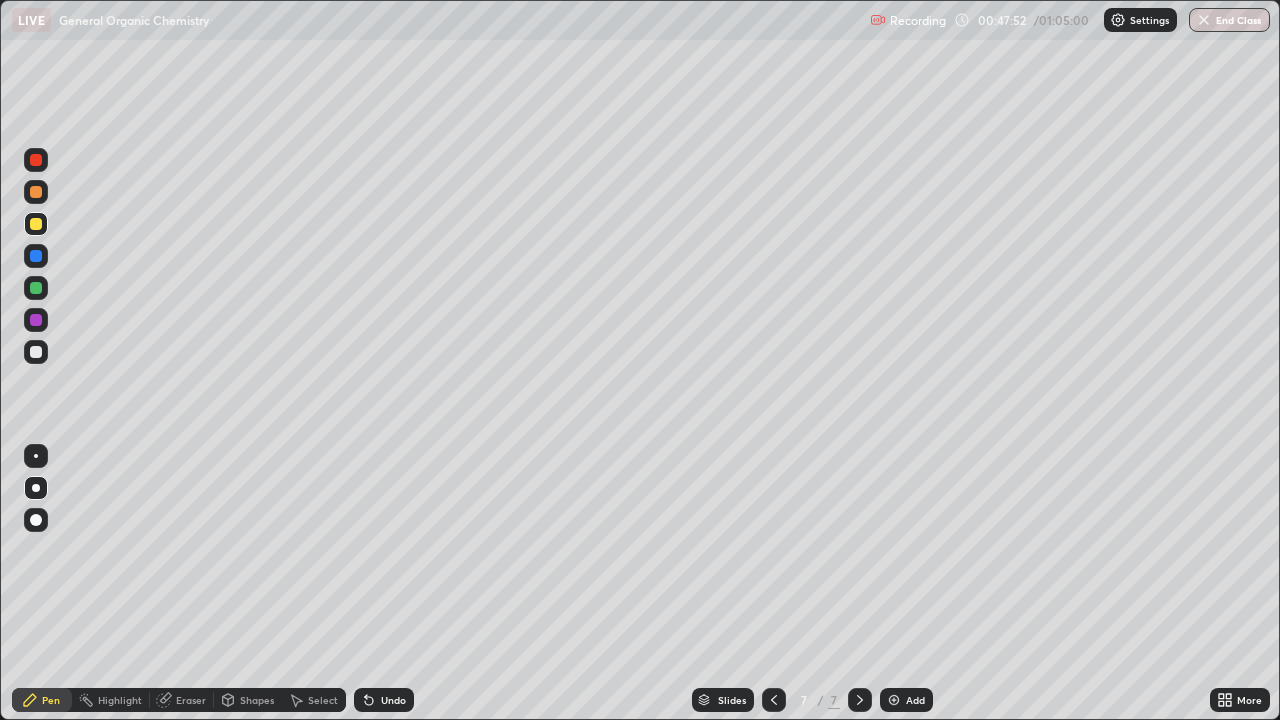 click on "Eraser" at bounding box center (191, 700) 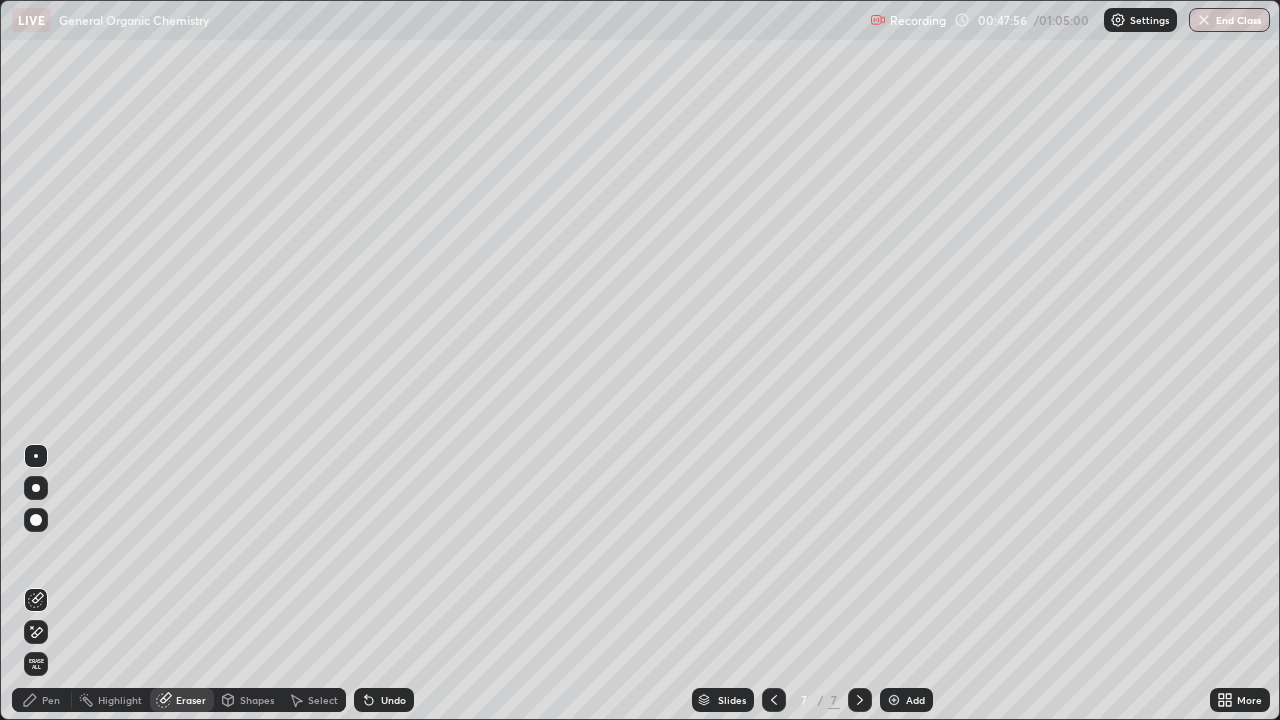 click on "Pen" at bounding box center [51, 700] 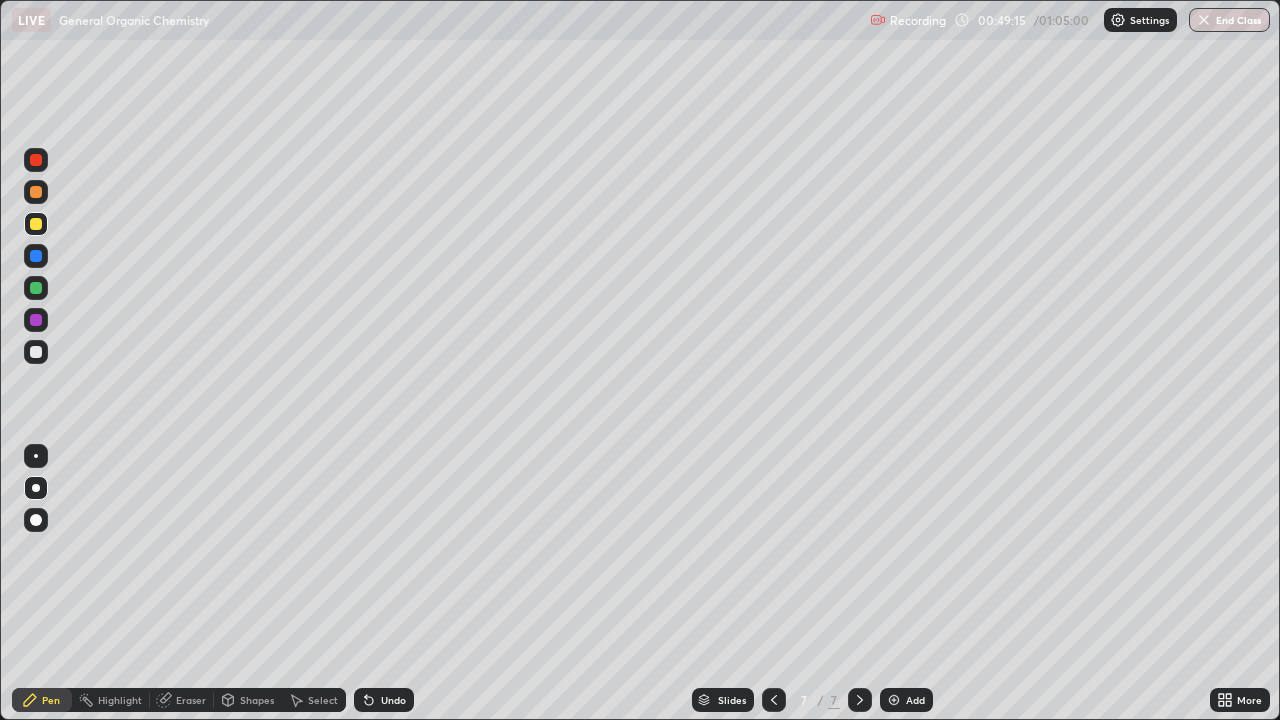 click 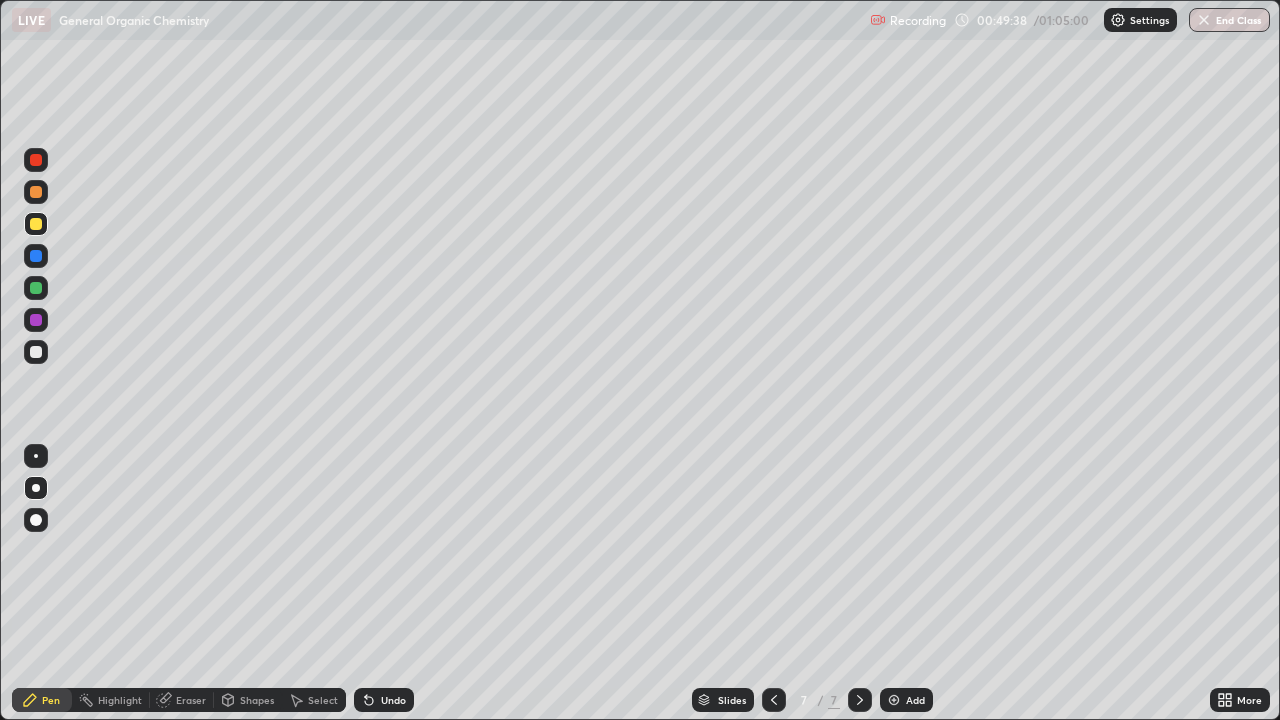 click at bounding box center [36, 352] 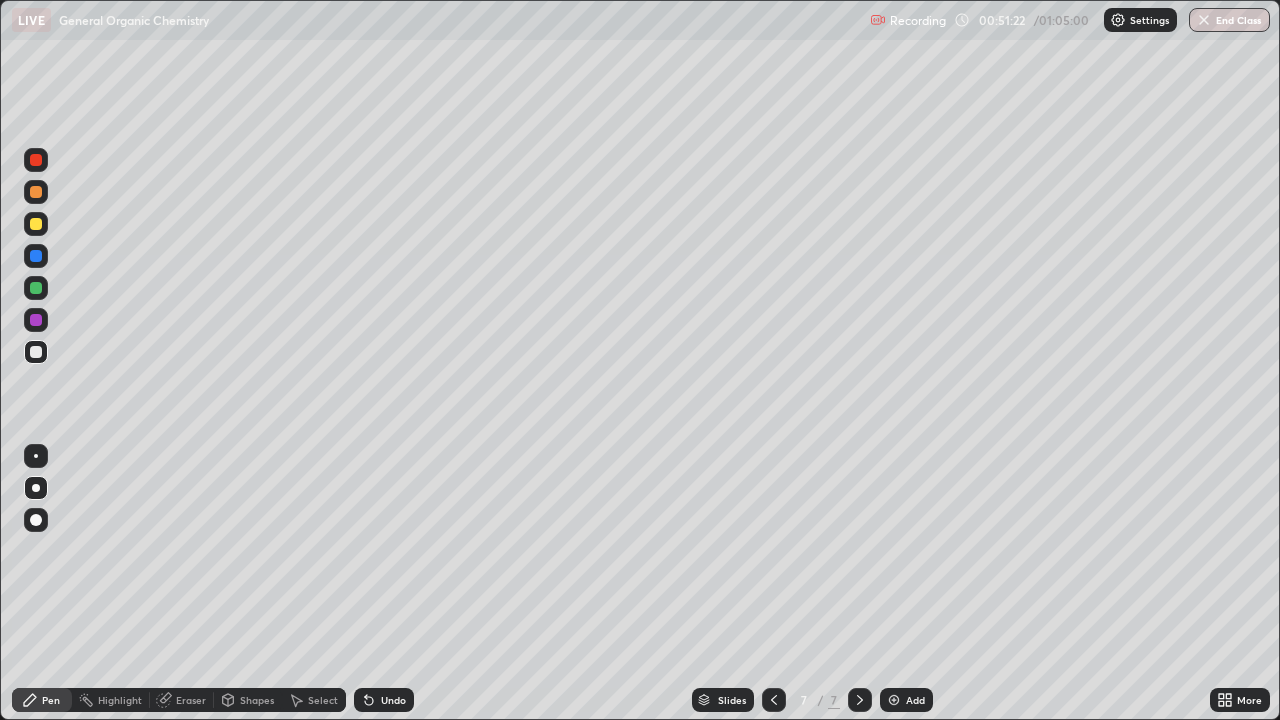 click on "Undo" at bounding box center [384, 700] 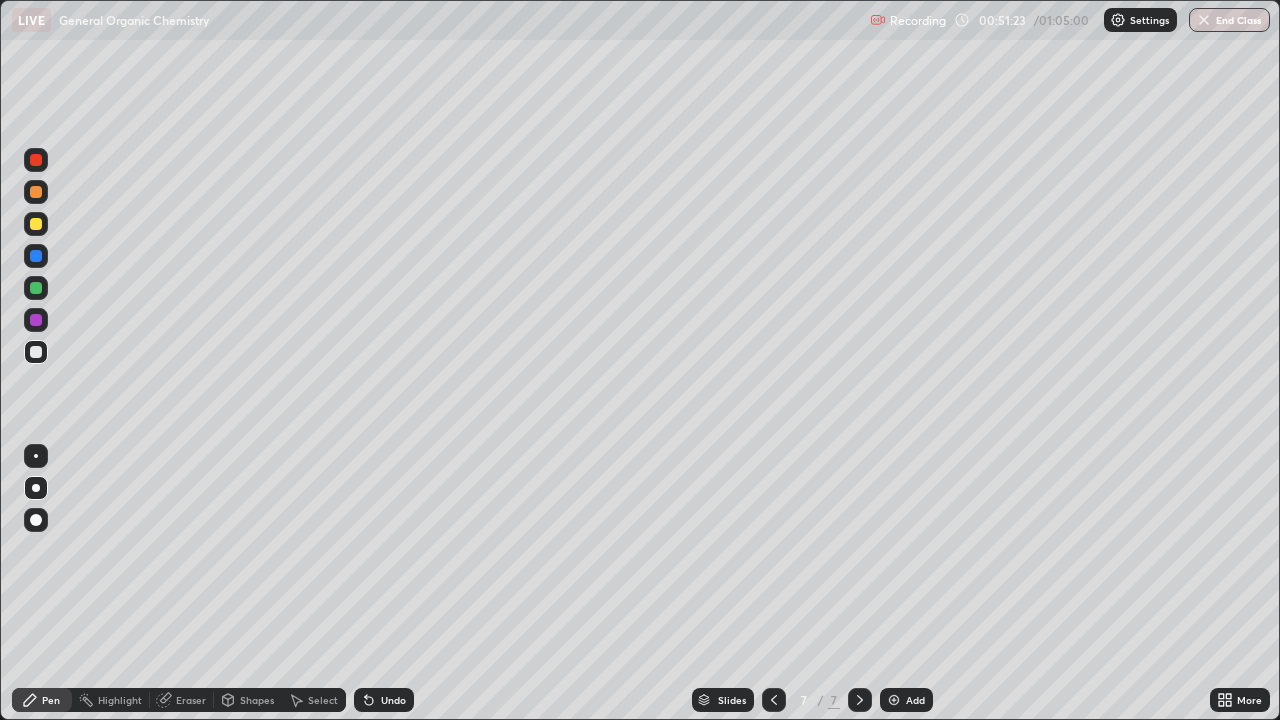 click 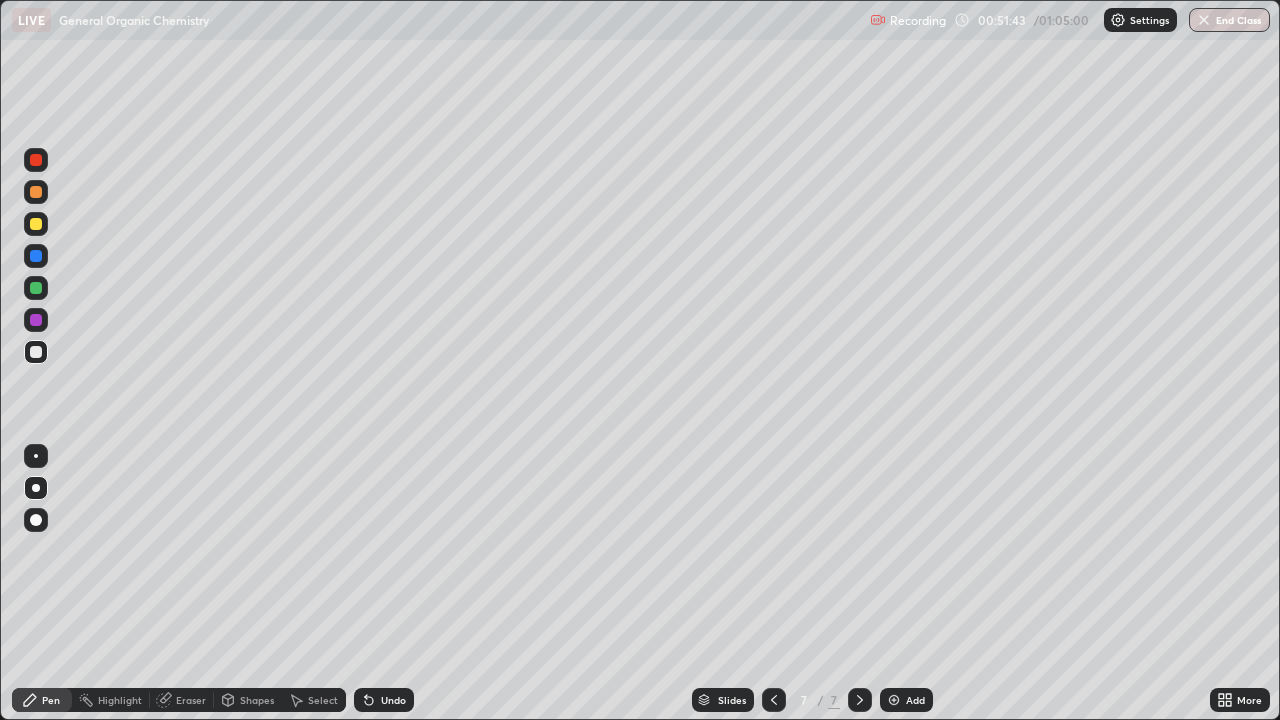 click at bounding box center (36, 224) 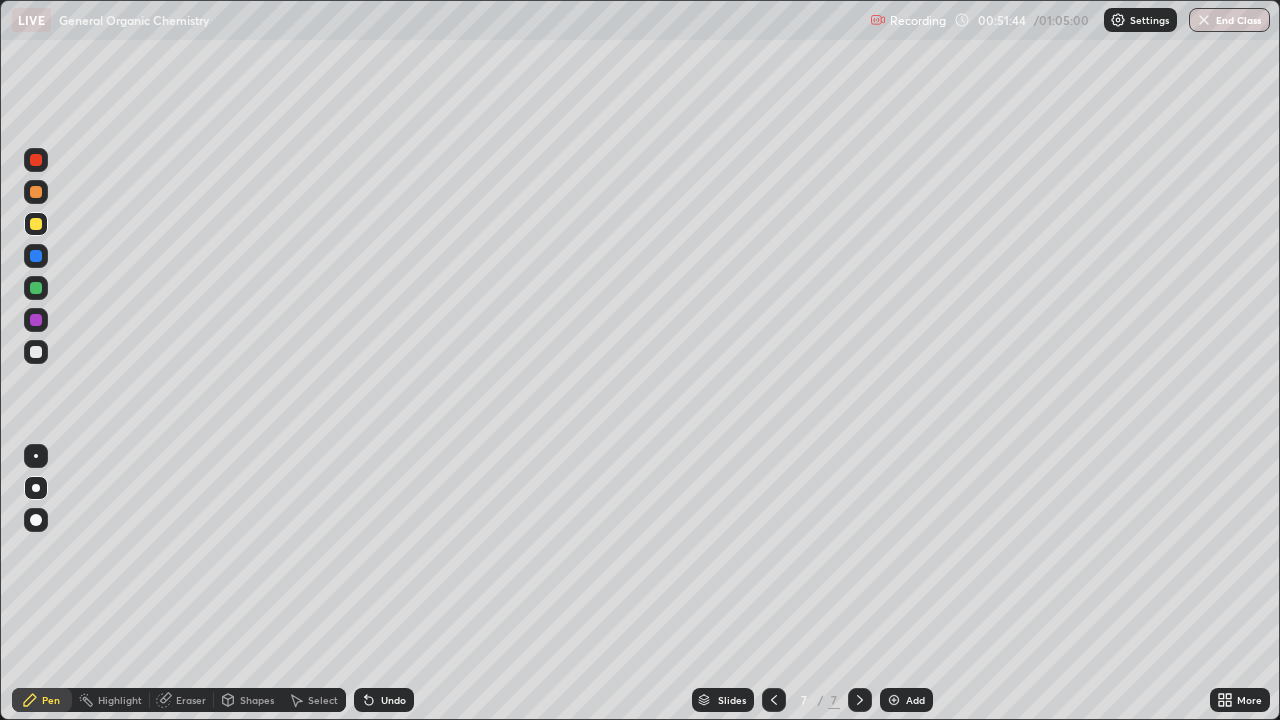 click at bounding box center (36, 352) 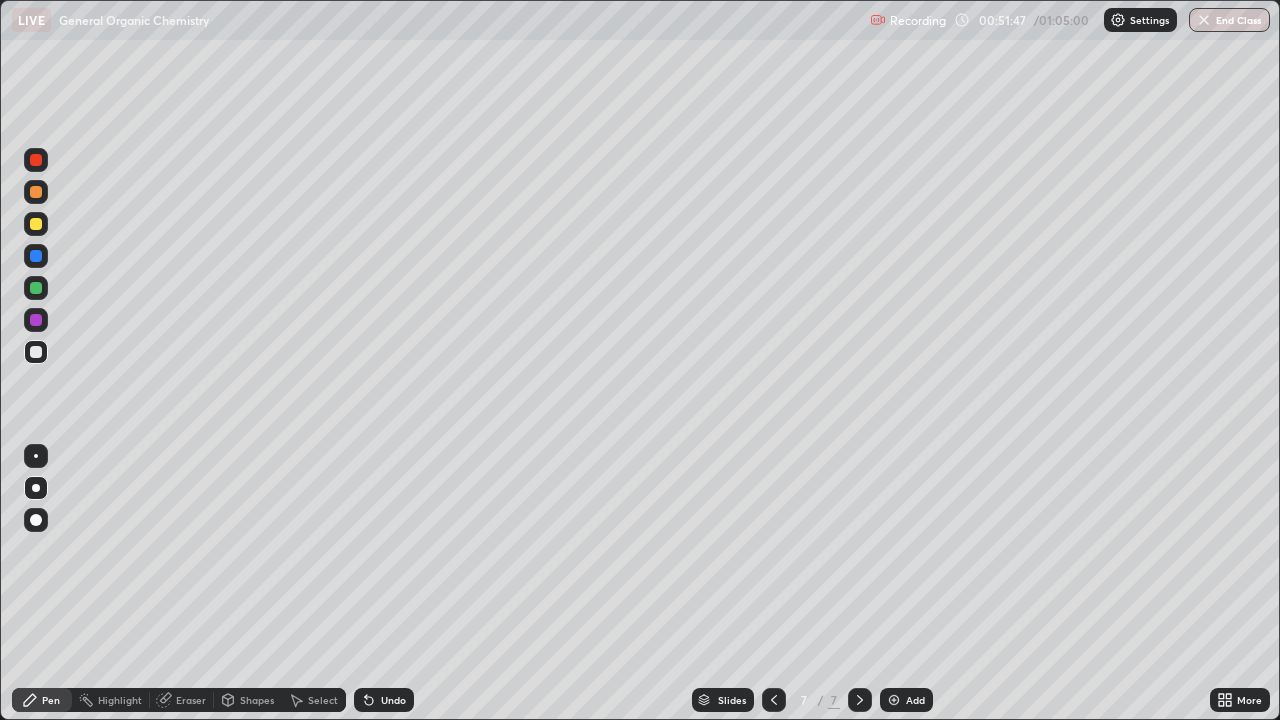 click at bounding box center (36, 192) 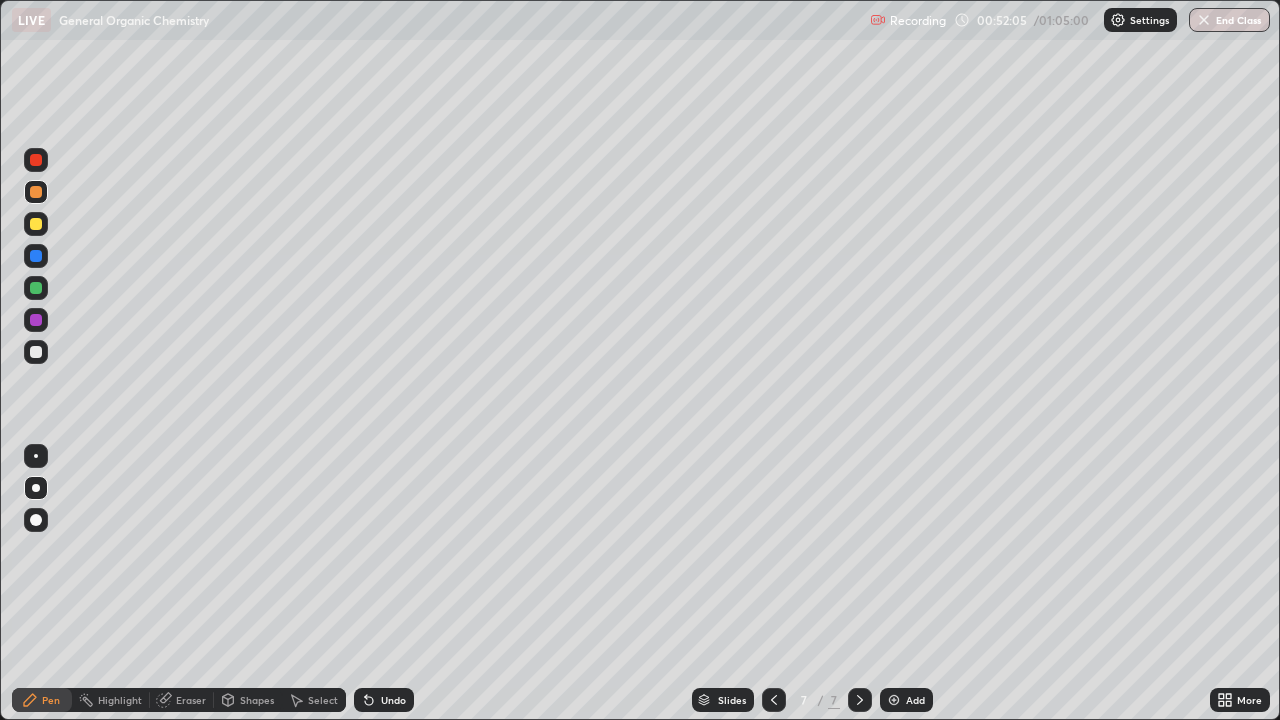 click on "Undo" at bounding box center (393, 700) 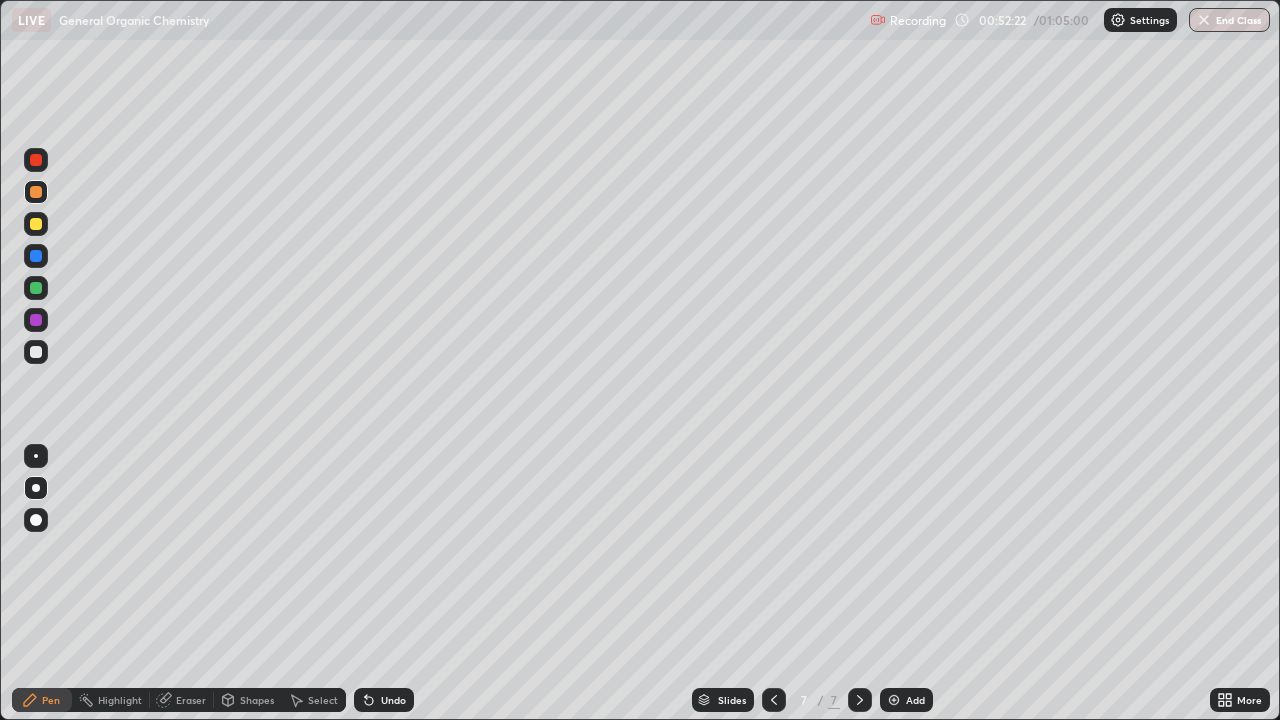 click at bounding box center [36, 352] 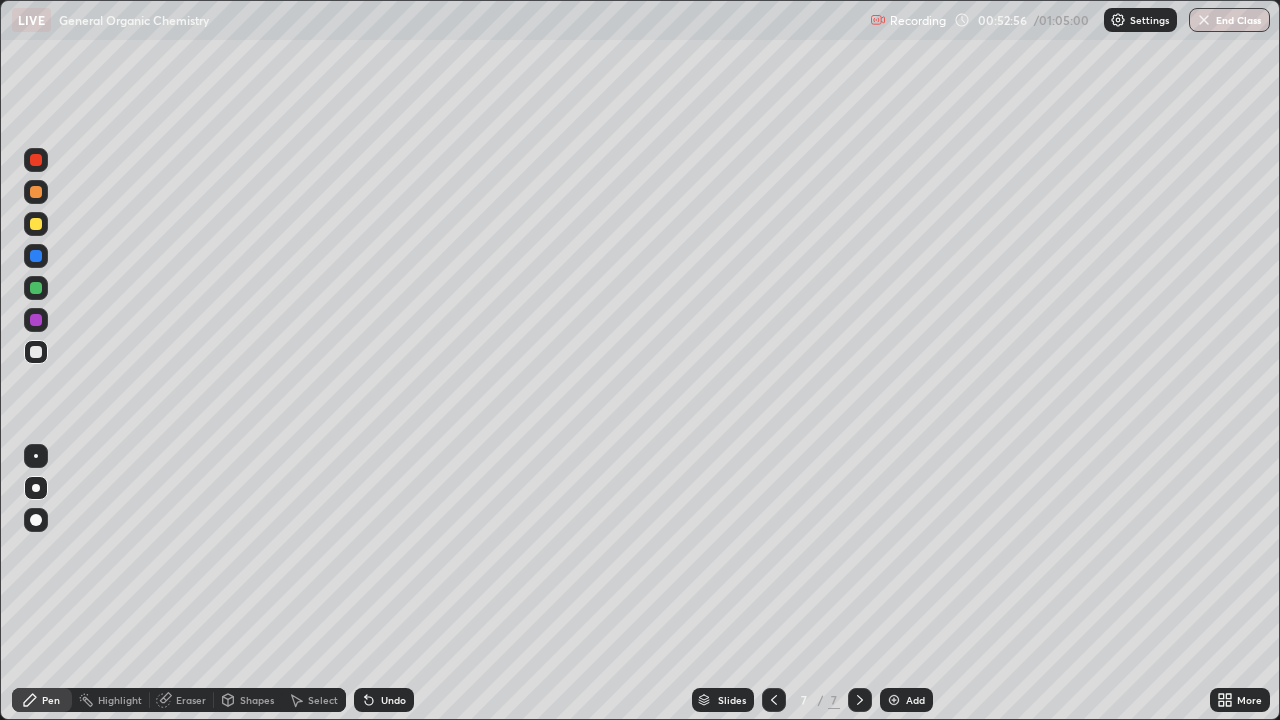 click on "Undo" at bounding box center [393, 700] 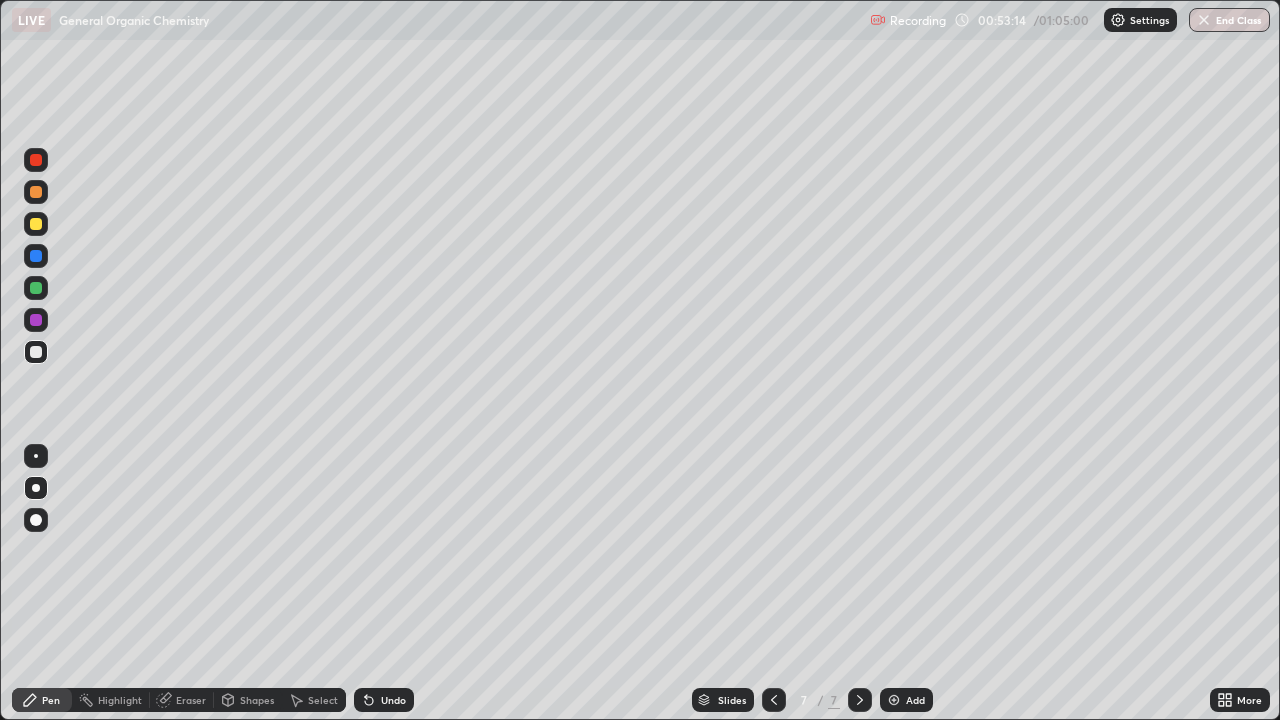 click on "Undo" at bounding box center (384, 700) 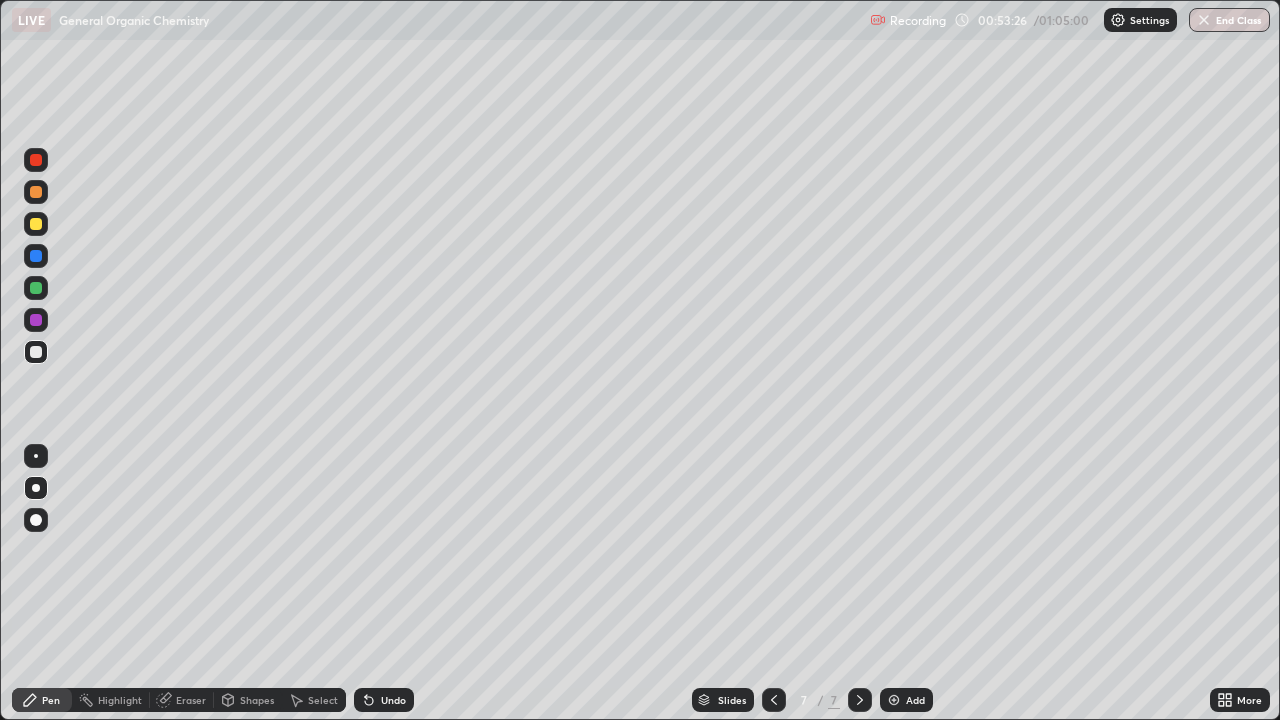 click on "Undo" at bounding box center (393, 700) 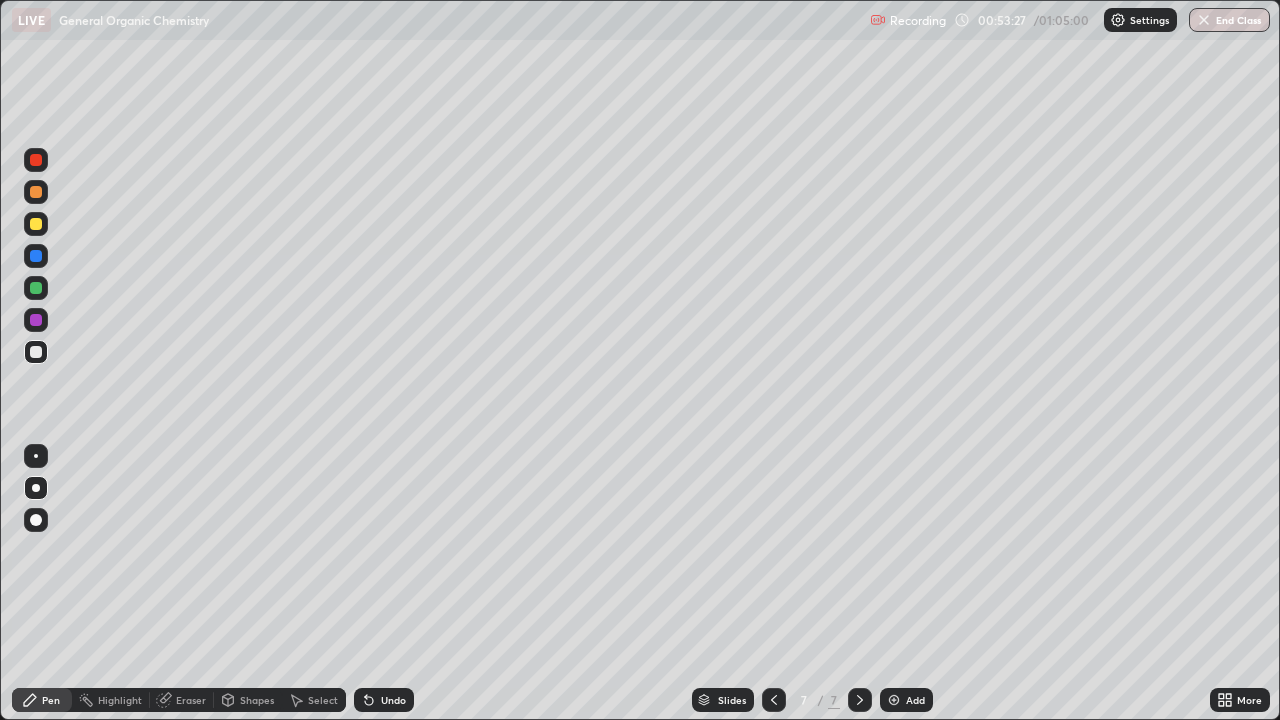 click on "Undo" at bounding box center (393, 700) 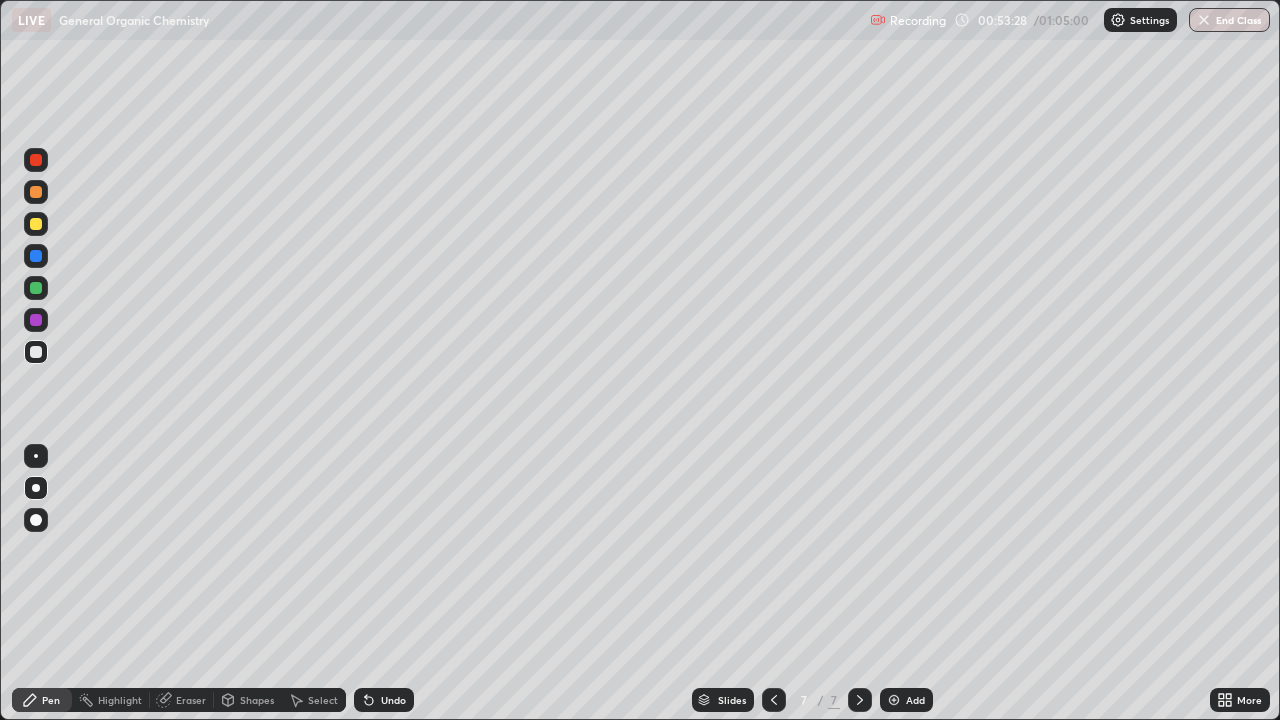 click on "Undo" at bounding box center [393, 700] 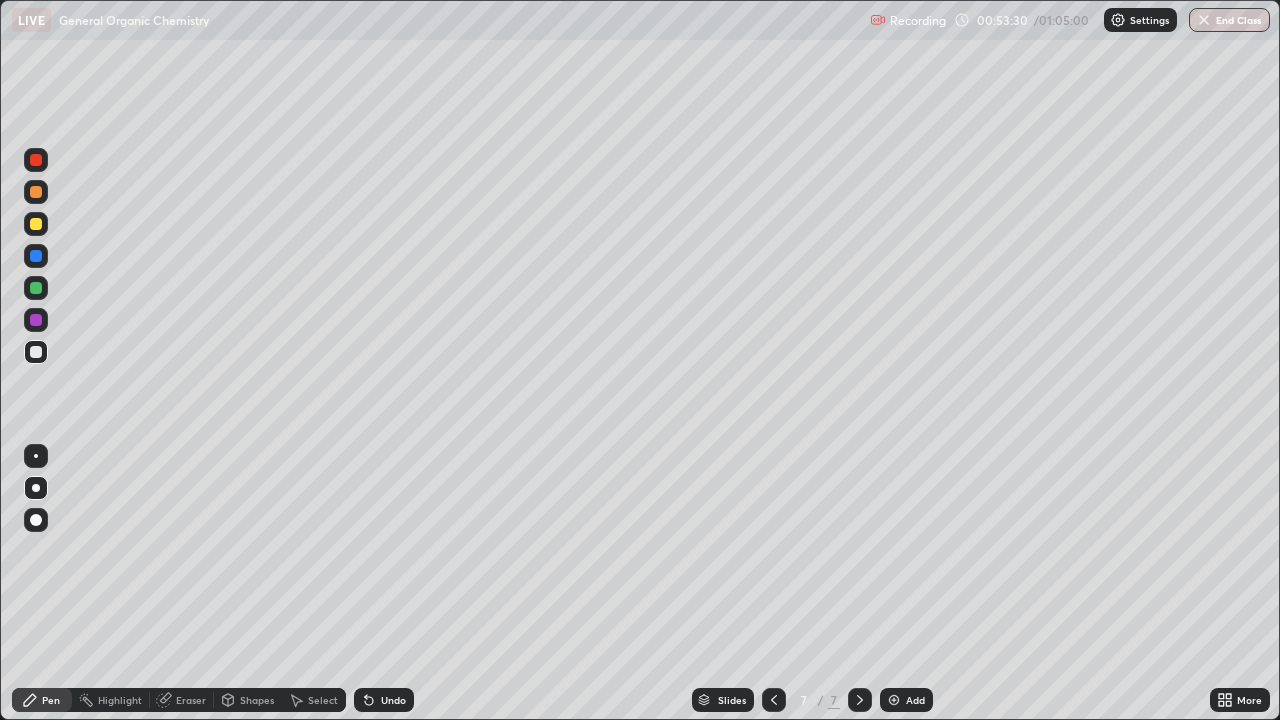 click on "Undo" at bounding box center [393, 700] 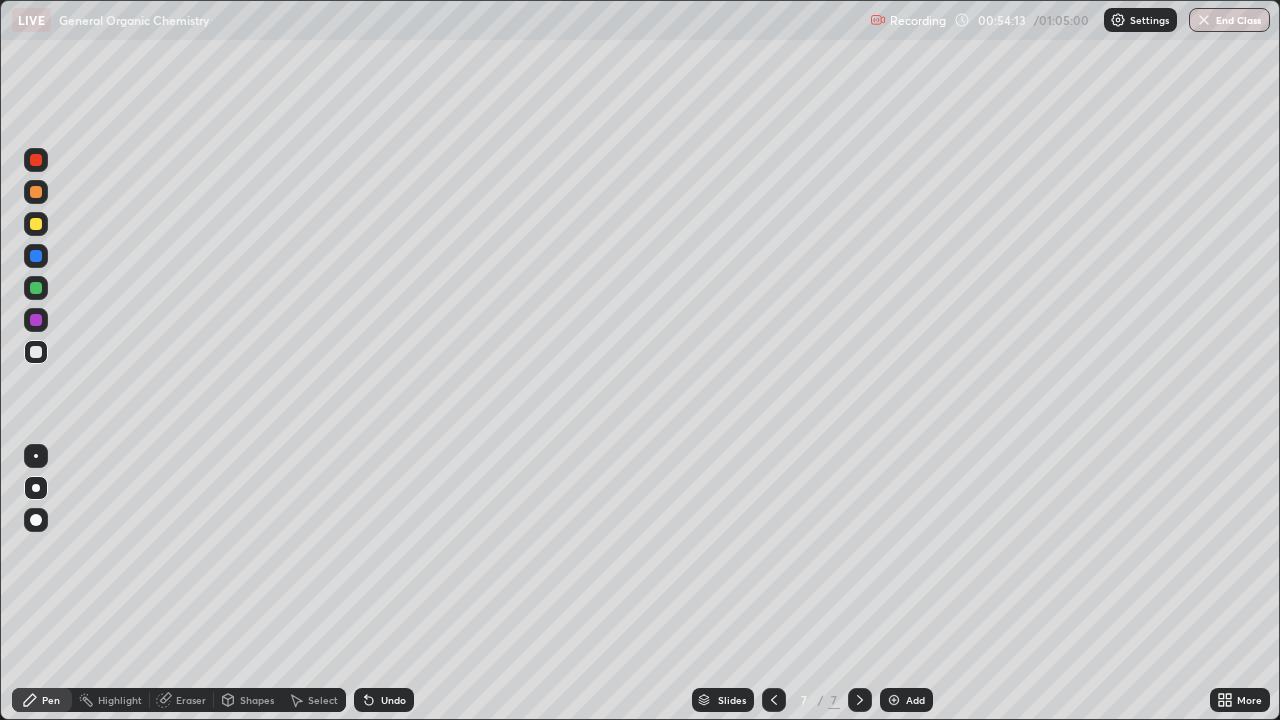 click on "Eraser" at bounding box center (191, 700) 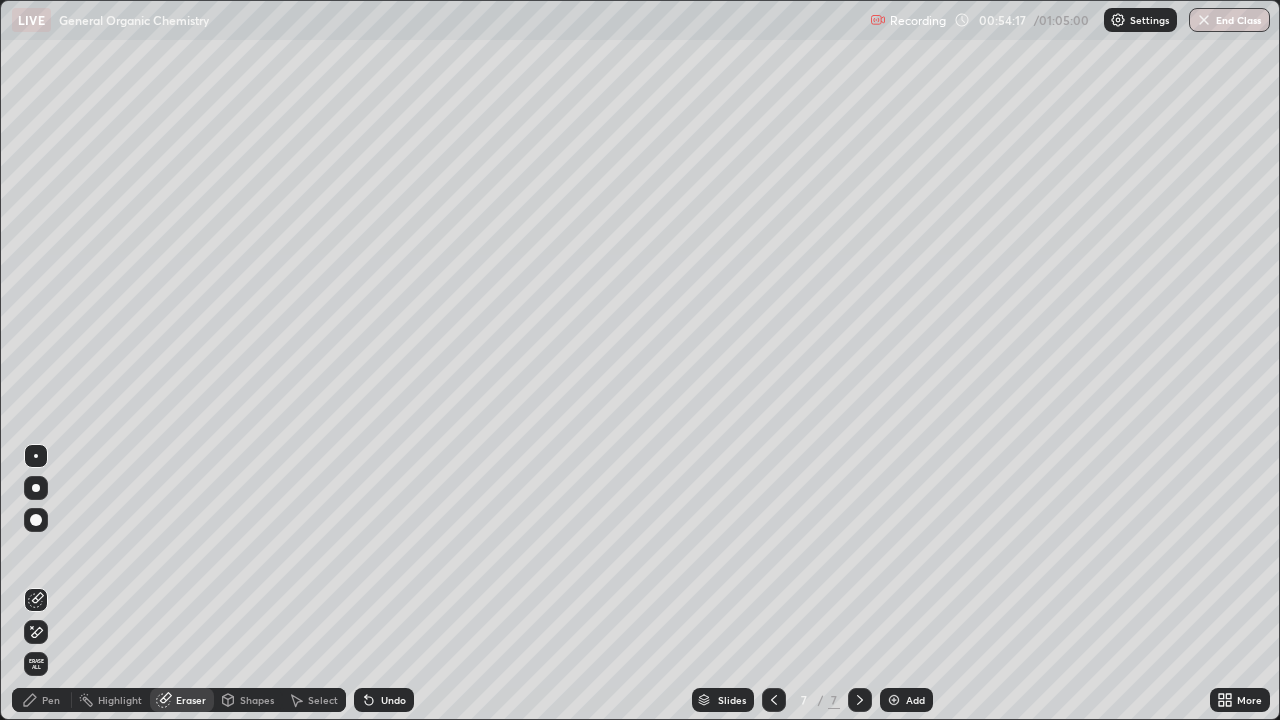 click on "Pen" at bounding box center (51, 700) 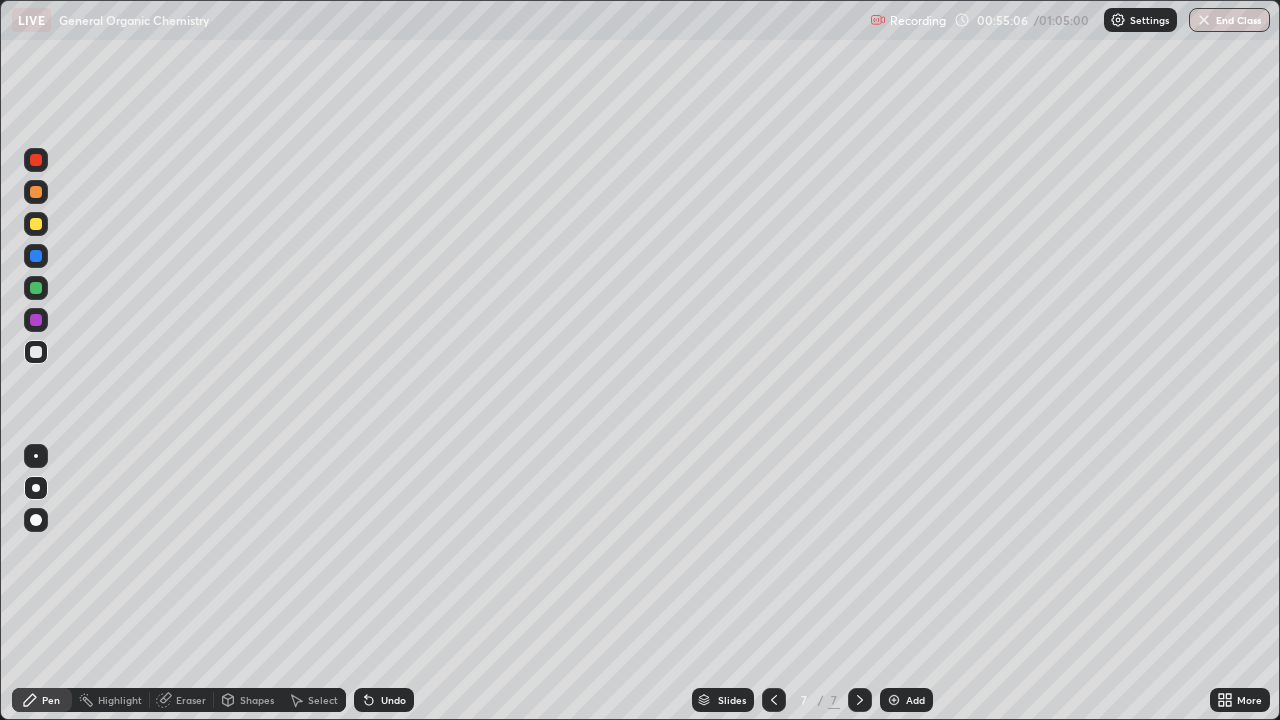 click on "Undo" at bounding box center [393, 700] 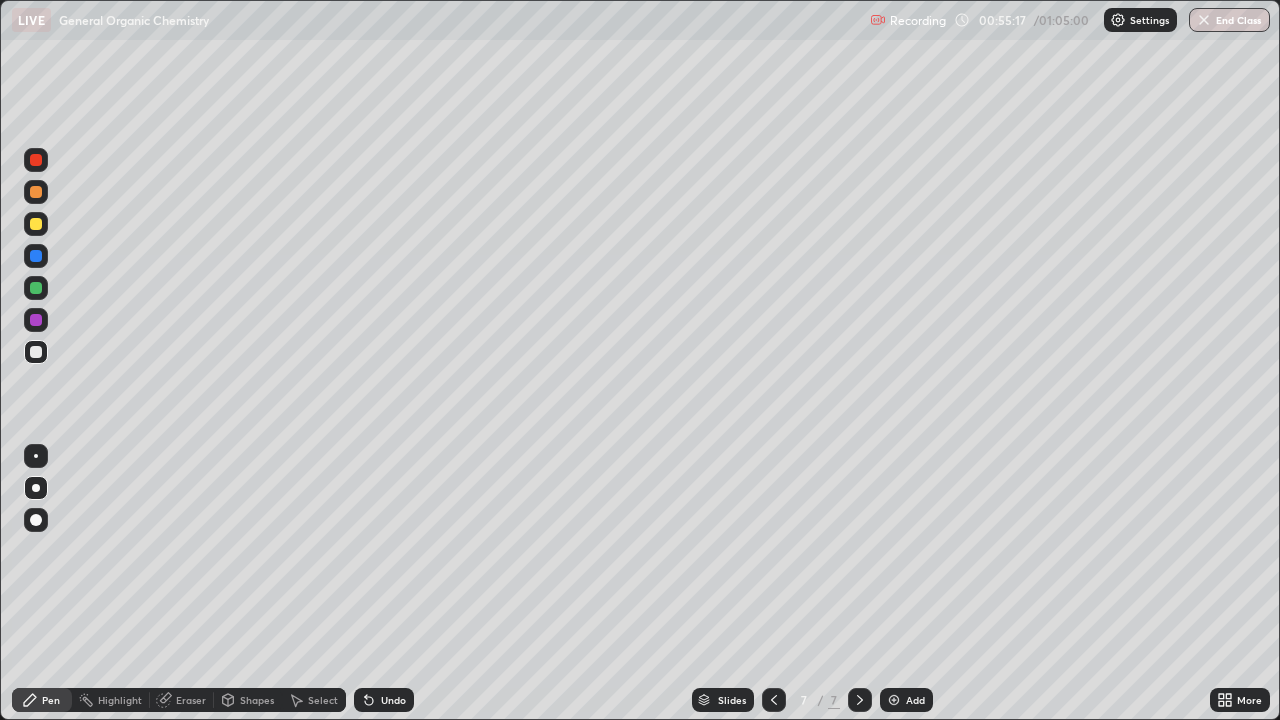 click on "Undo" at bounding box center (393, 700) 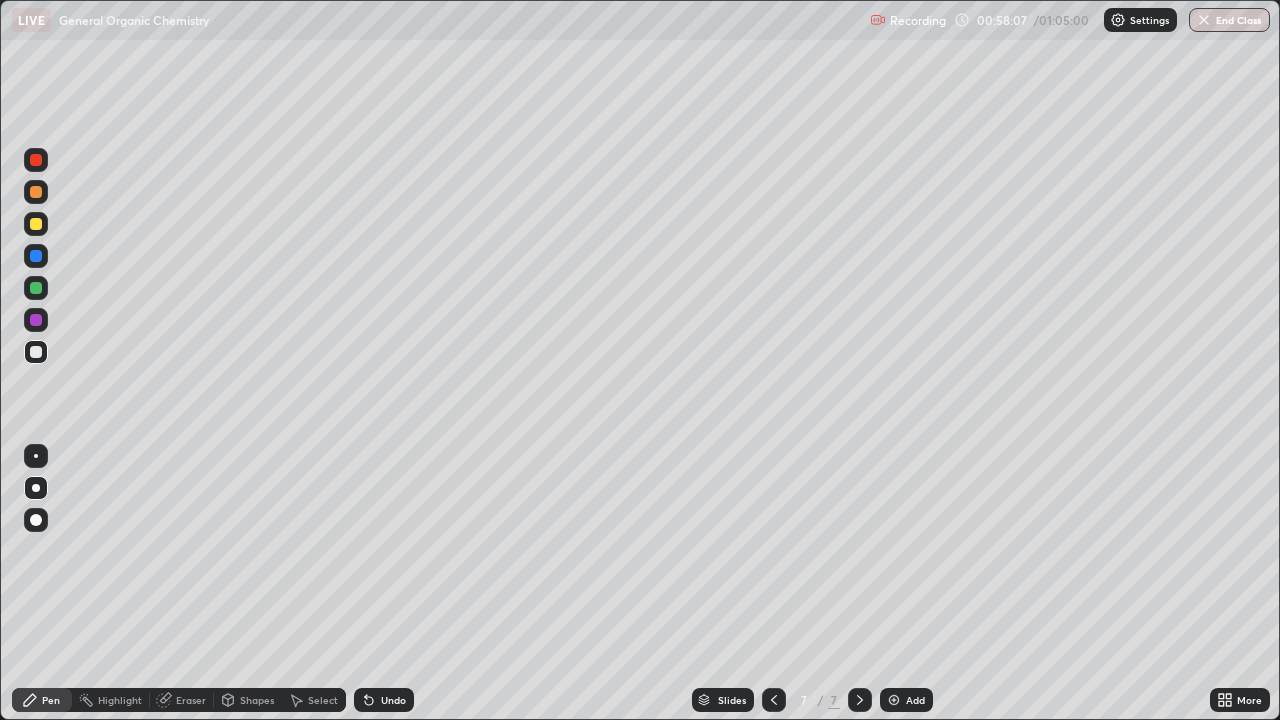 click on "Undo" at bounding box center (393, 700) 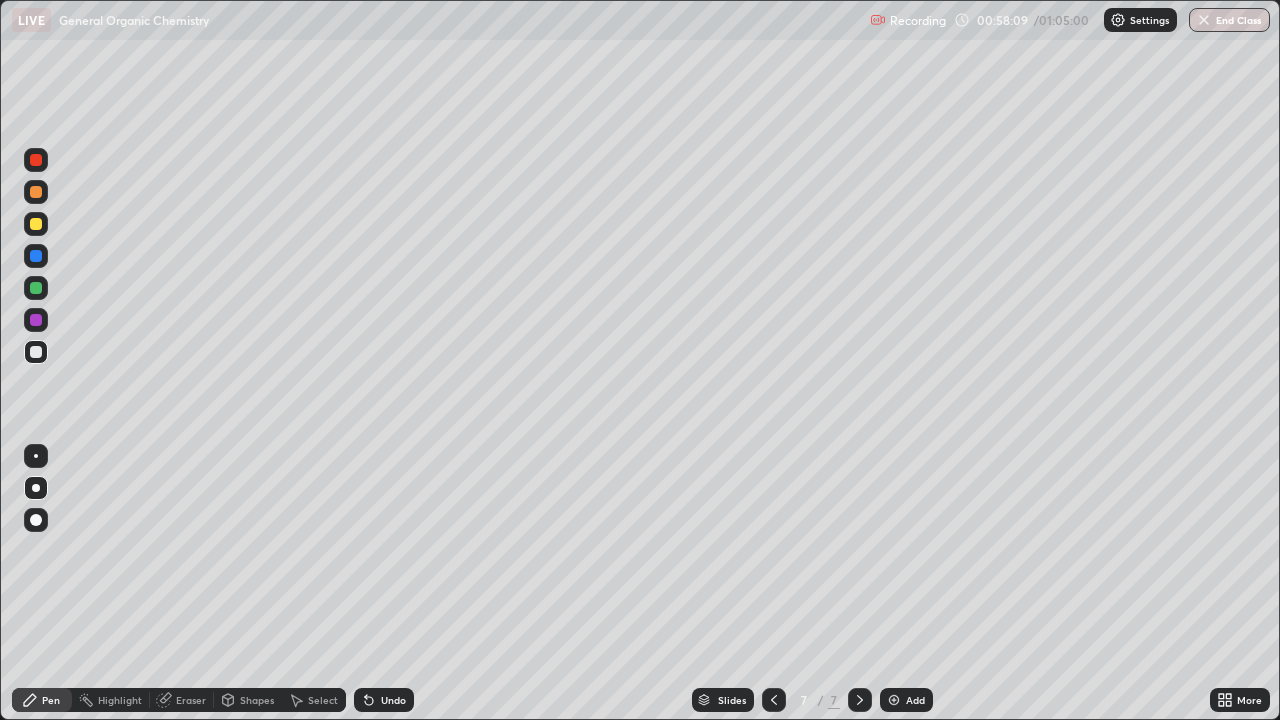 click on "Undo" at bounding box center [393, 700] 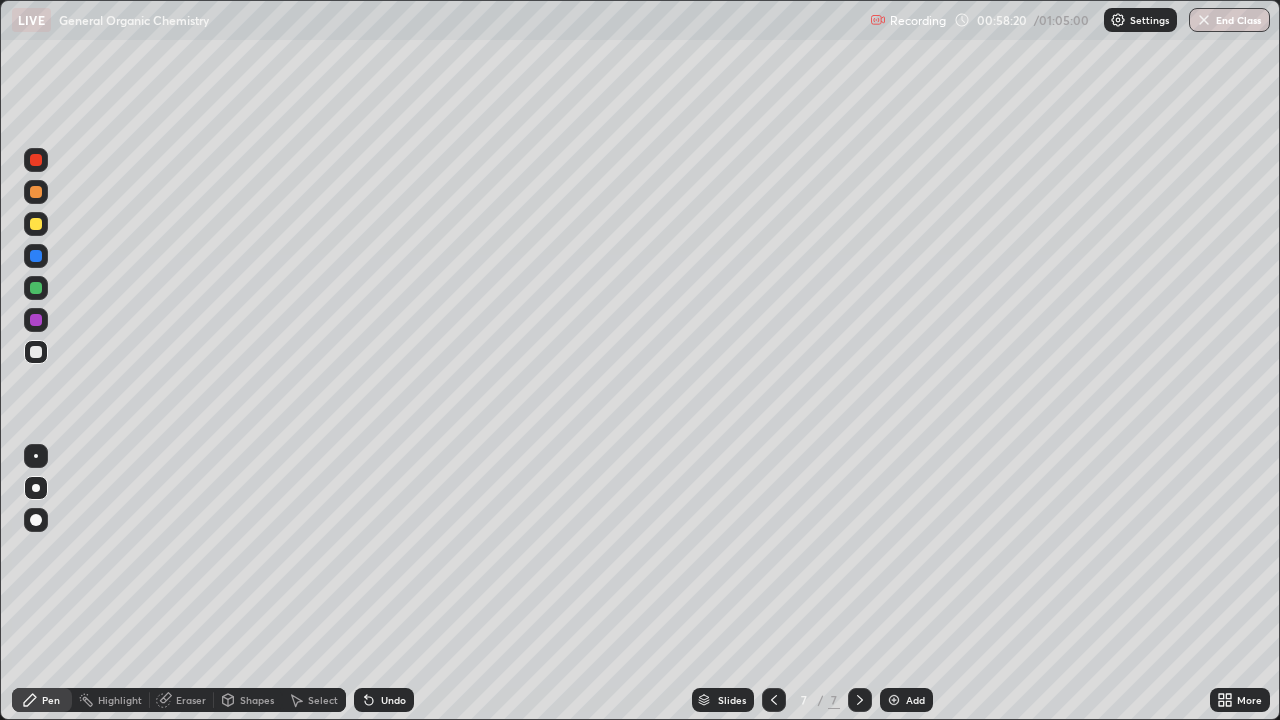 click at bounding box center [36, 288] 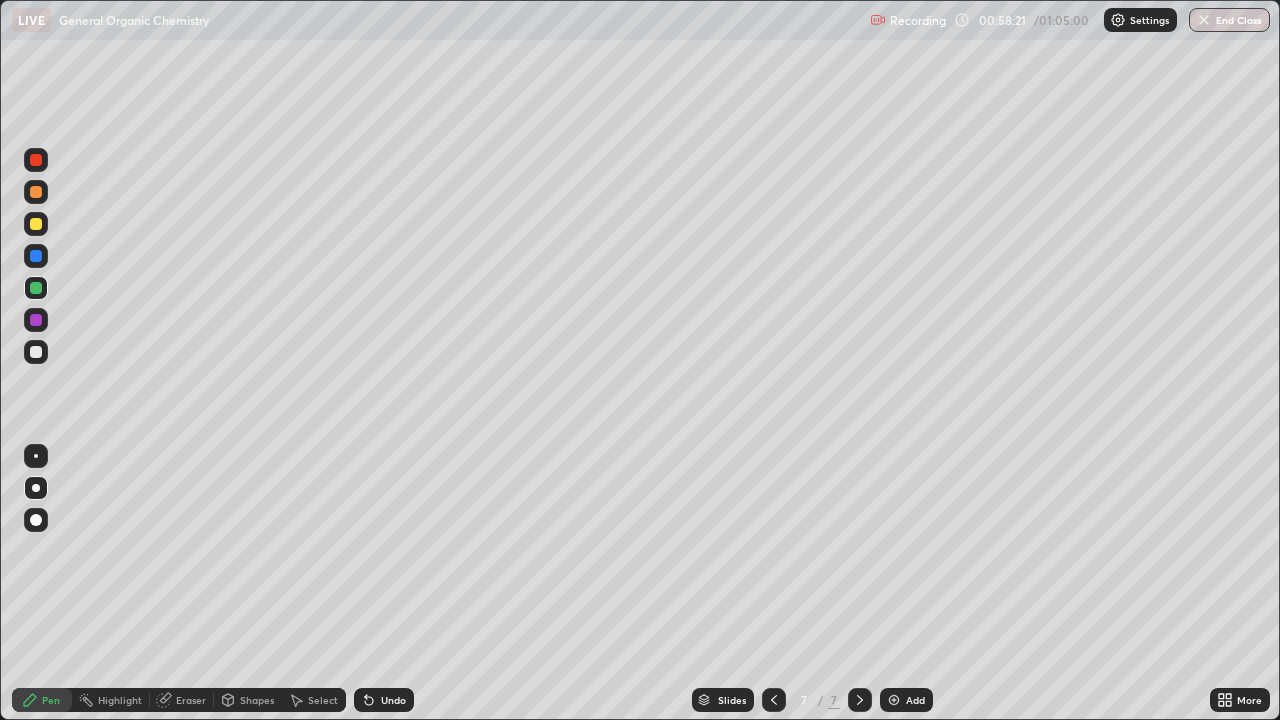 click at bounding box center [36, 224] 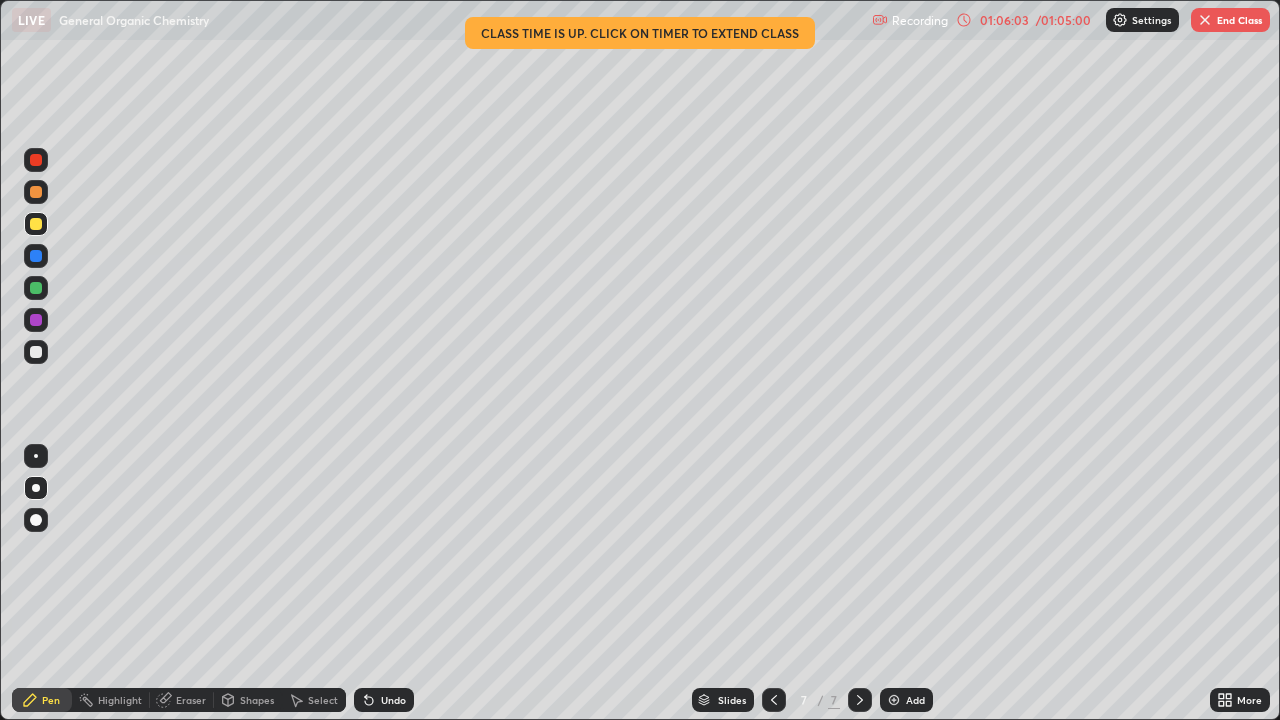 click at bounding box center [1205, 20] 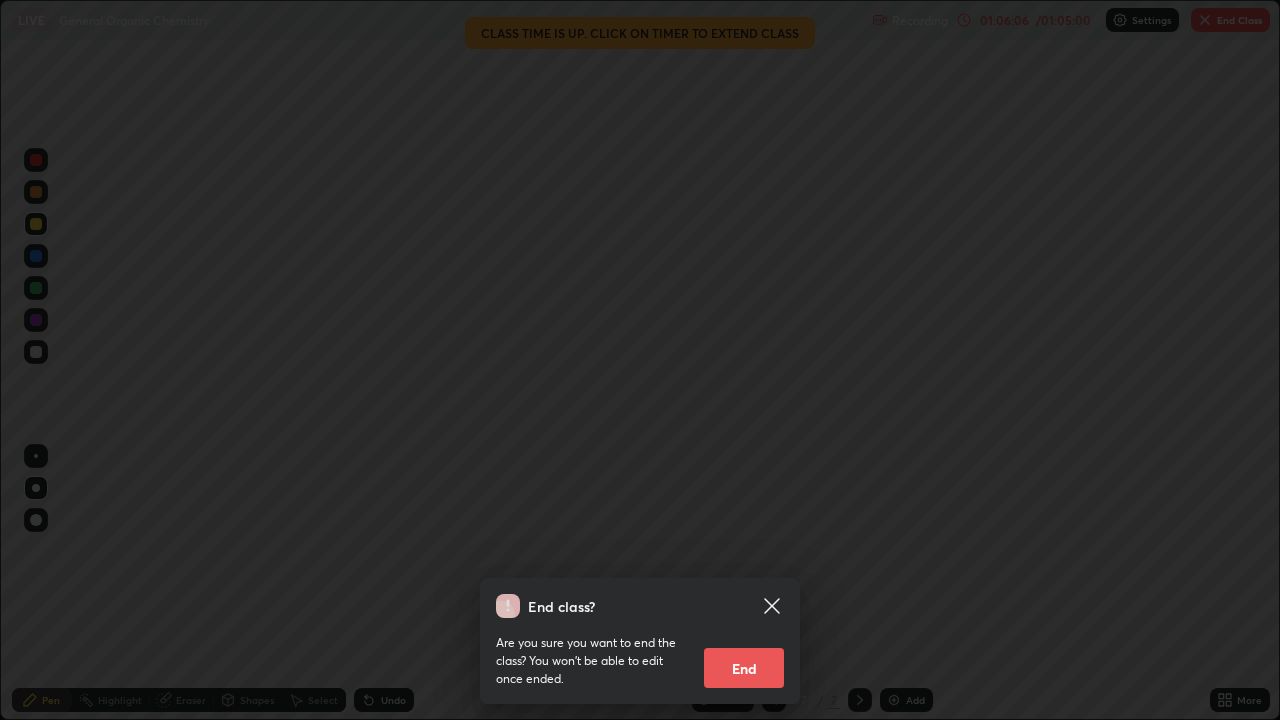 click on "End" at bounding box center (744, 668) 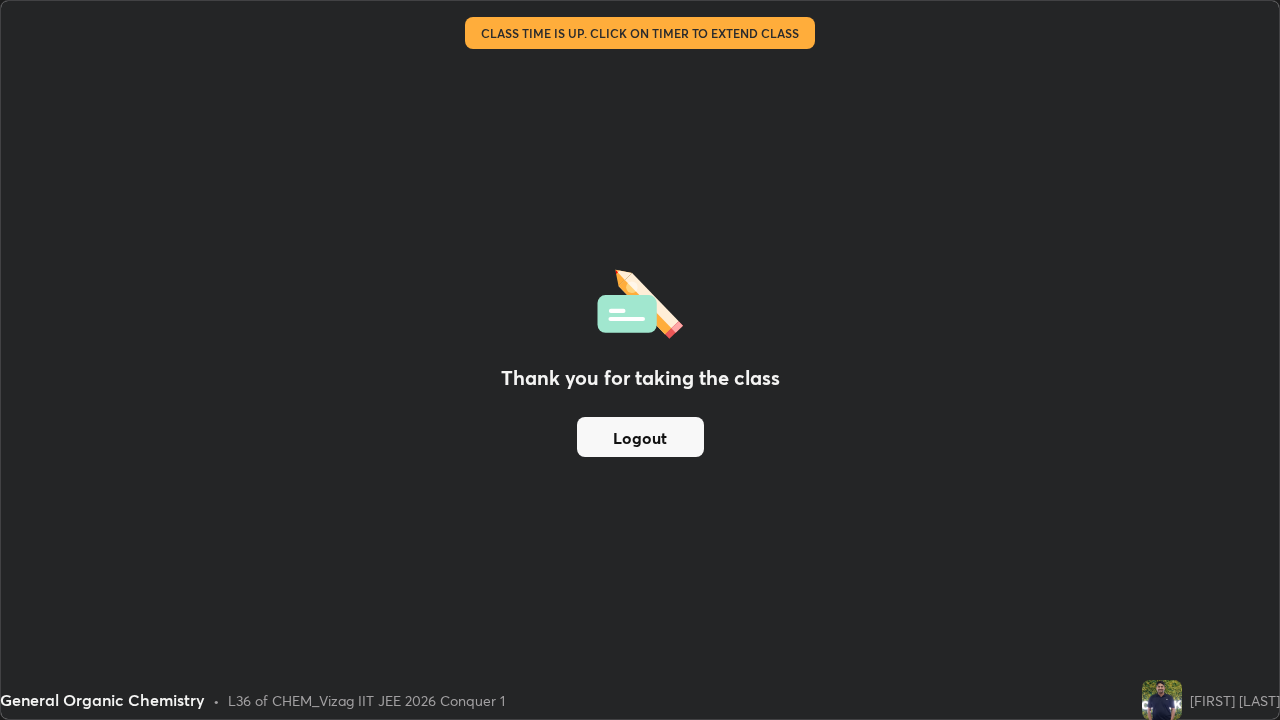 click on "Logout" at bounding box center [640, 437] 